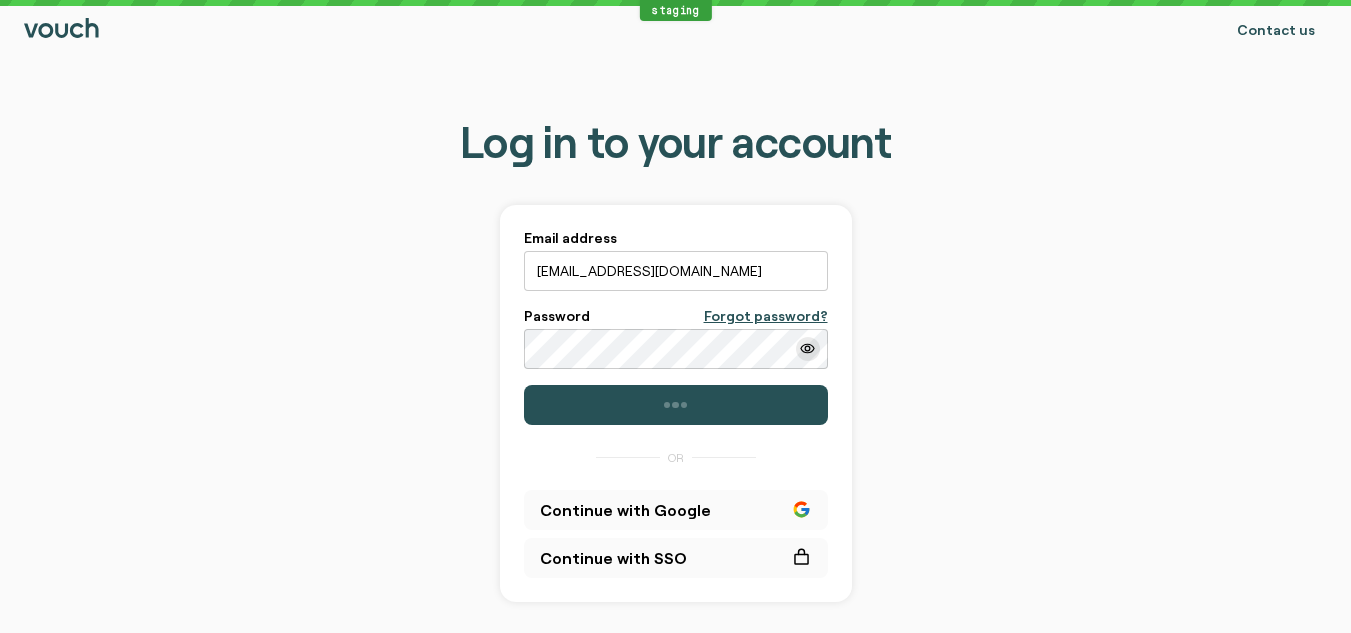 scroll, scrollTop: 0, scrollLeft: 0, axis: both 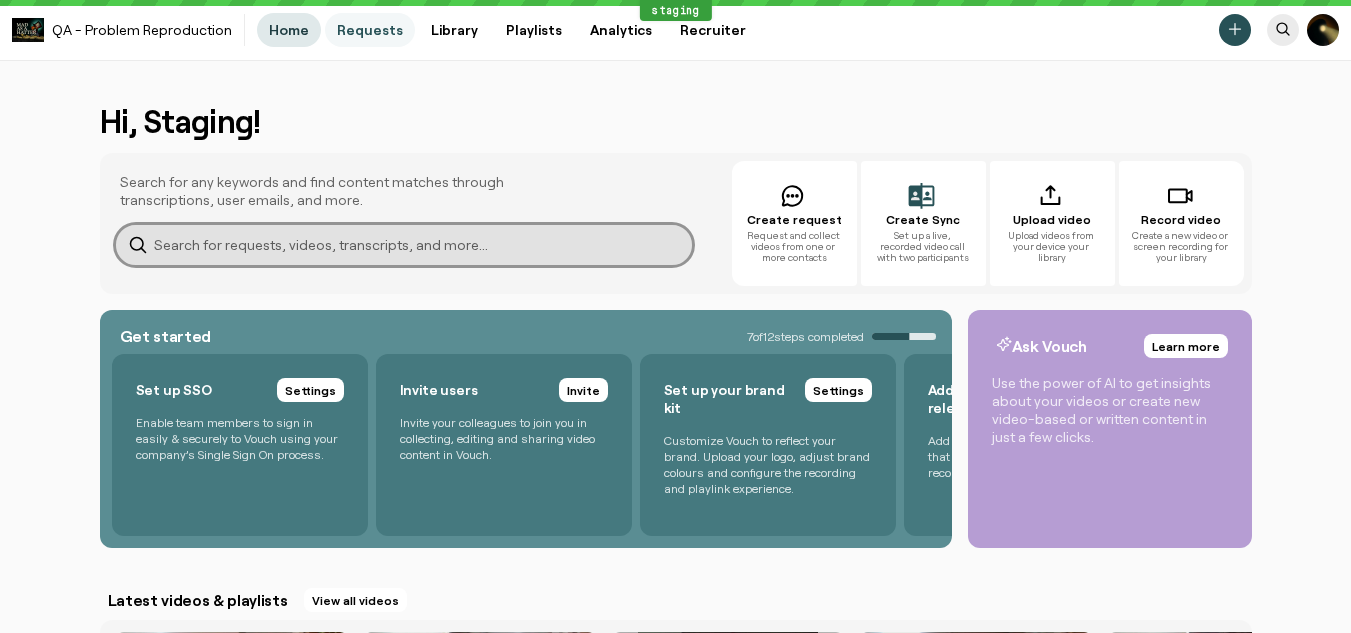 click on "Requests" at bounding box center (370, 30) 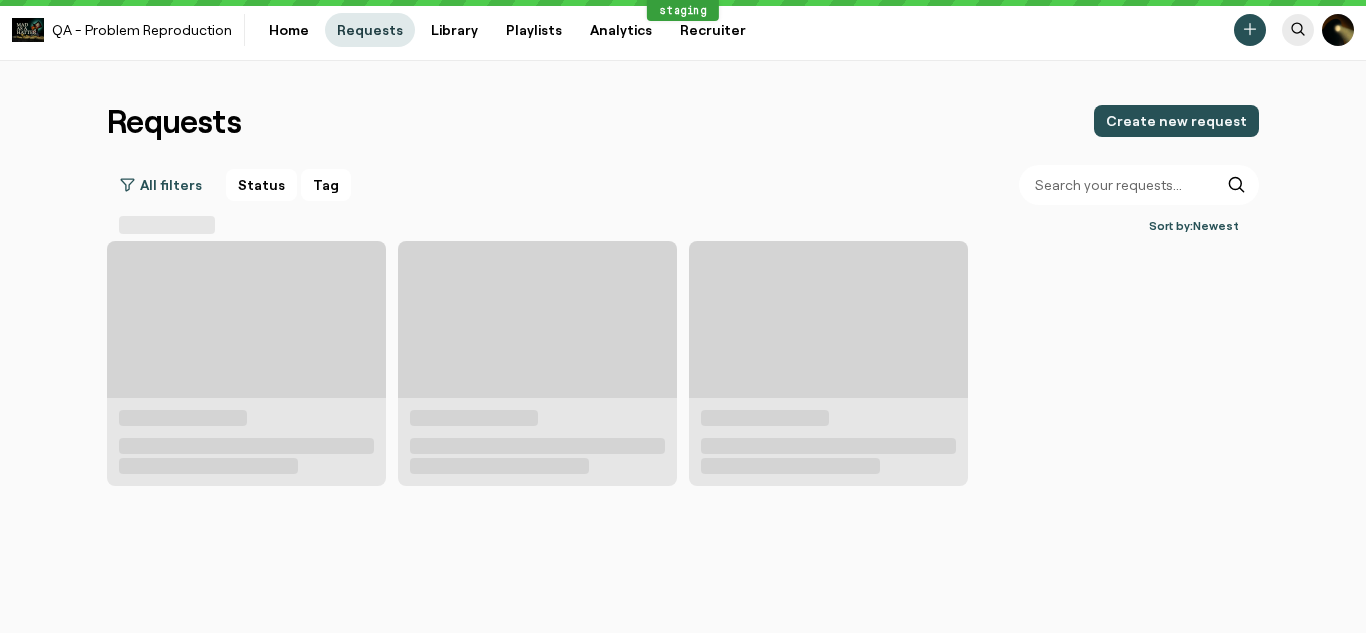 click on "Requests" at bounding box center (370, 30) 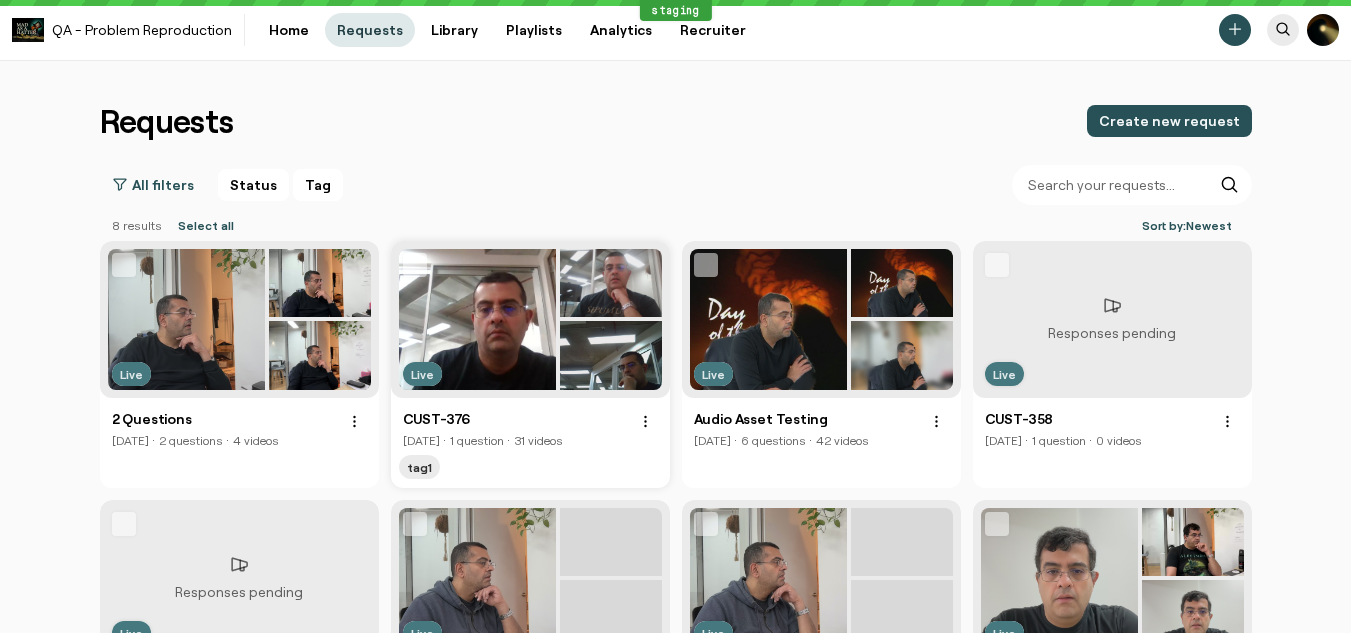 click at bounding box center (478, 319) 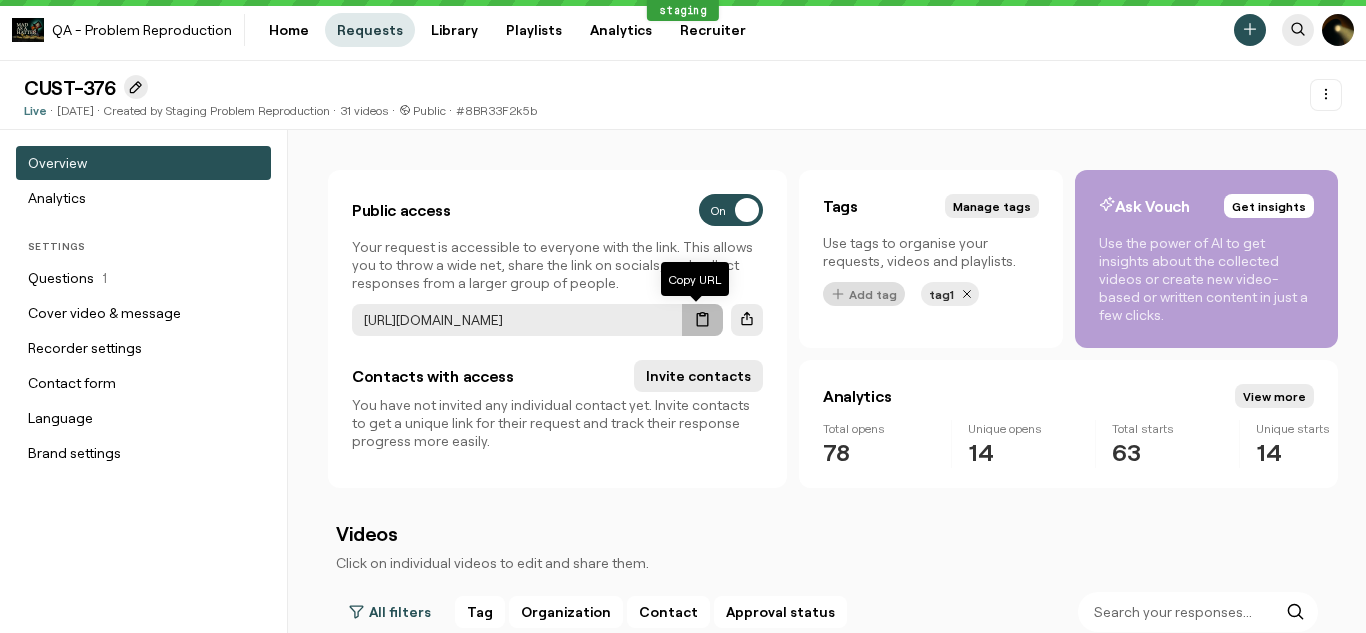 click 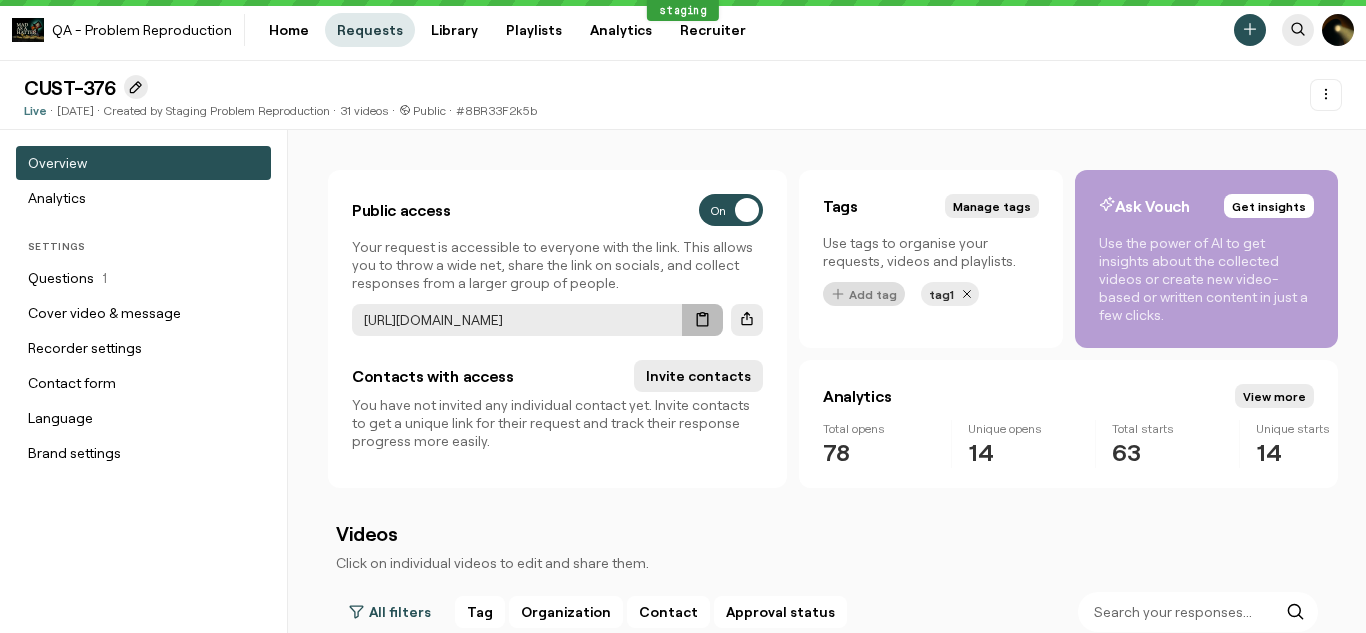 type 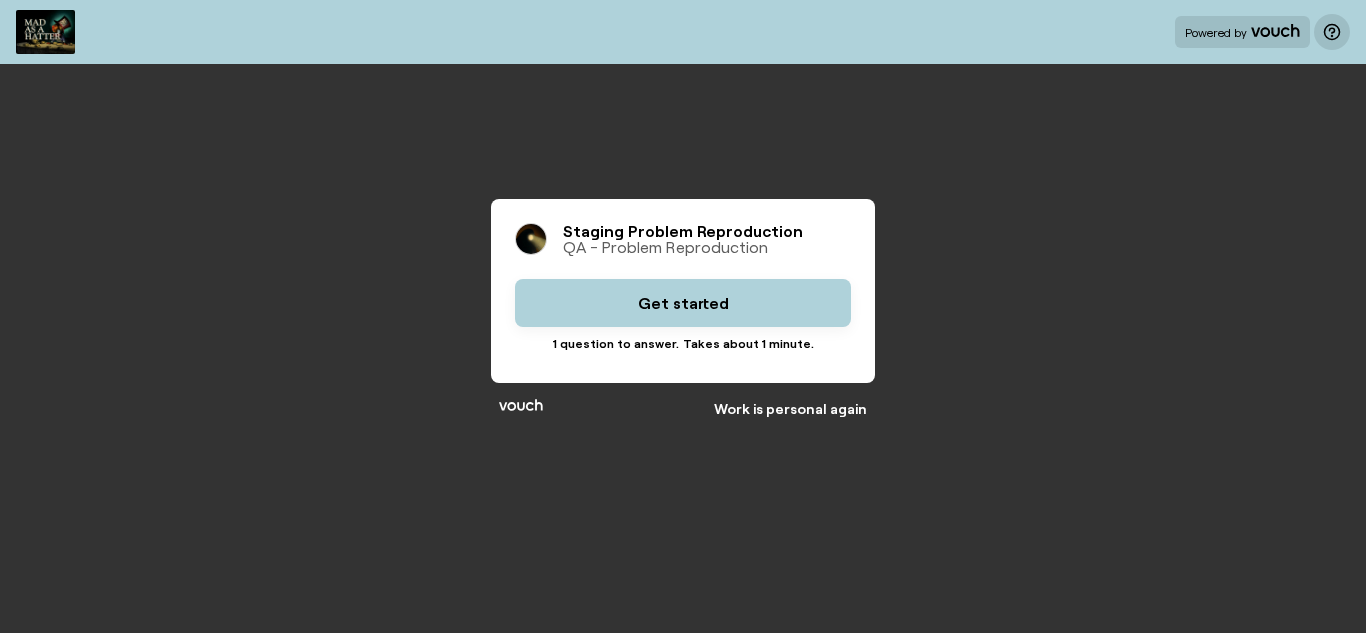 scroll, scrollTop: 0, scrollLeft: 0, axis: both 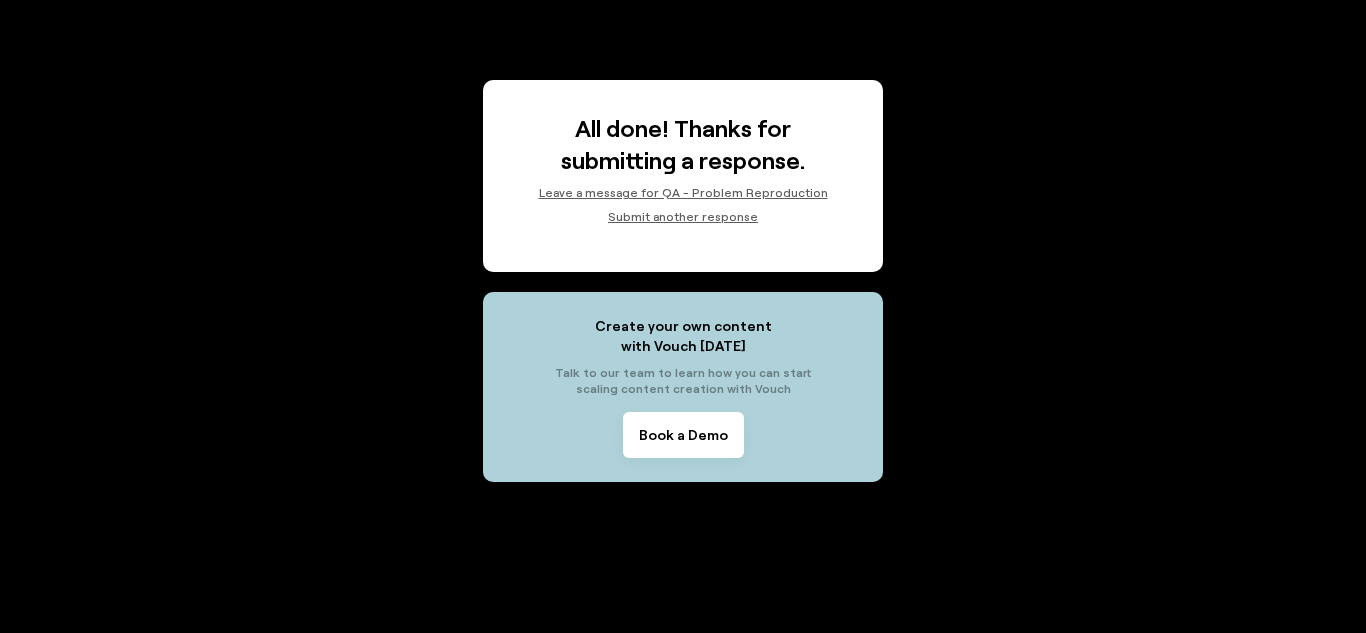 click on "Submit another response" at bounding box center [683, 216] 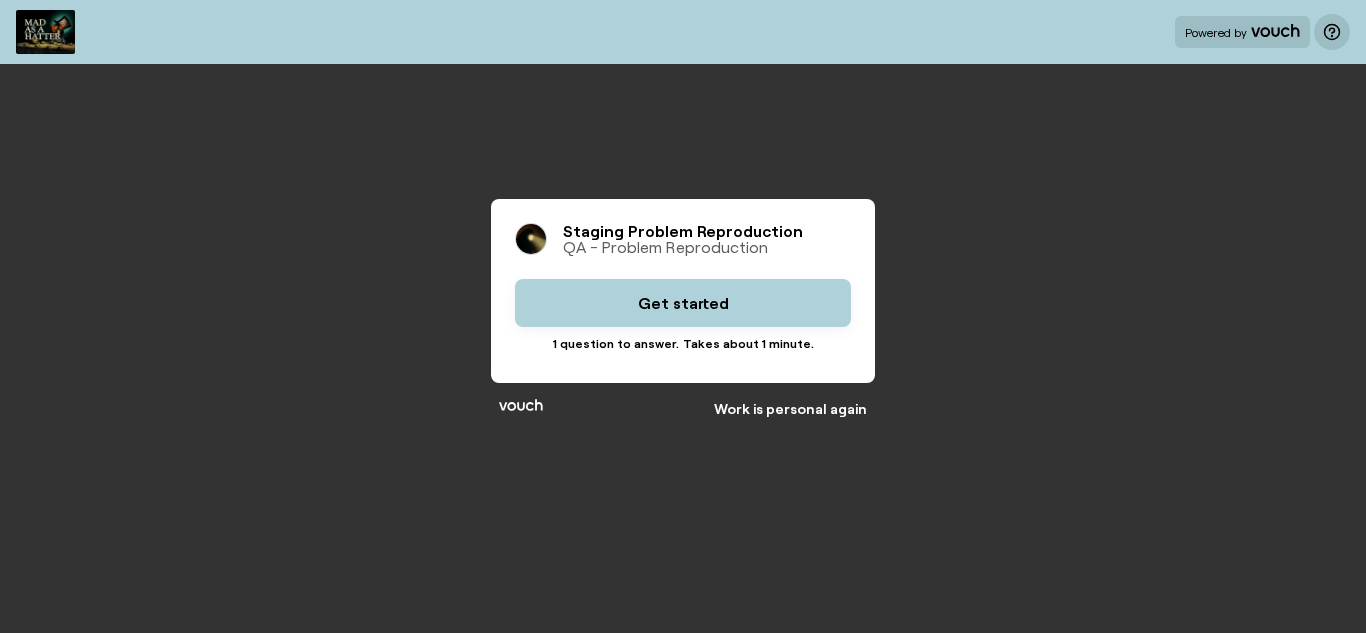 scroll, scrollTop: 0, scrollLeft: 0, axis: both 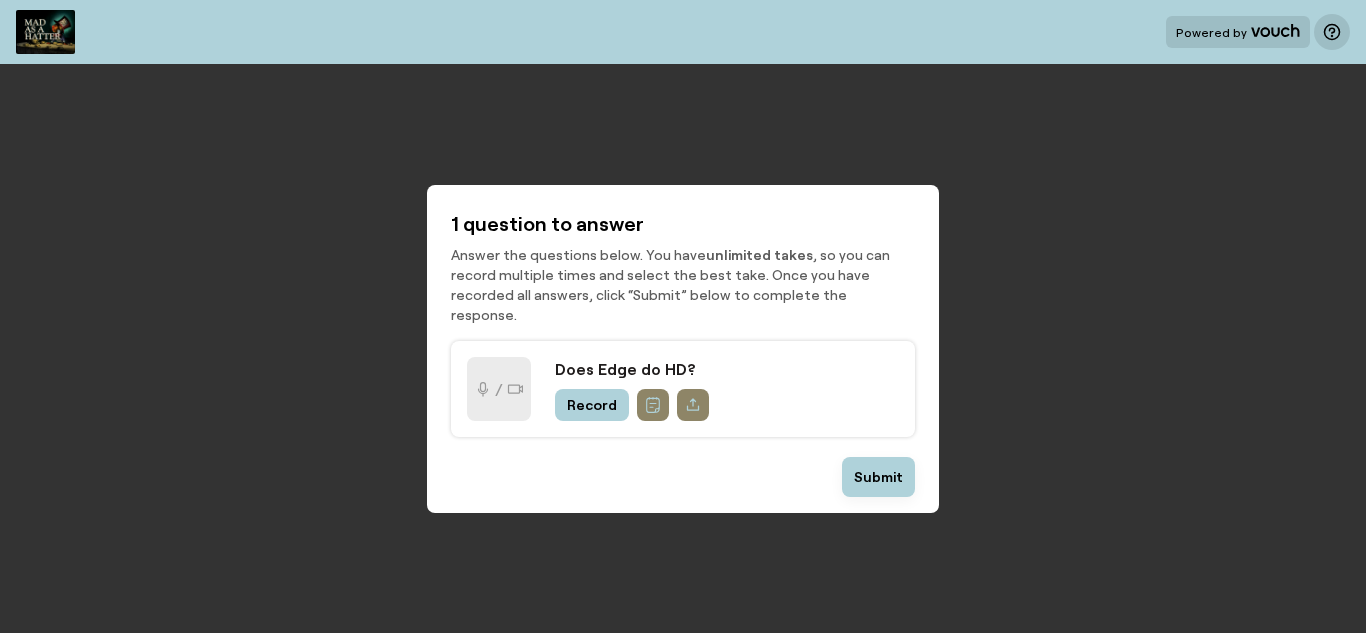 click on "Record" at bounding box center (592, 405) 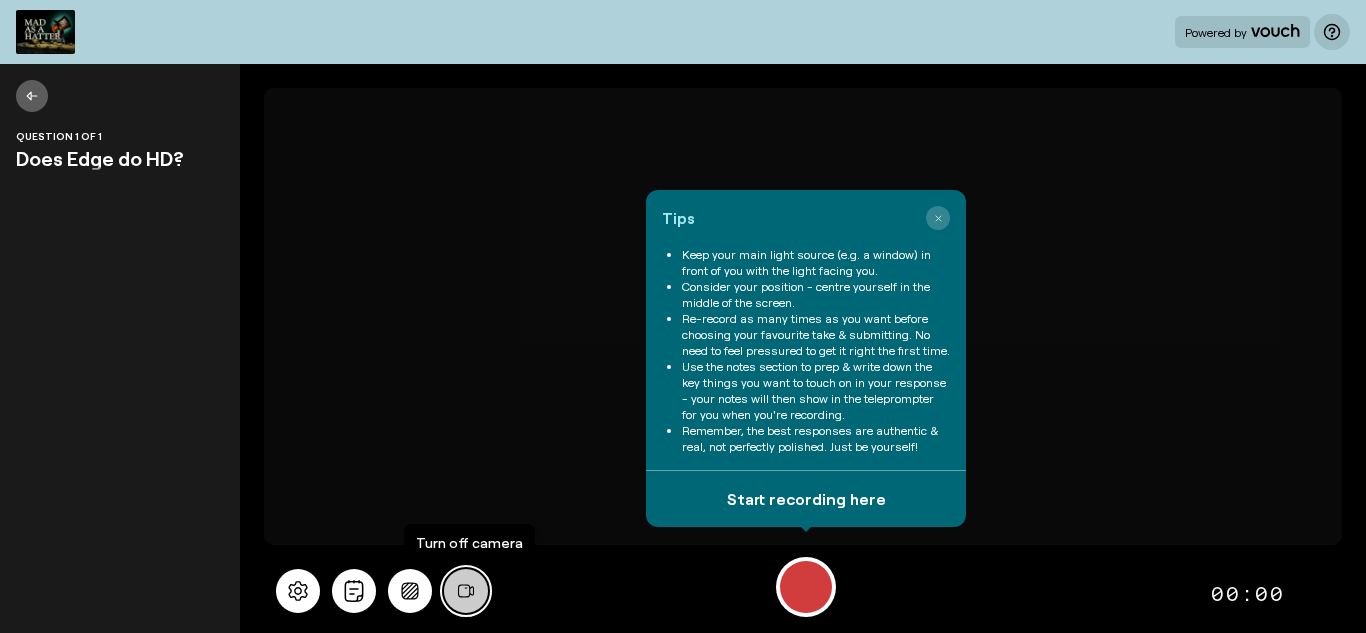 click 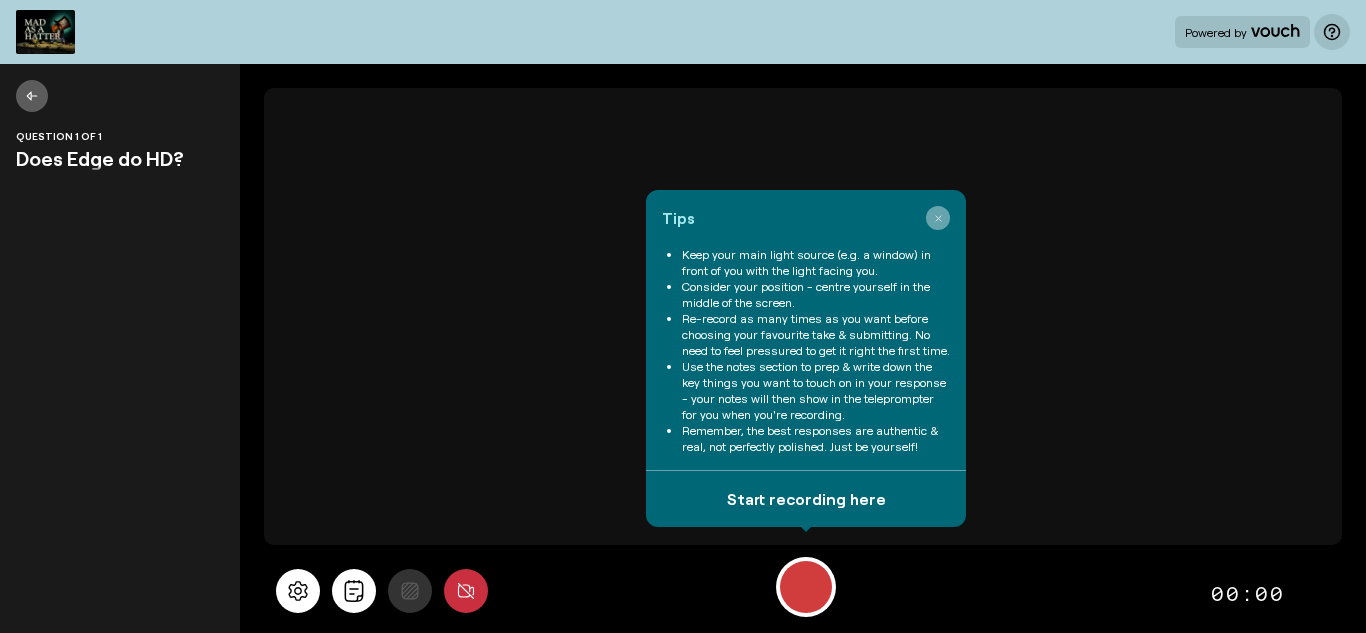 click 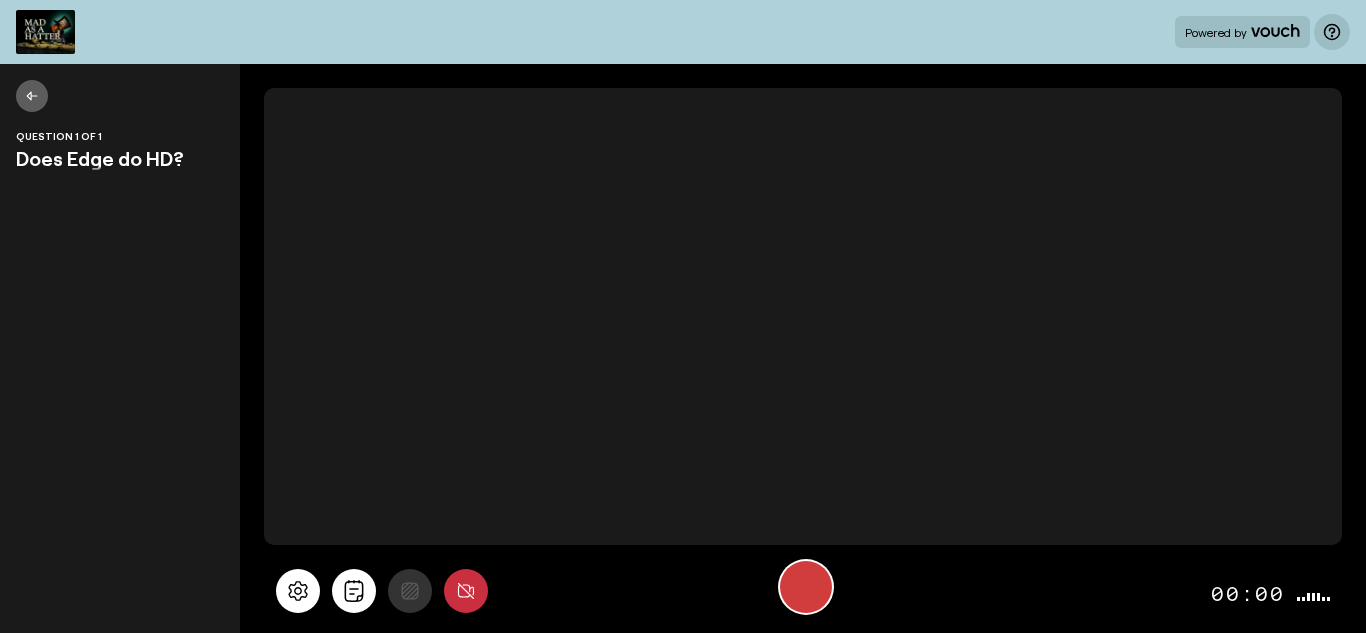 click at bounding box center (806, 587) 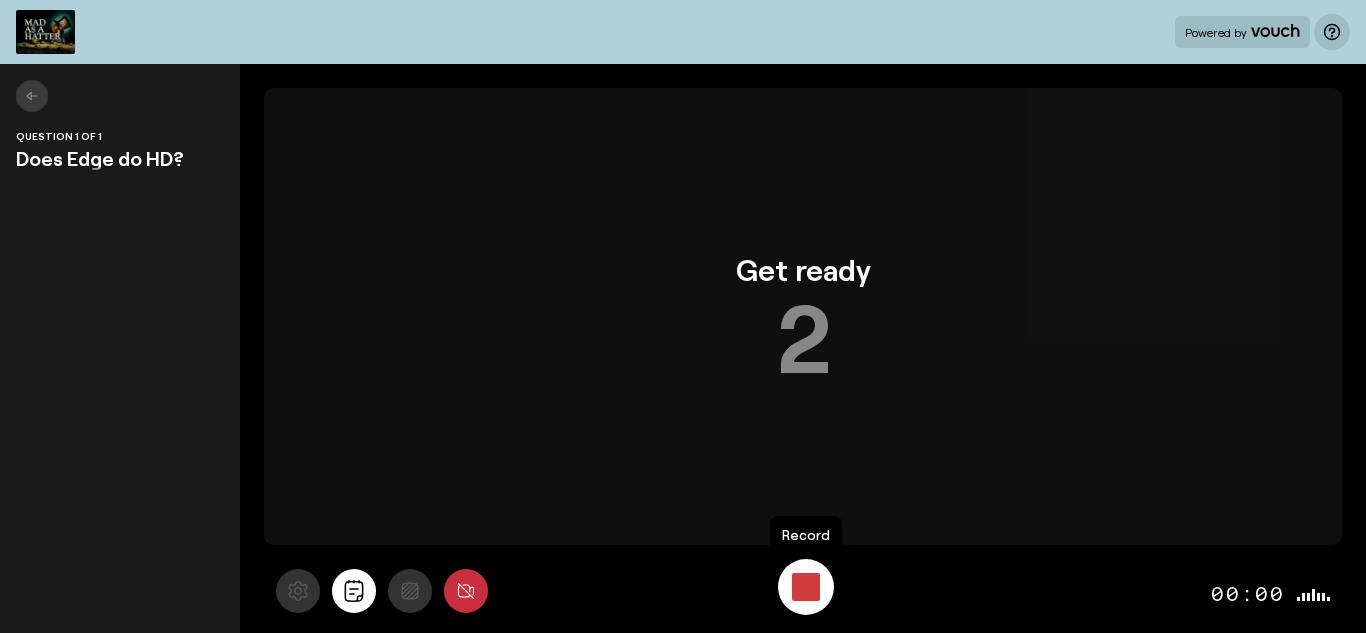 click at bounding box center (806, 587) 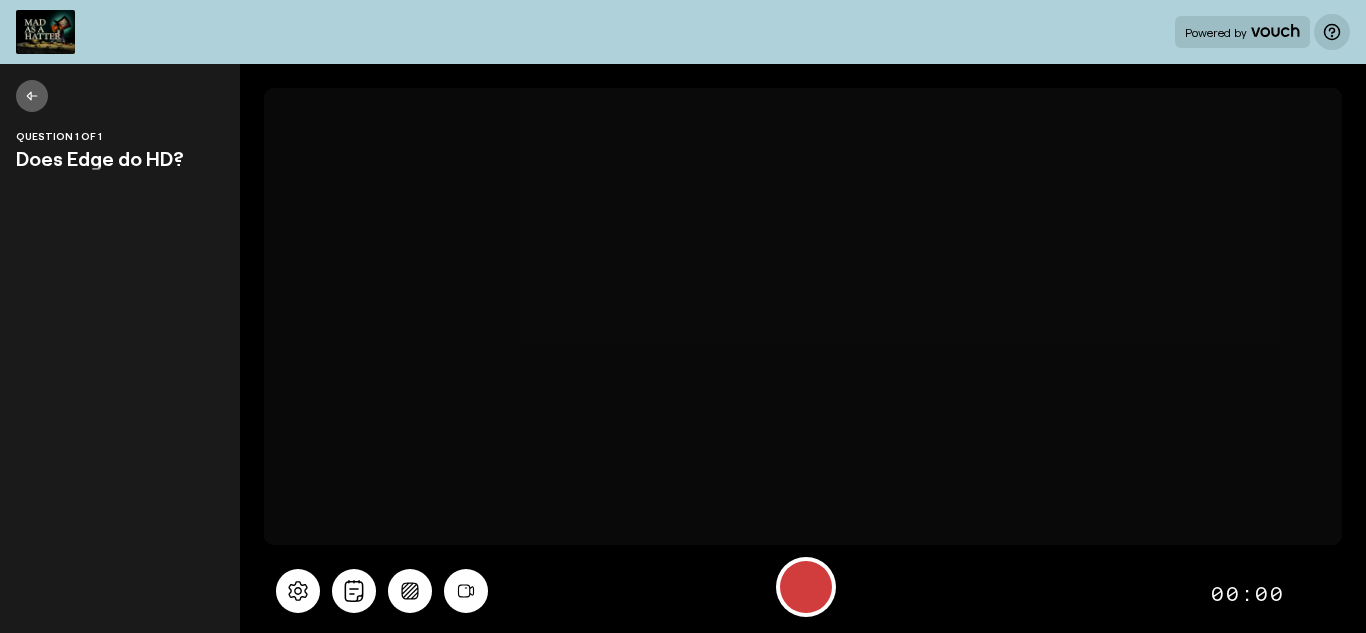 scroll, scrollTop: 0, scrollLeft: 0, axis: both 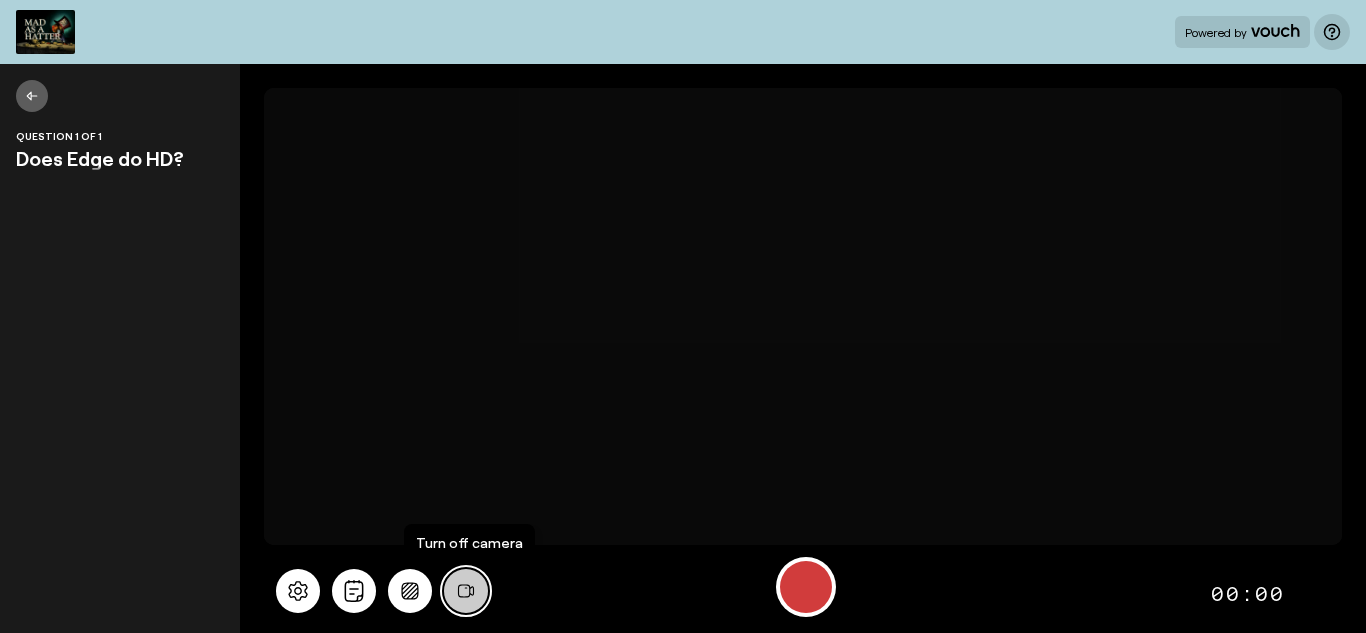 click 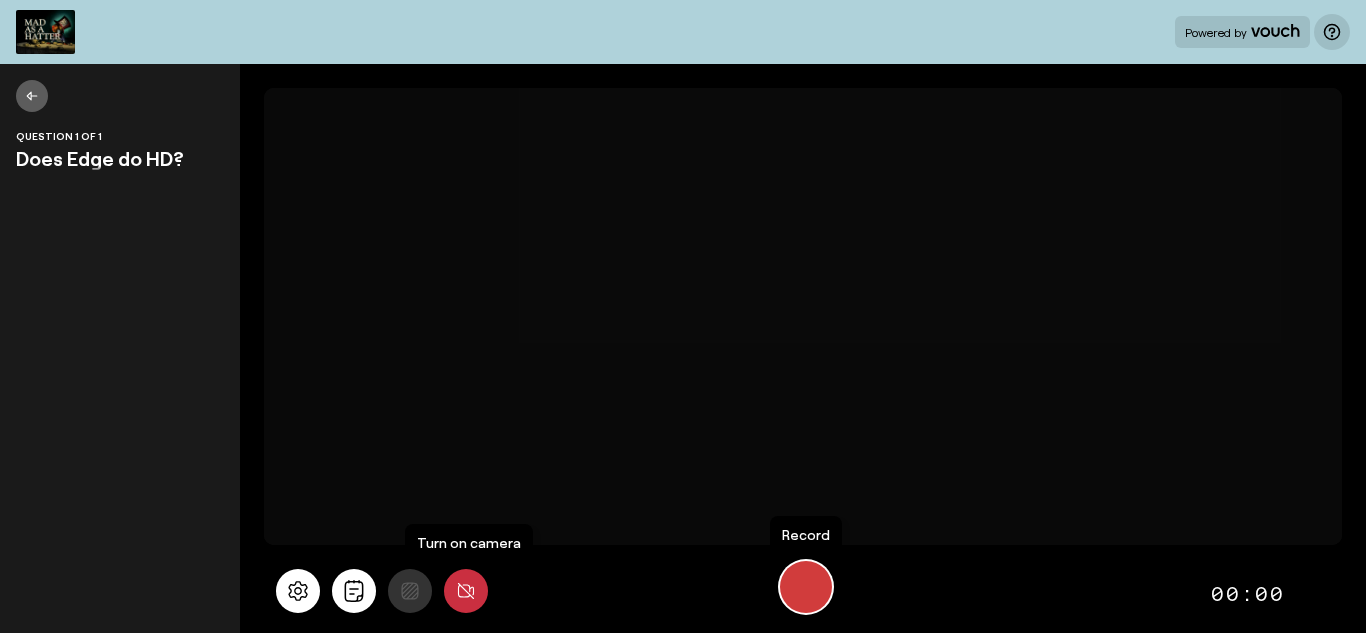 click at bounding box center (806, 587) 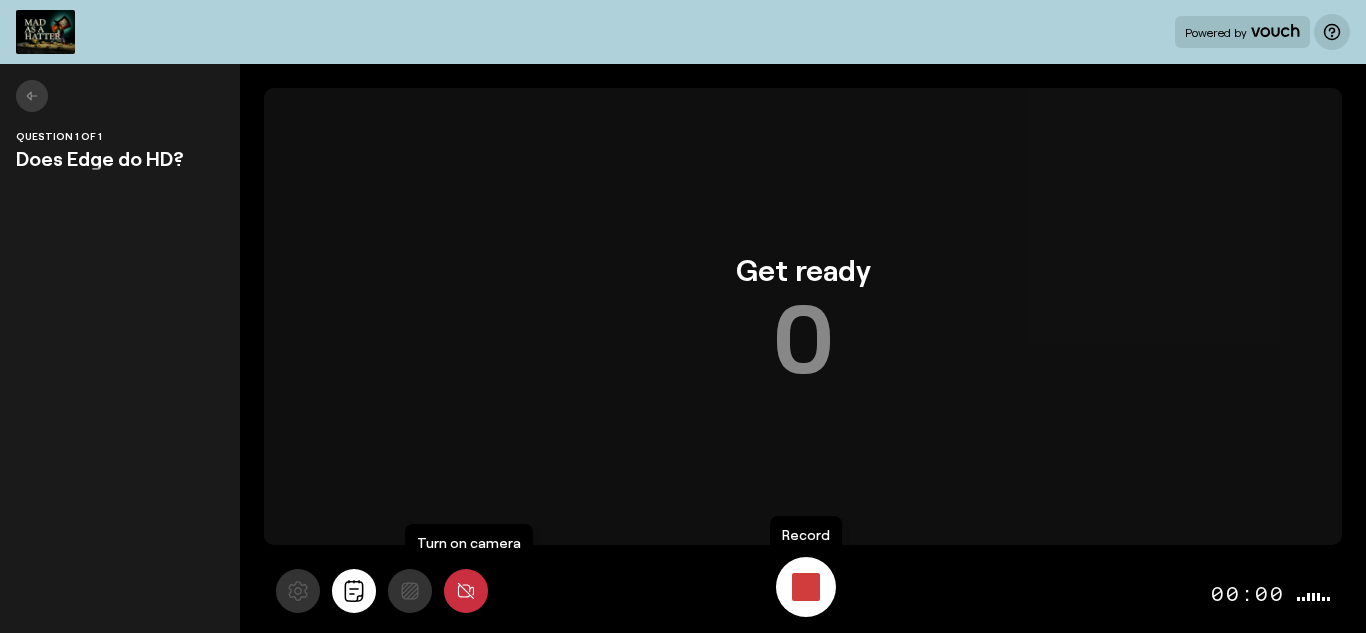 click at bounding box center (806, 587) 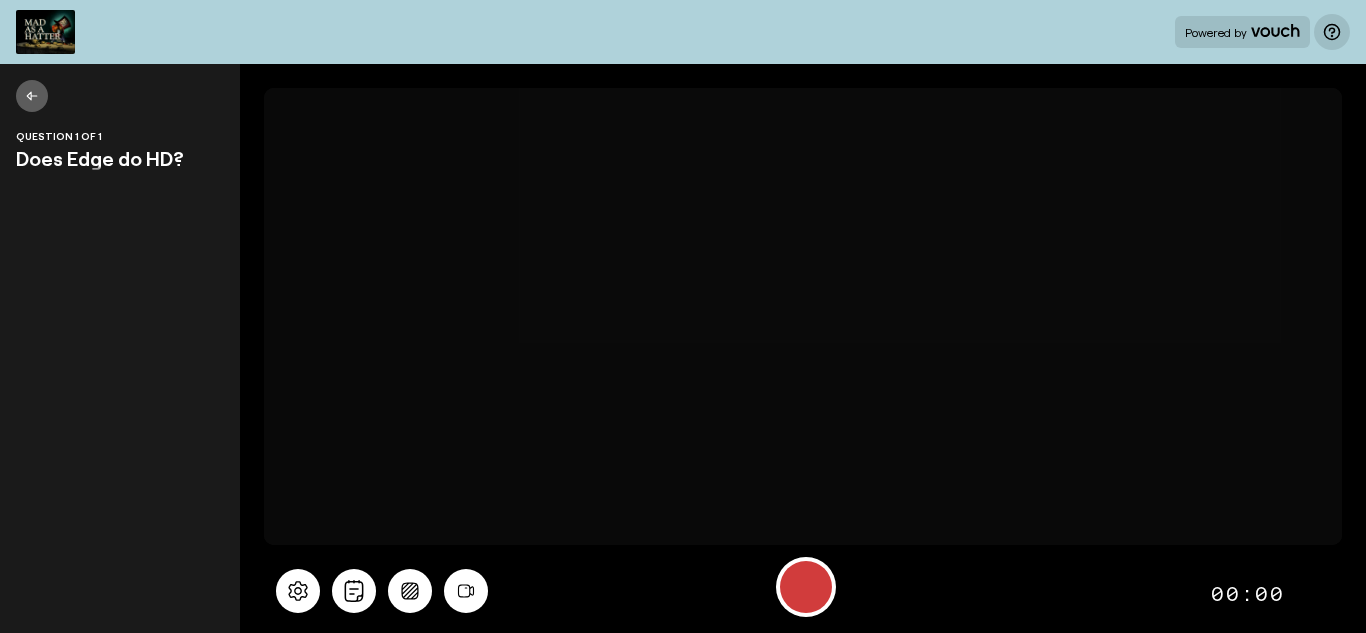 scroll, scrollTop: 0, scrollLeft: 0, axis: both 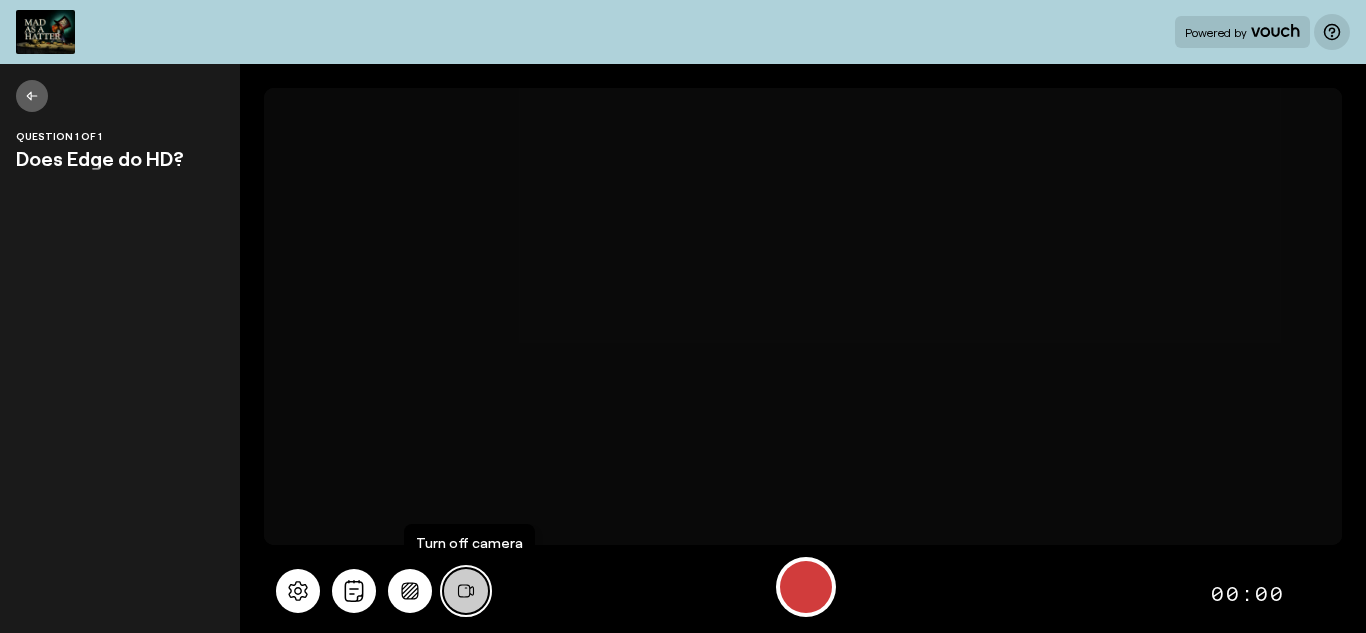click 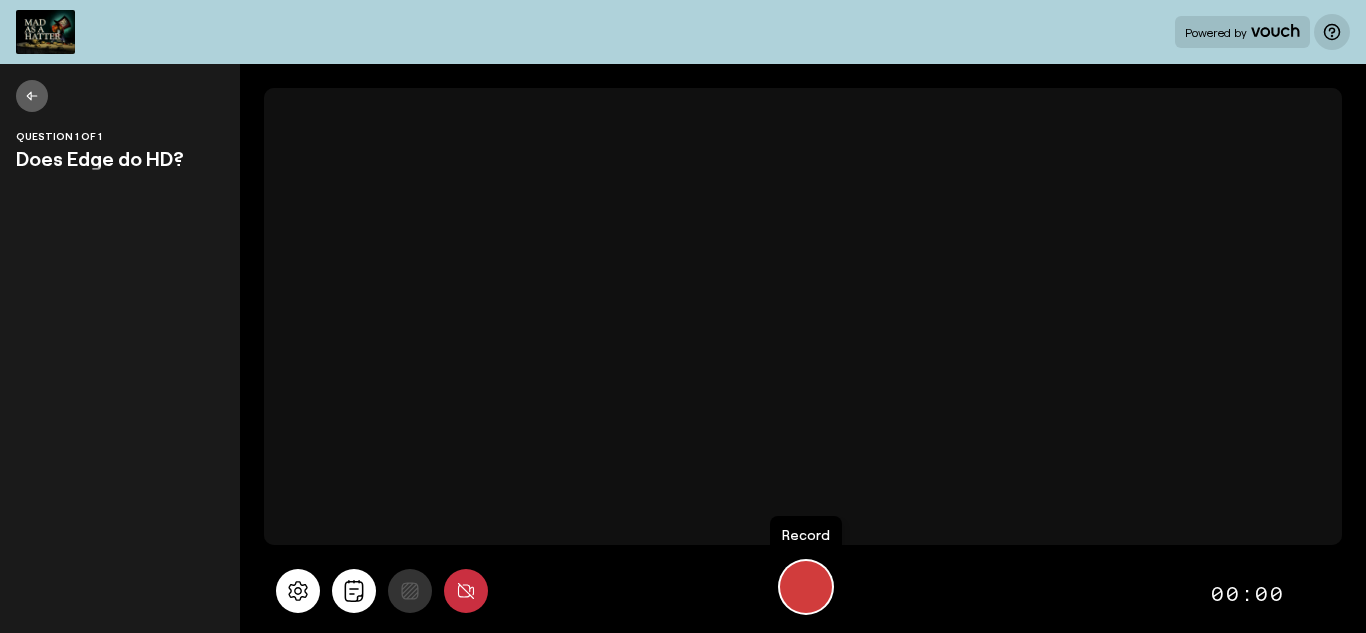 click at bounding box center [806, 587] 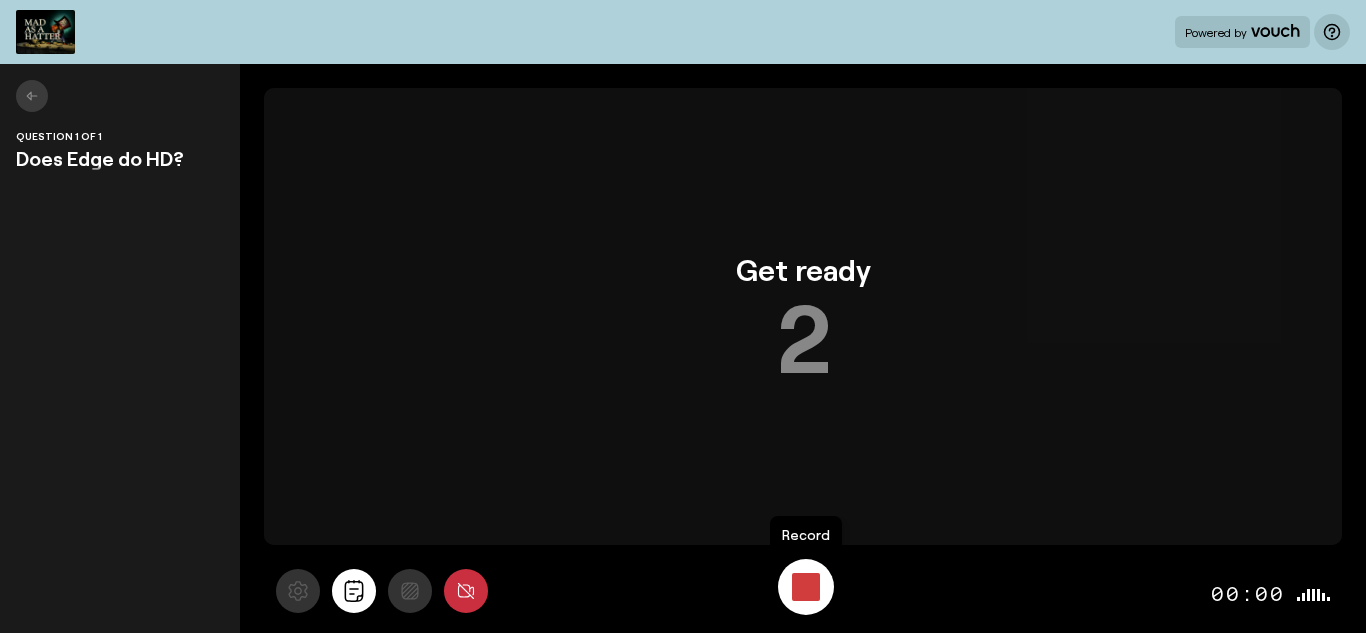 click at bounding box center [806, 587] 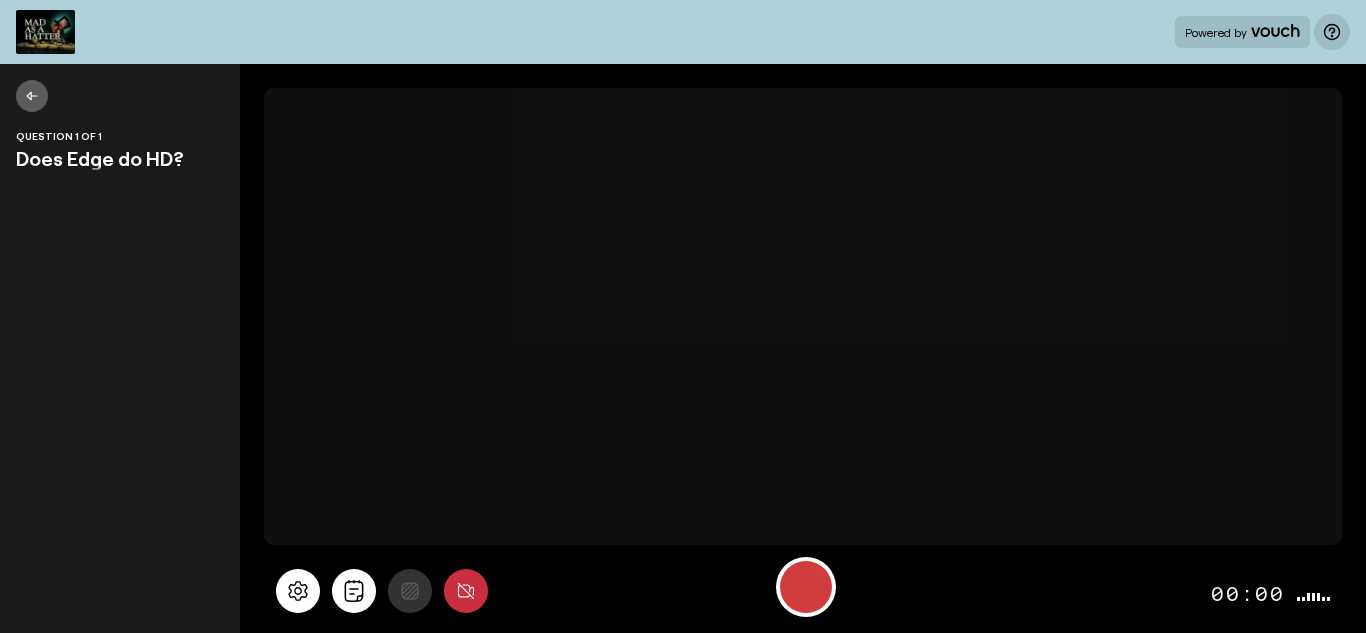 type 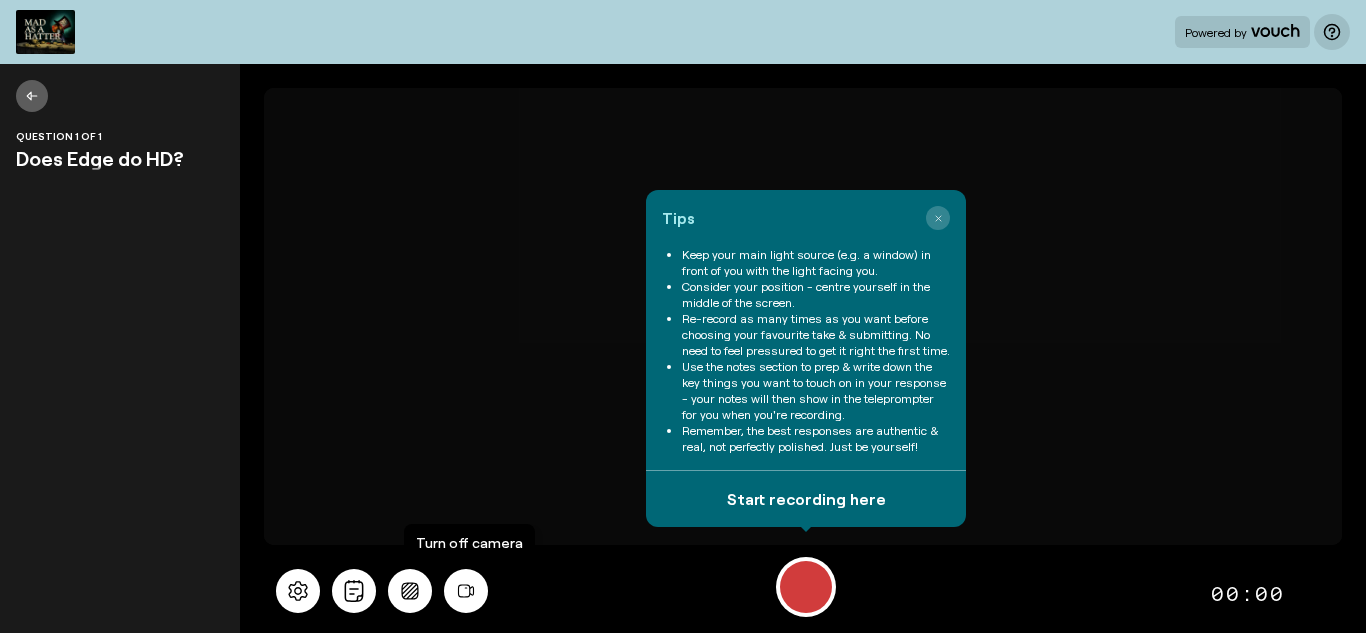 scroll, scrollTop: 0, scrollLeft: 0, axis: both 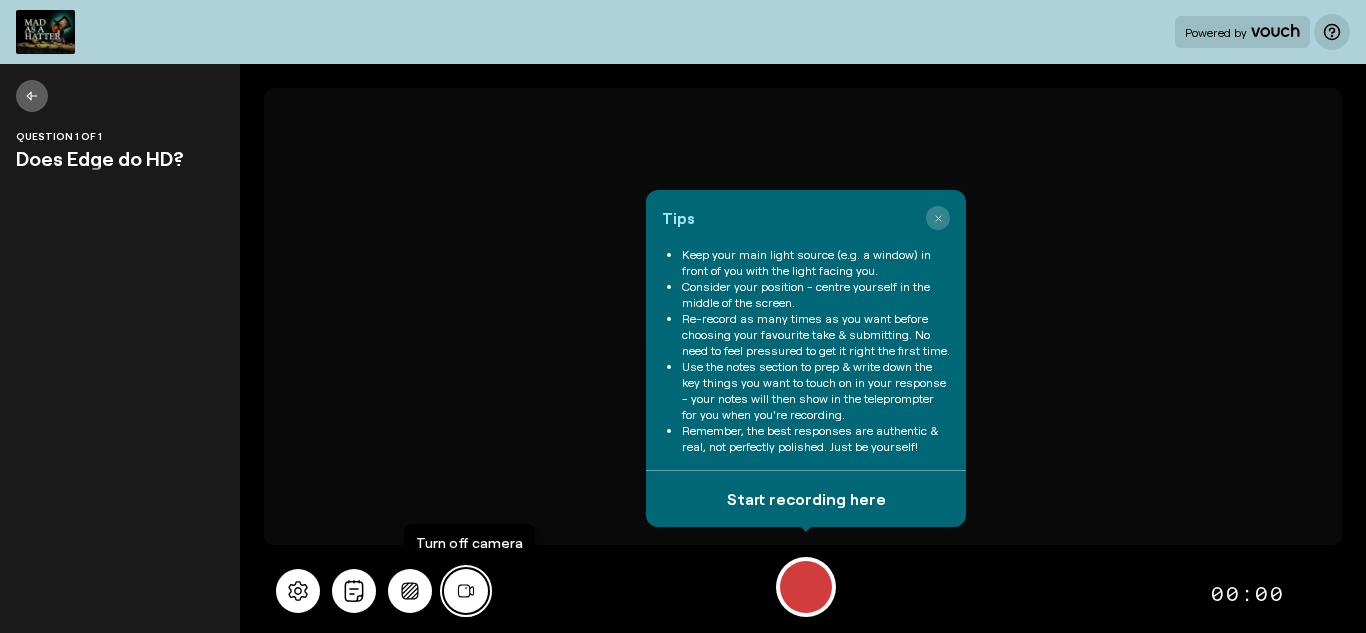 click at bounding box center (466, 591) 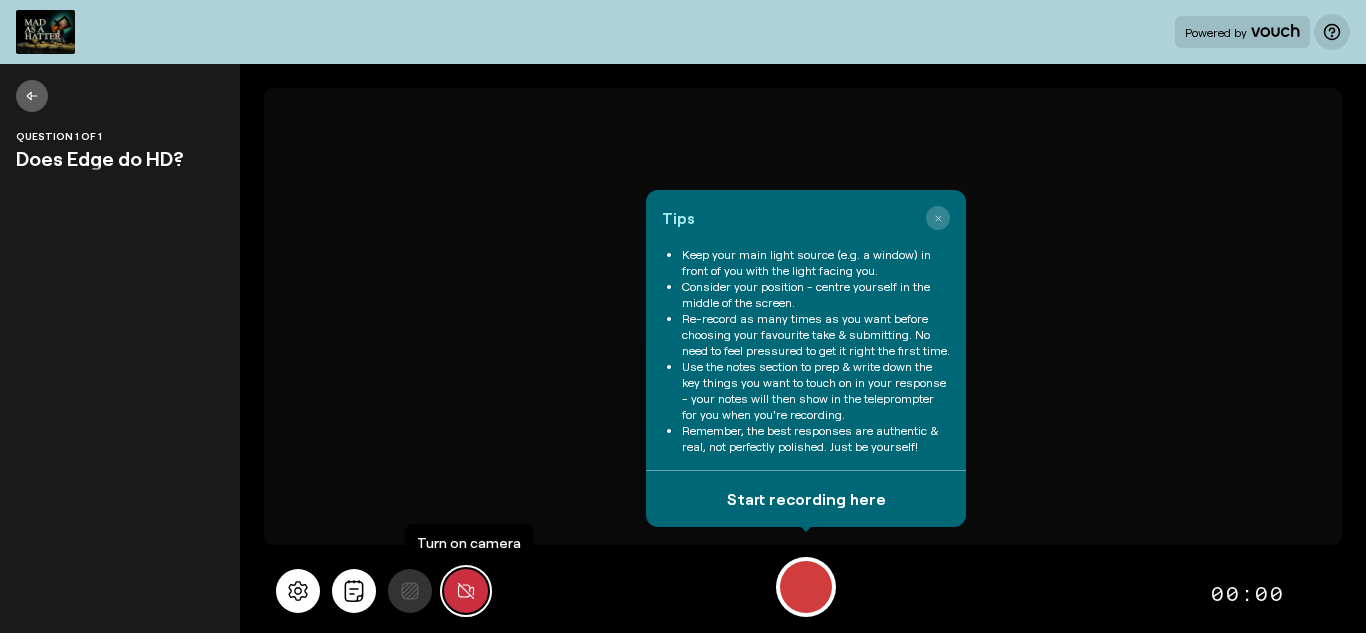 scroll, scrollTop: 0, scrollLeft: 0, axis: both 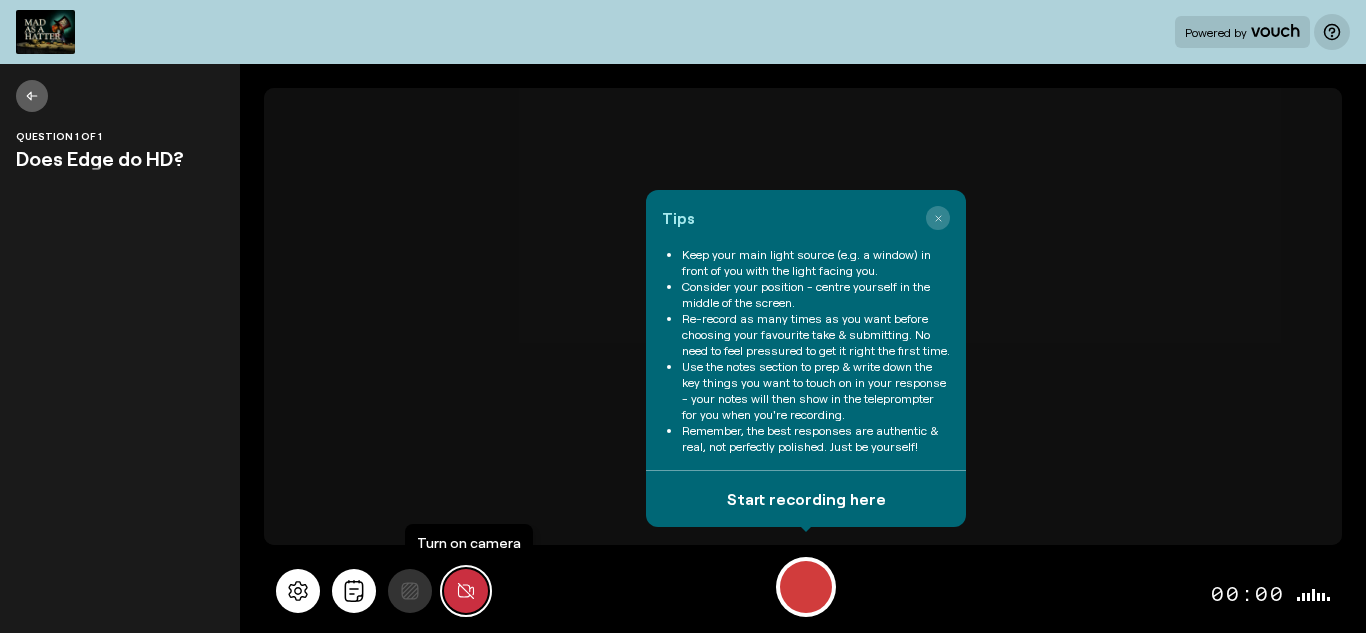 click 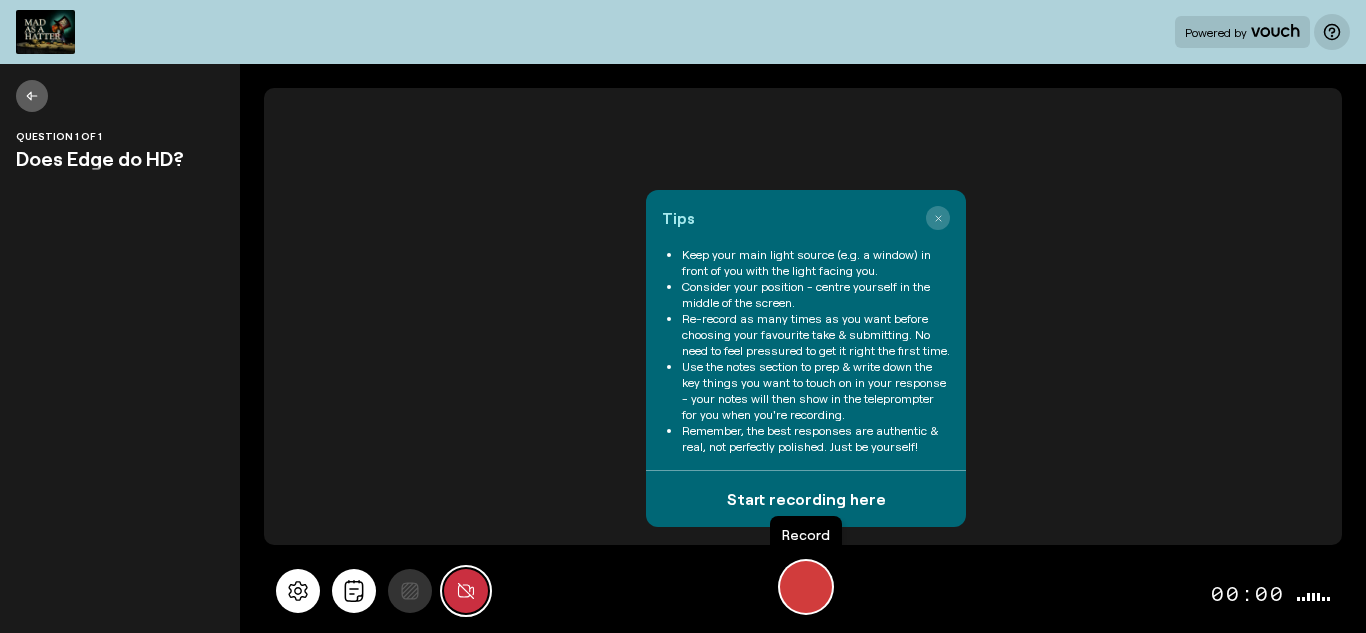 type 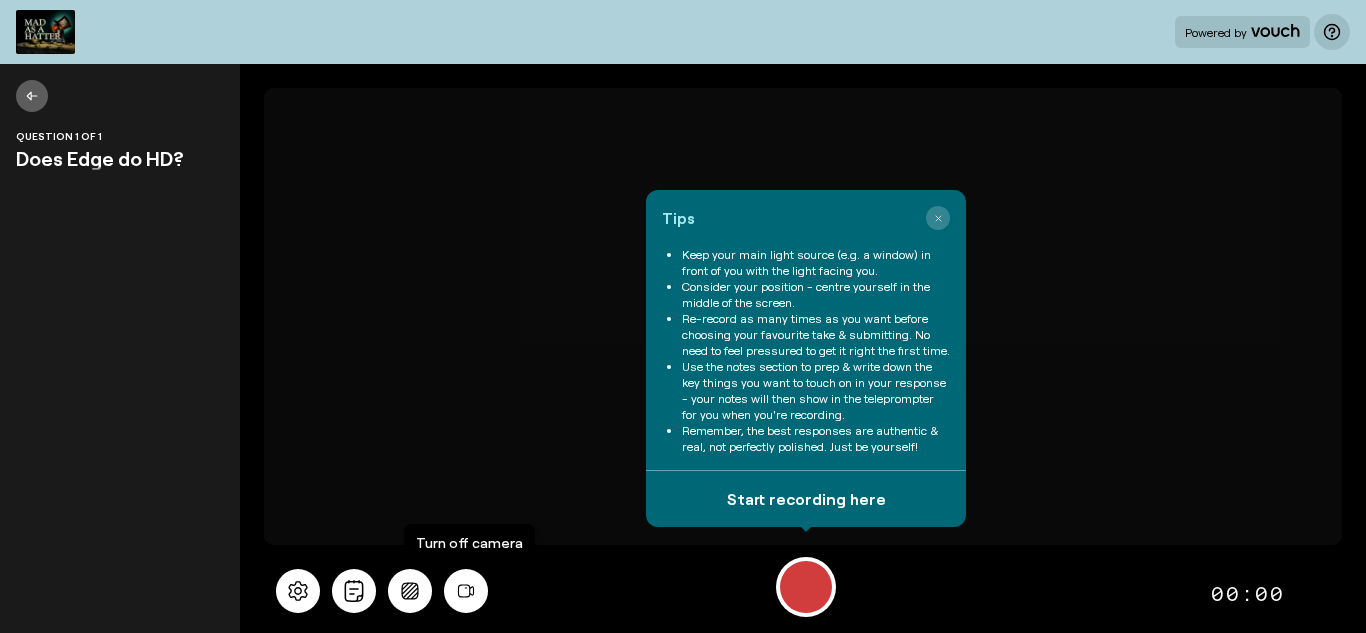scroll, scrollTop: 0, scrollLeft: 0, axis: both 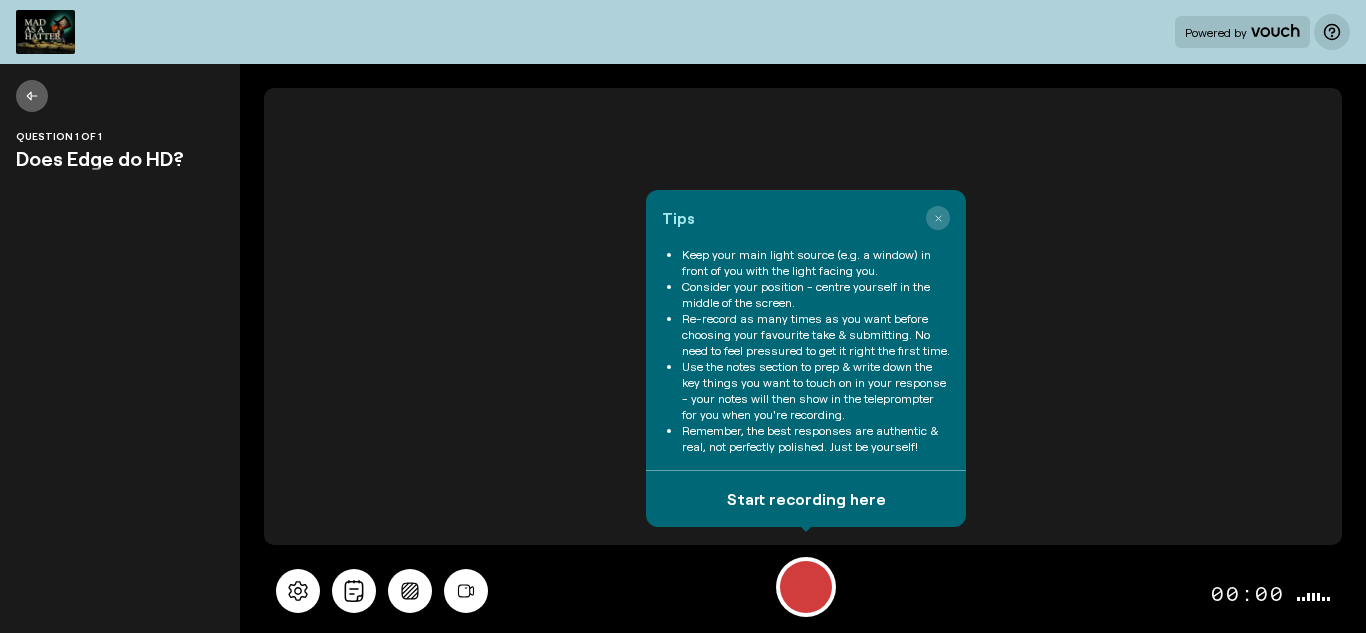 click on "Tips
Keep your main light source (e.g. a window) in front of you with the light facing you.
Consider your position - centre yourself in the middle of the screen.
Re-record as many times as you want before choosing your favourite take & submitting. No need to feel pressured to get it right the first time.
Use the notes section to prep & write down the key things you want to touch on in your response - your notes will then show in the teleprompter for you when you're recording.
Remember, the best responses are authentic & real, not perfectly polished. Just be yourself!
Start recording here
00:00" at bounding box center (803, 591) 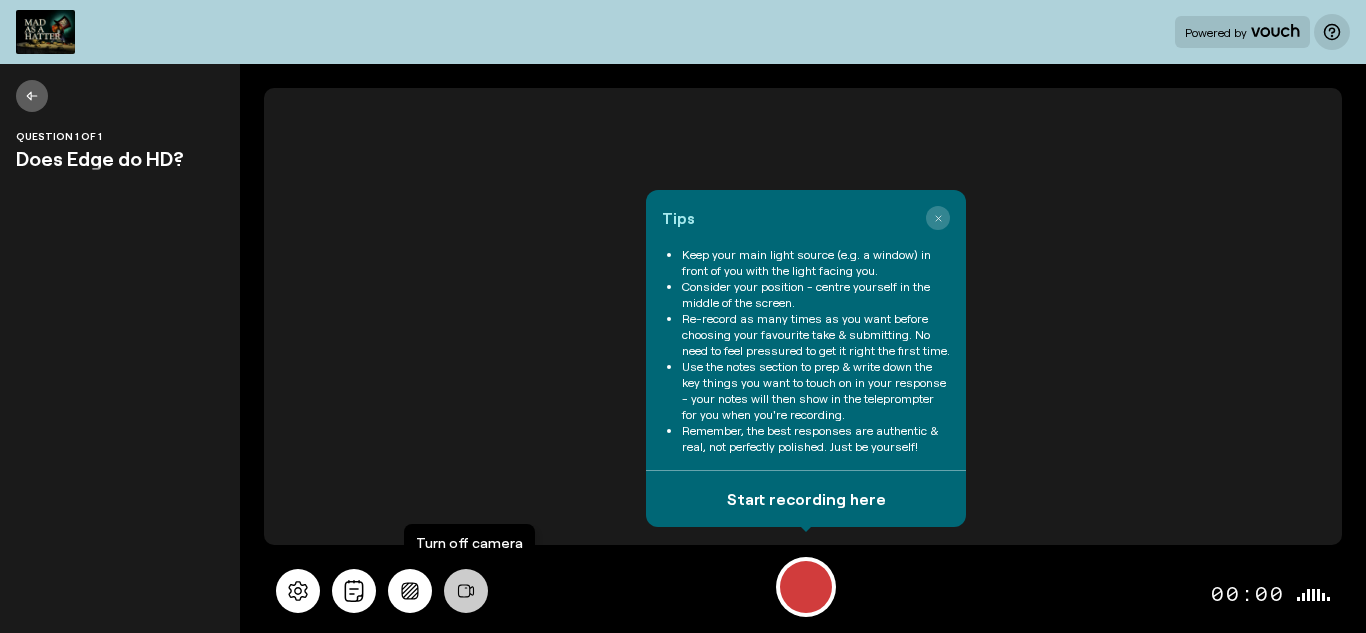 click 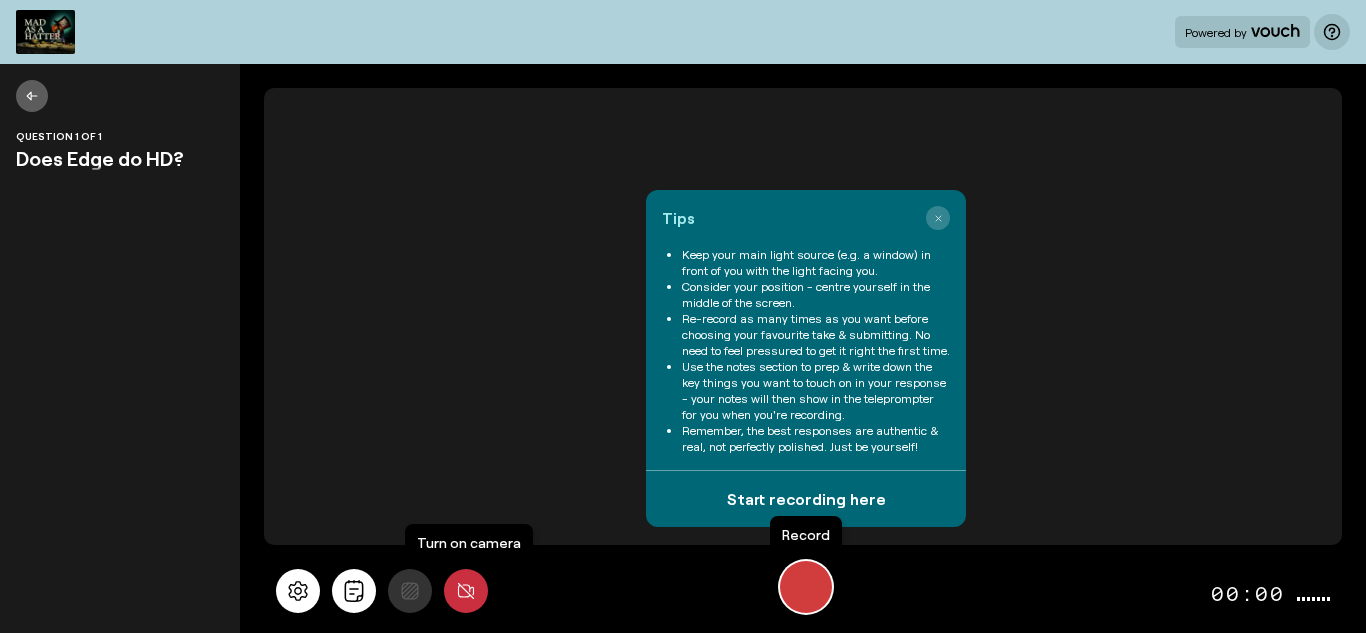 click at bounding box center [806, 587] 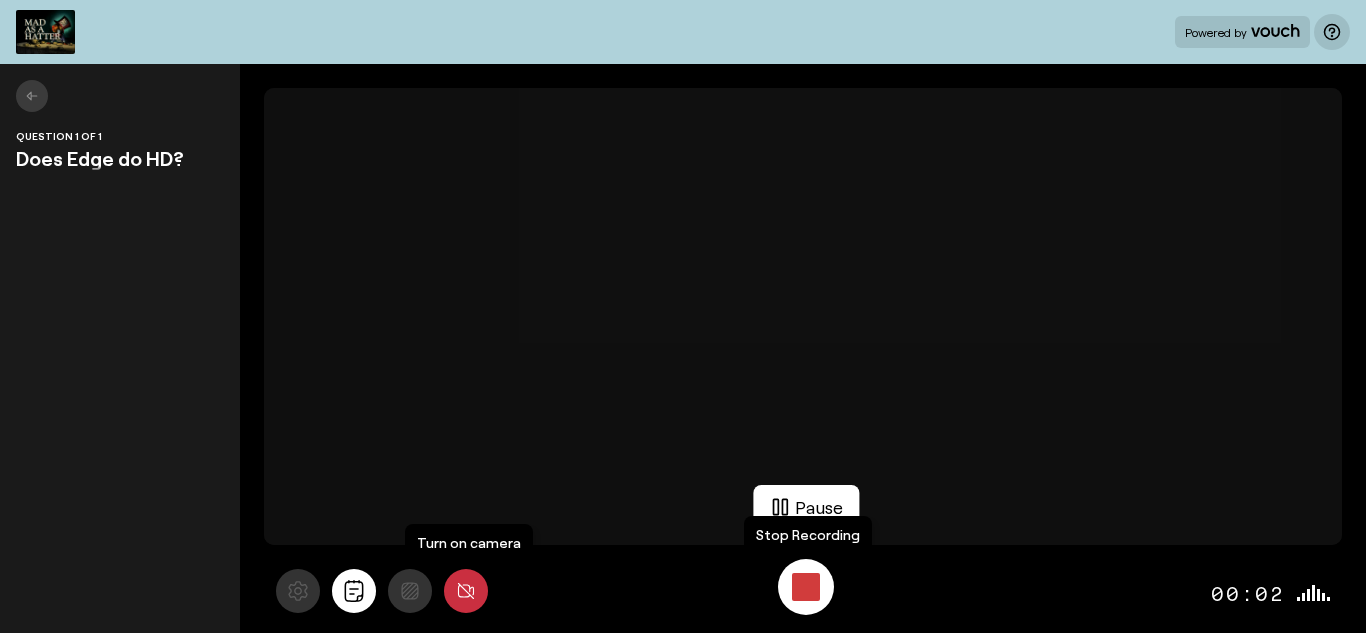 click at bounding box center [806, 587] 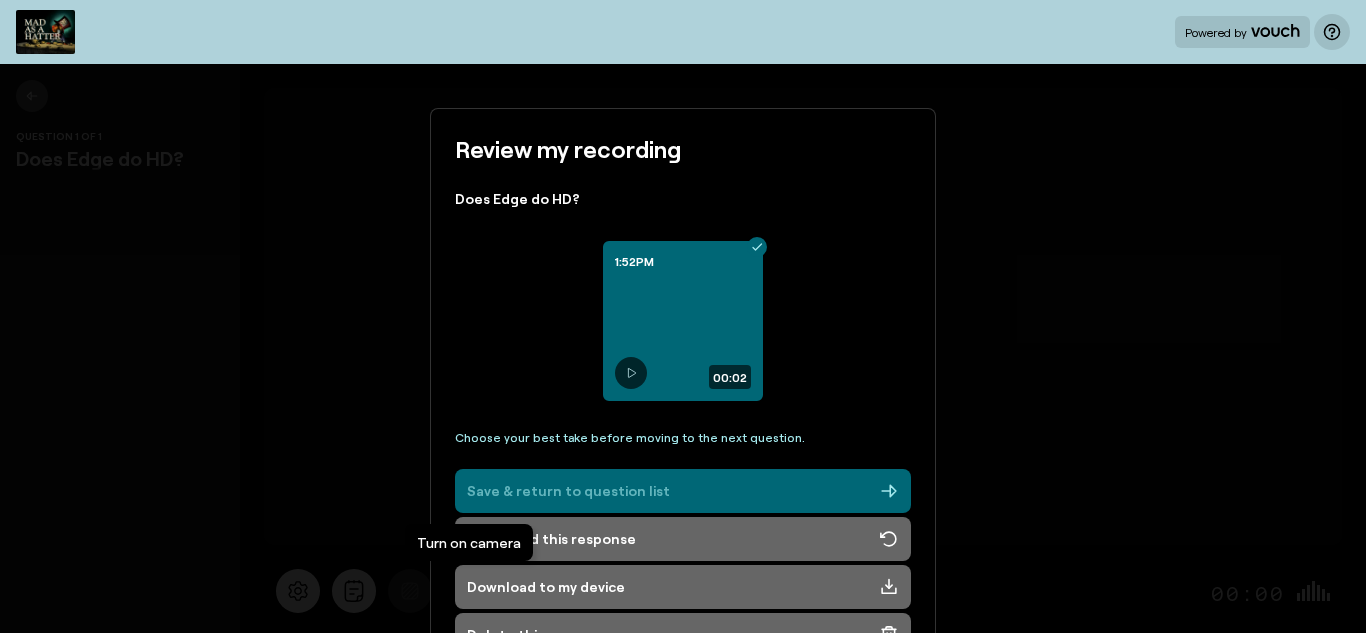 click on "Save & return to question list" at bounding box center [683, 491] 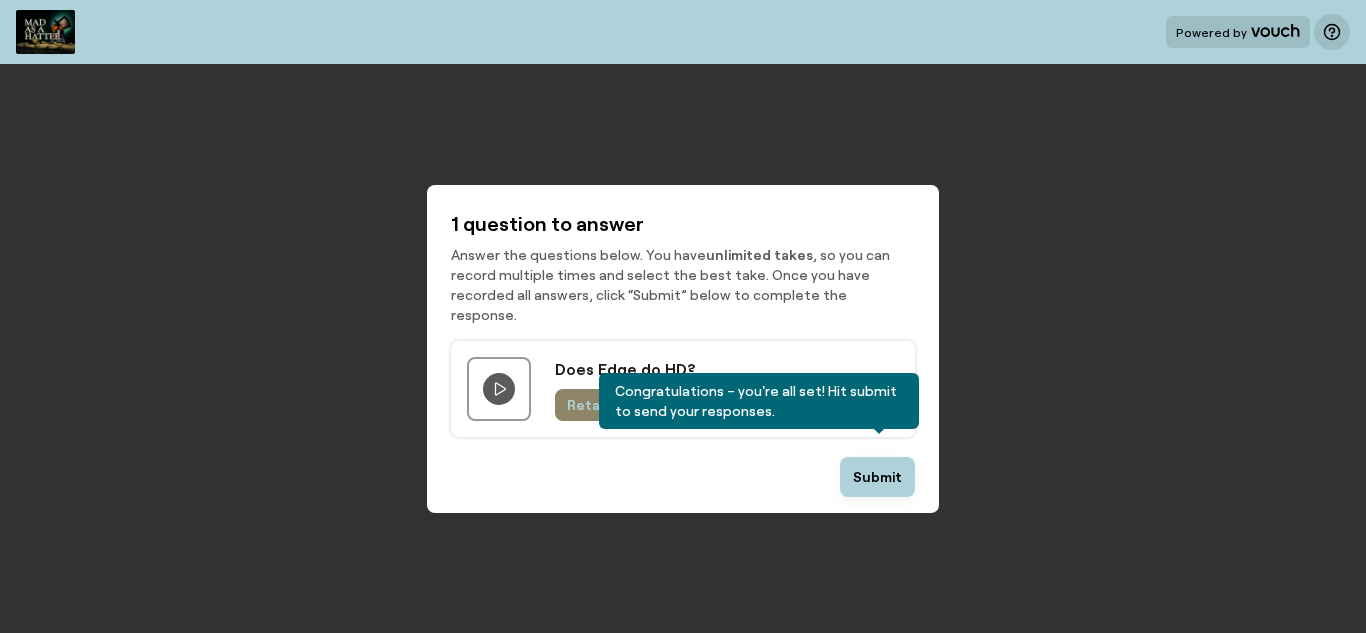 click on "Retake" at bounding box center [592, 405] 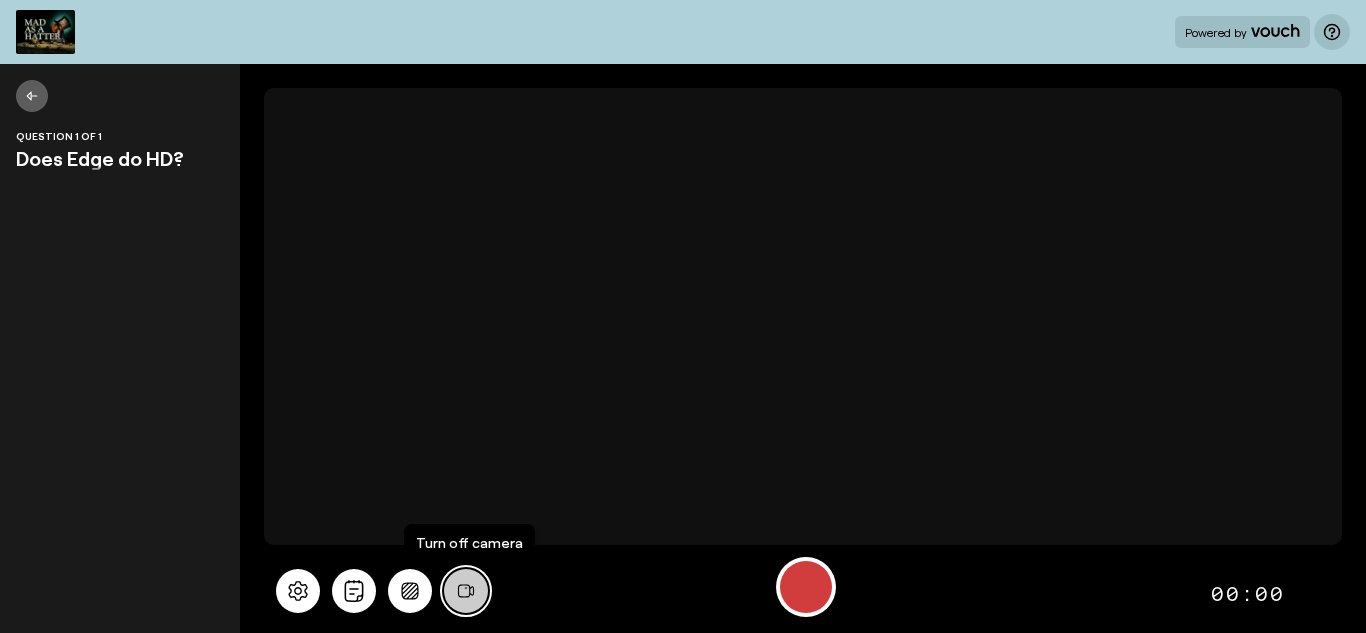 click 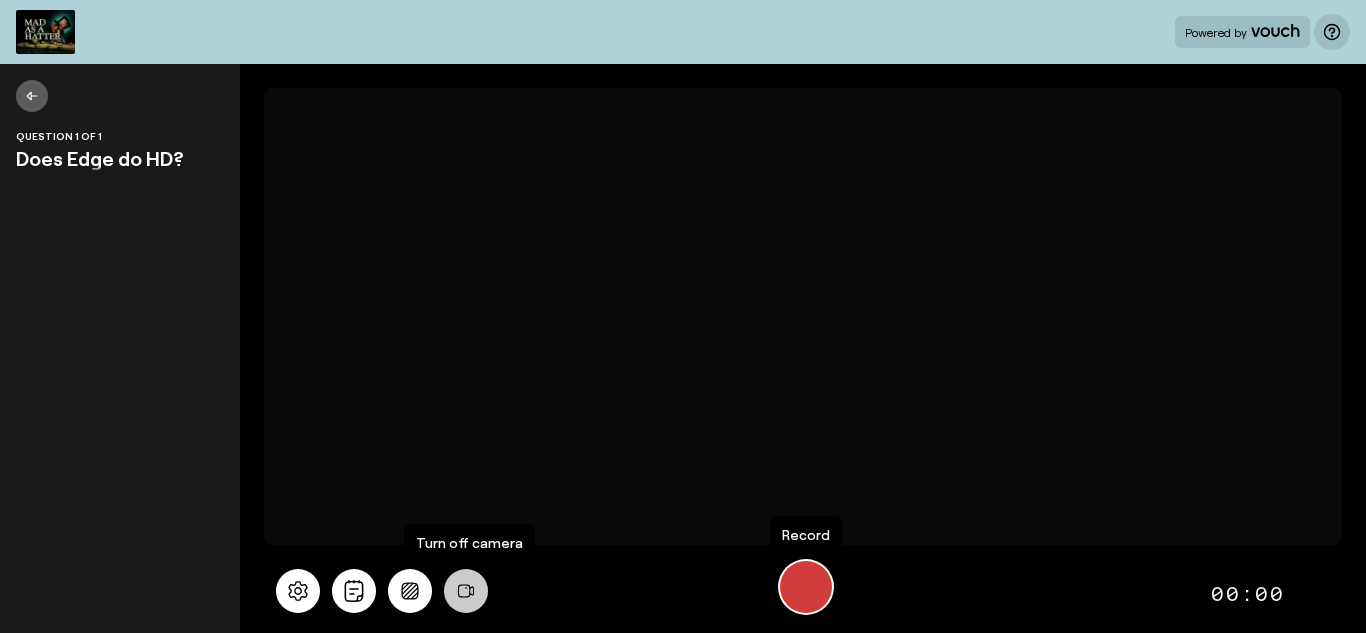 click at bounding box center [806, 587] 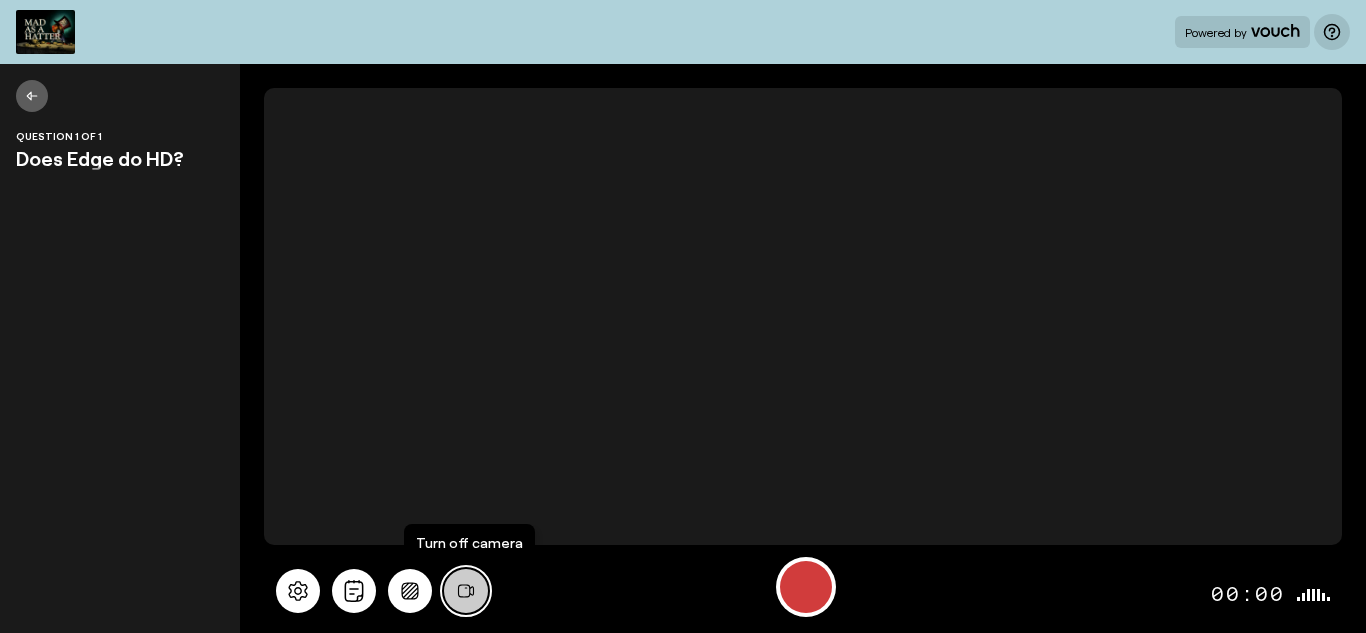 click 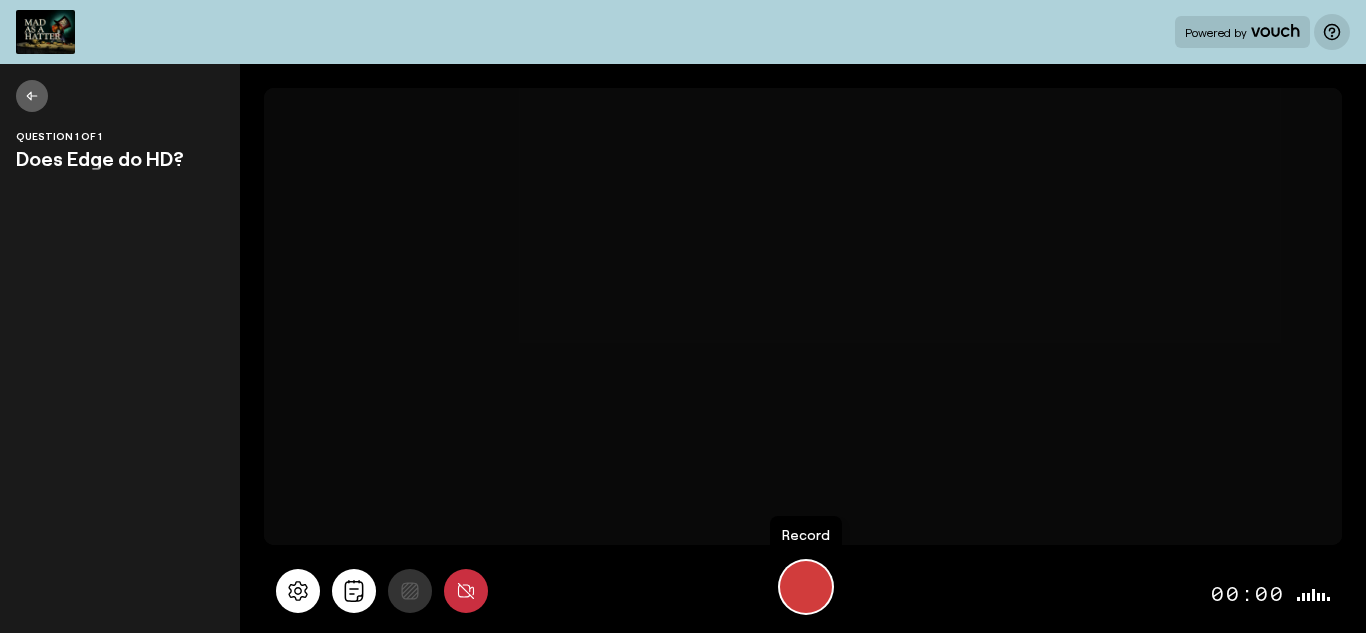 click at bounding box center (806, 587) 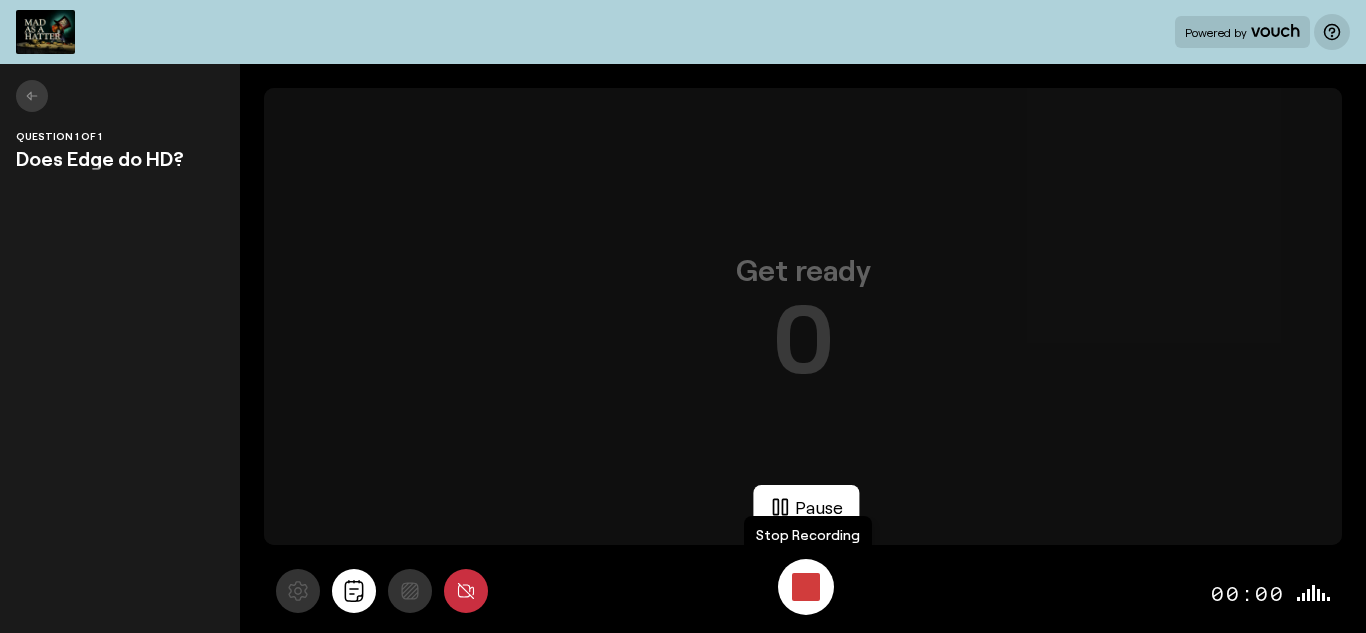 click at bounding box center [806, 587] 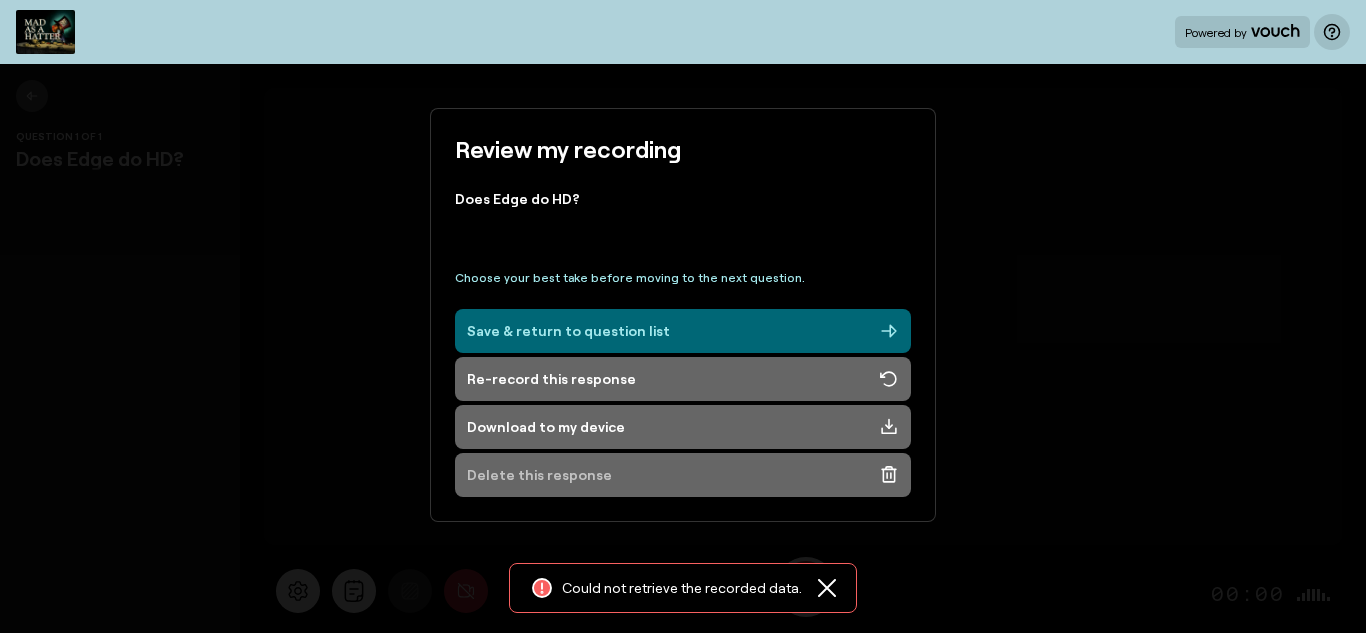 click on "Delete this response" at bounding box center [683, 475] 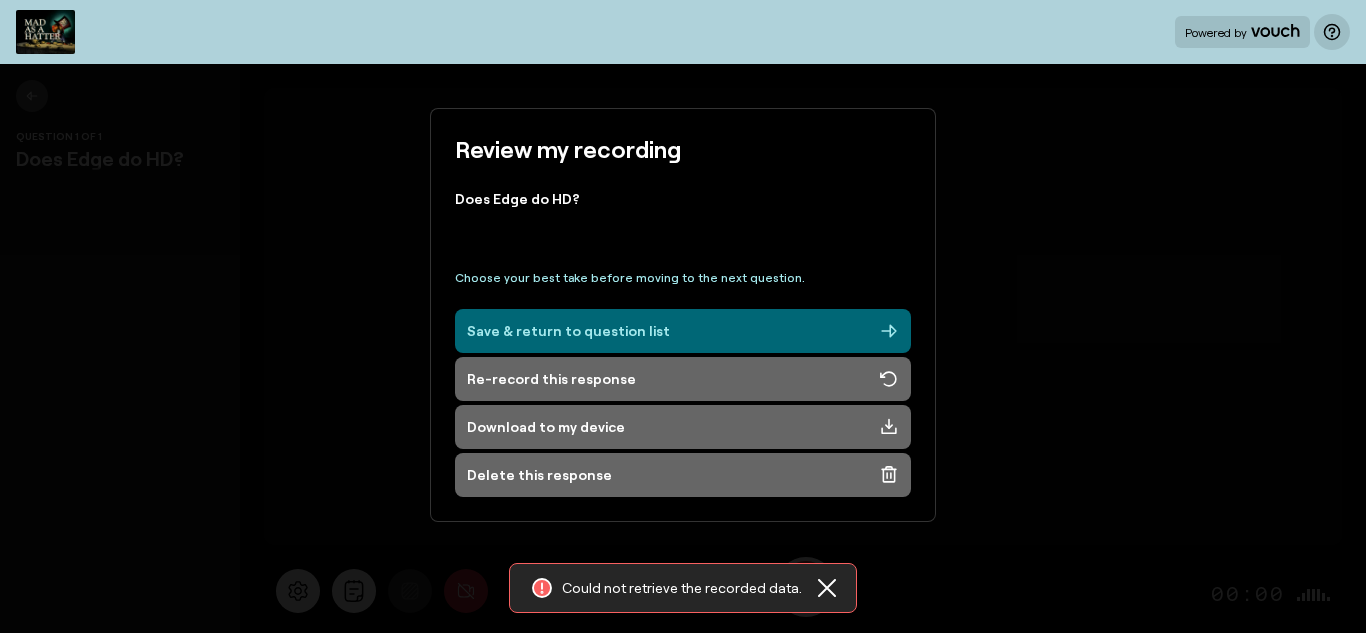 click 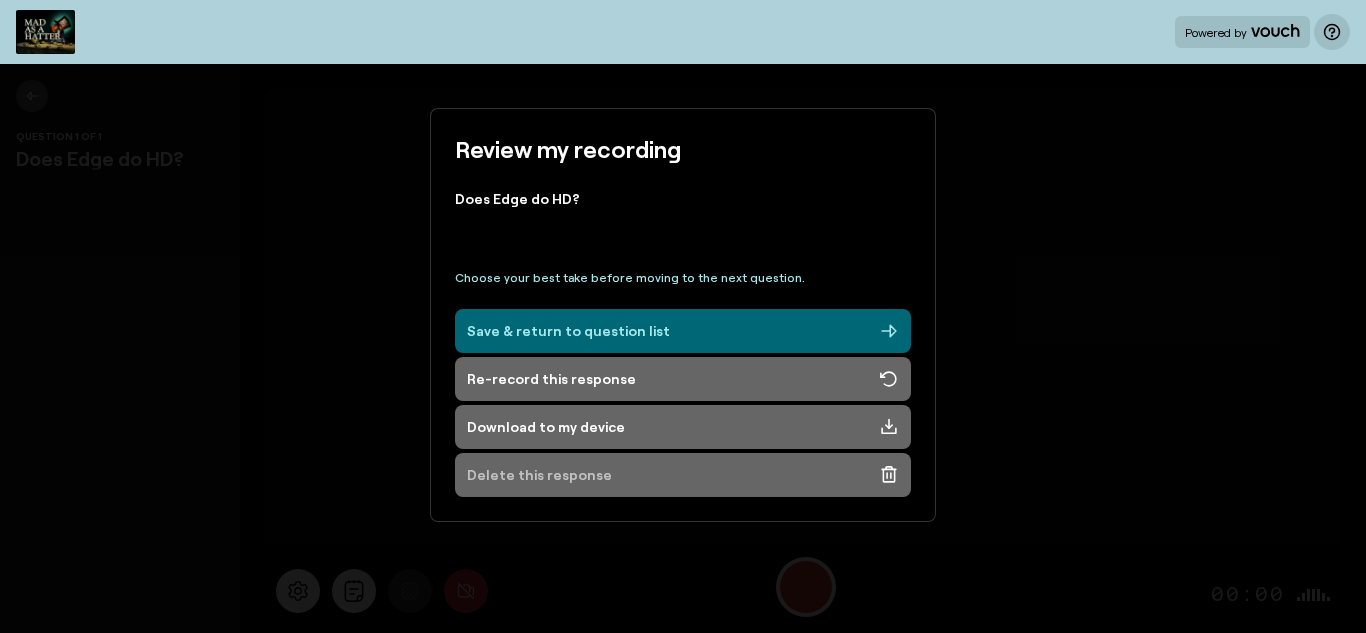 click on "Delete this response" at bounding box center [539, 475] 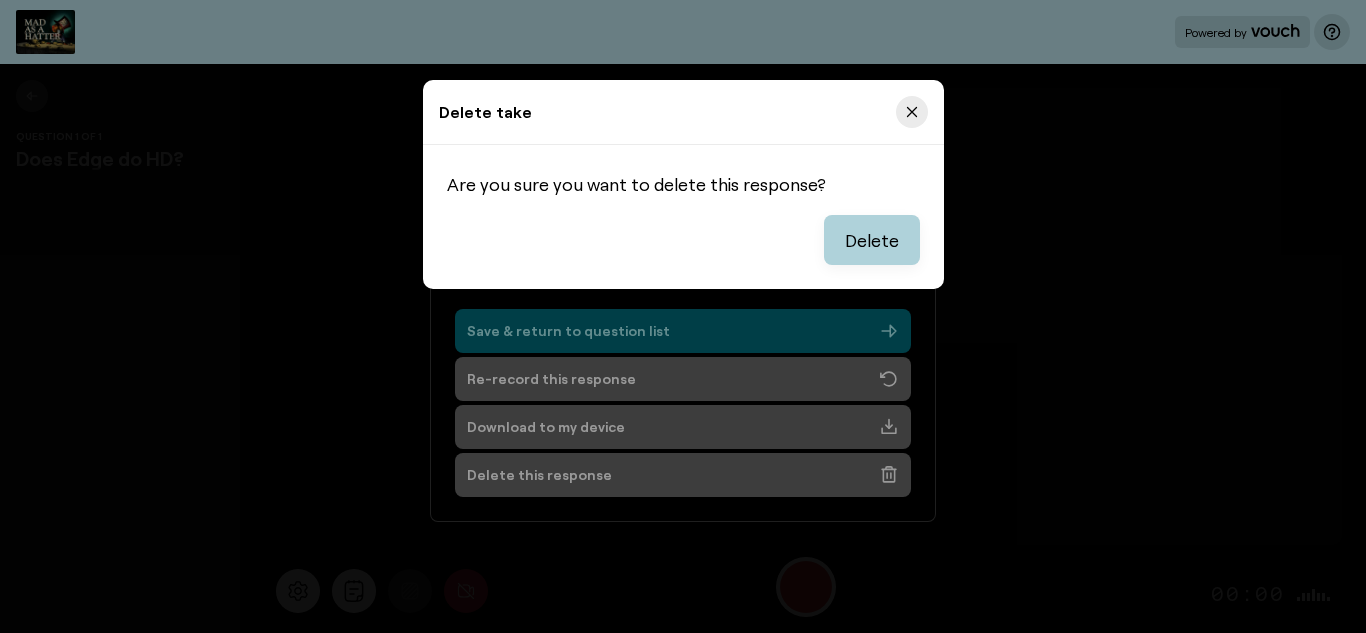type 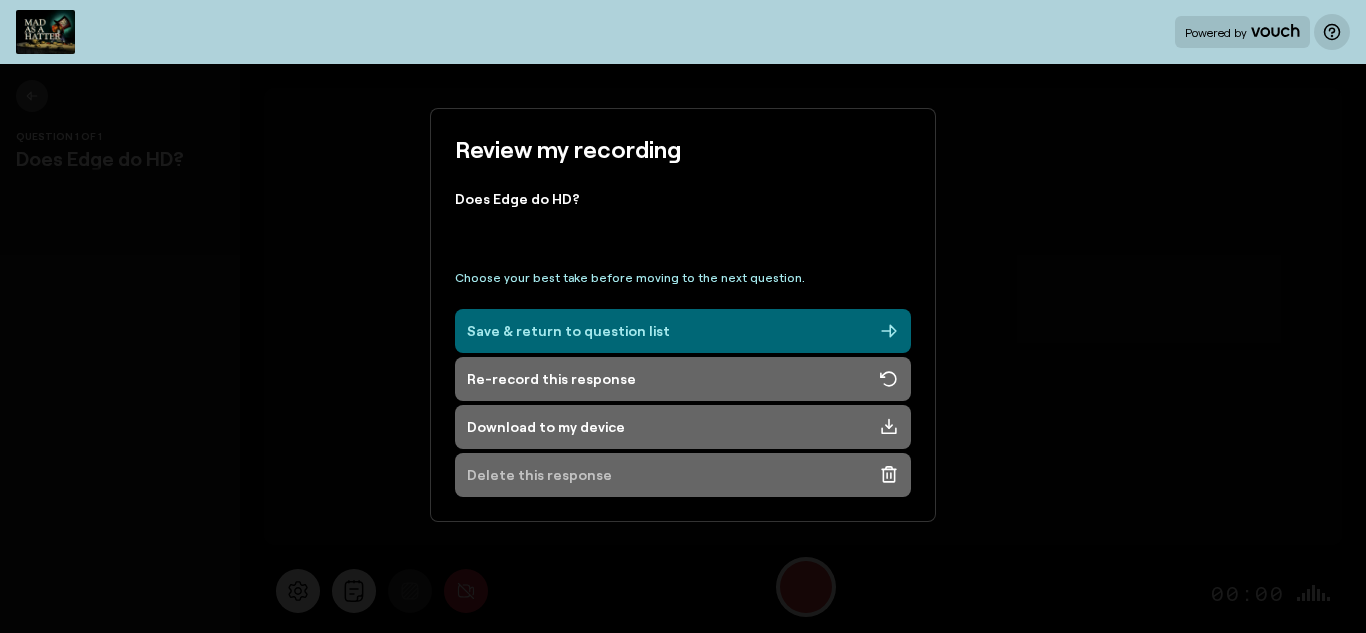 click on "Delete this response" at bounding box center [539, 475] 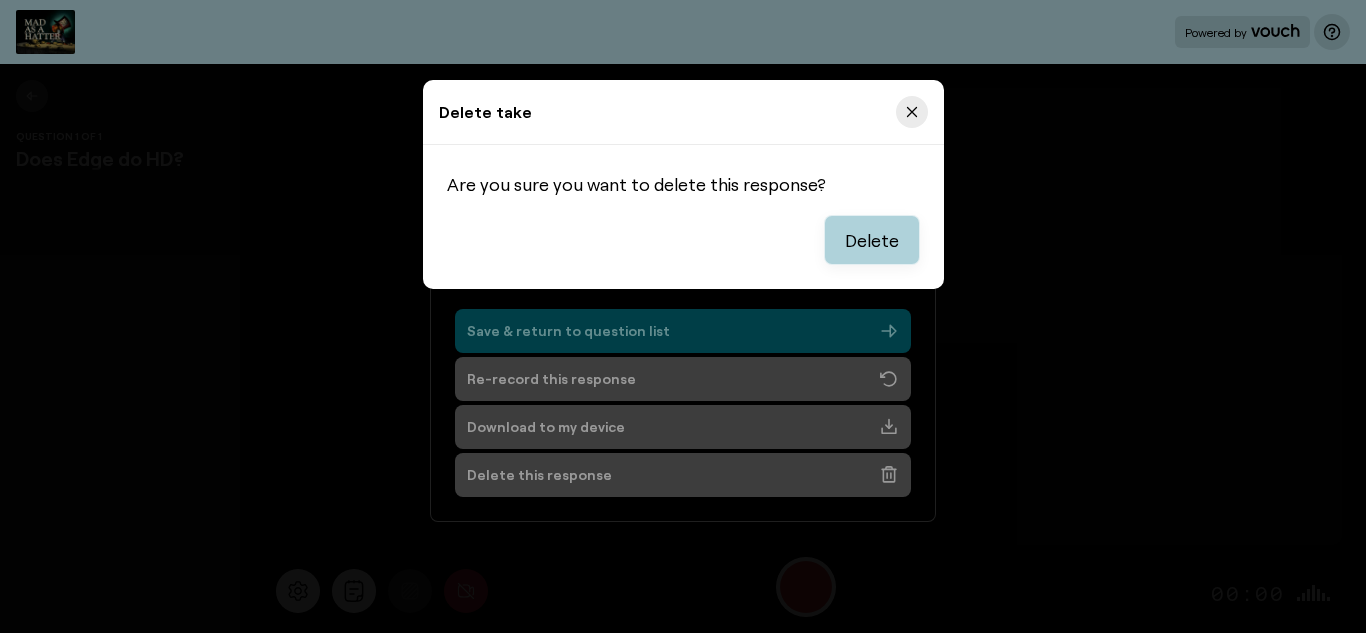 click on "Delete" at bounding box center [872, 240] 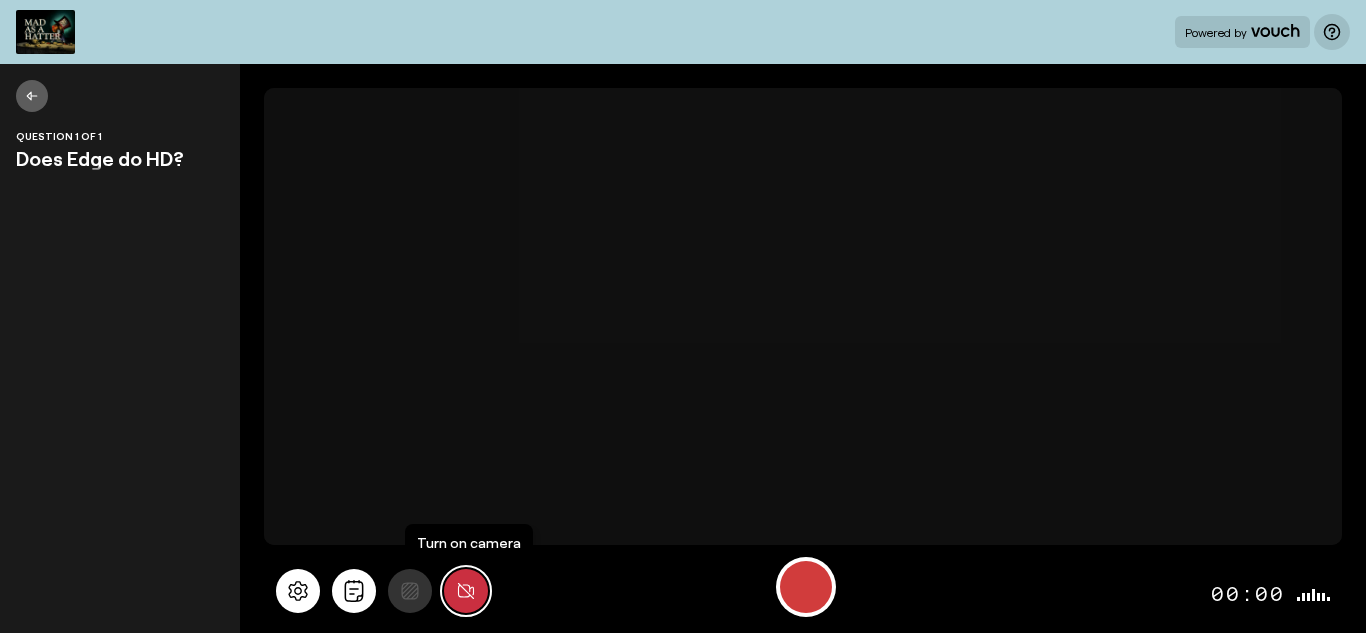 click 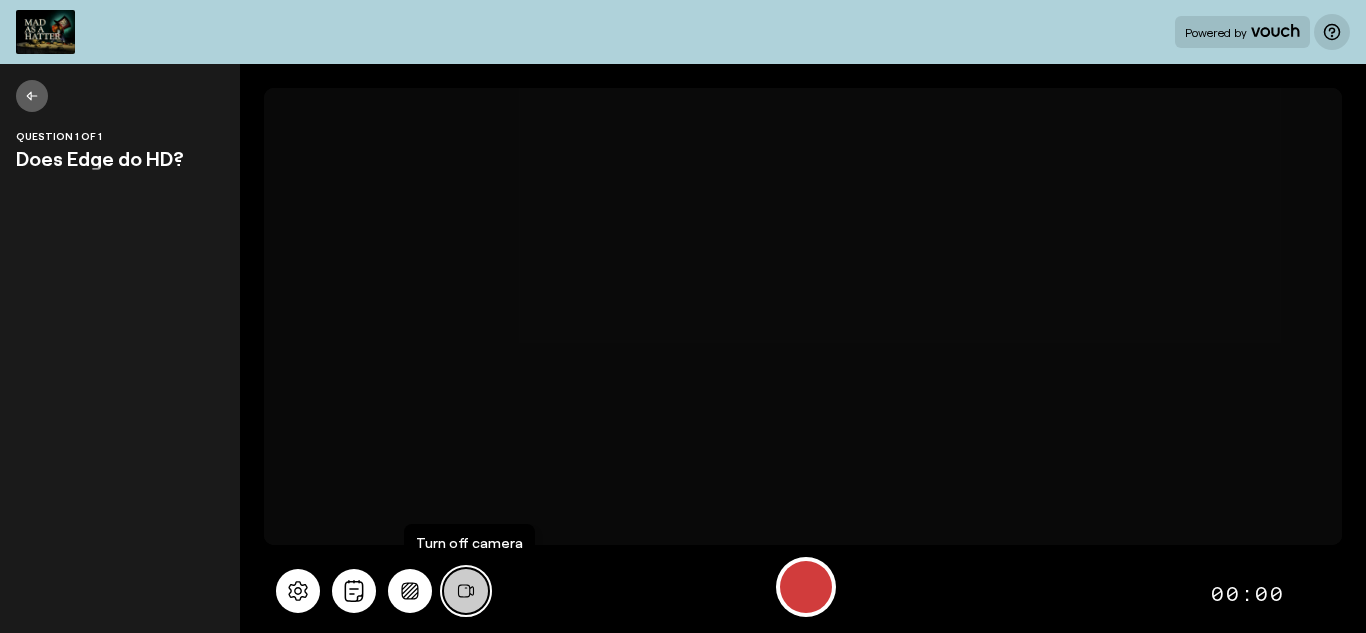 type 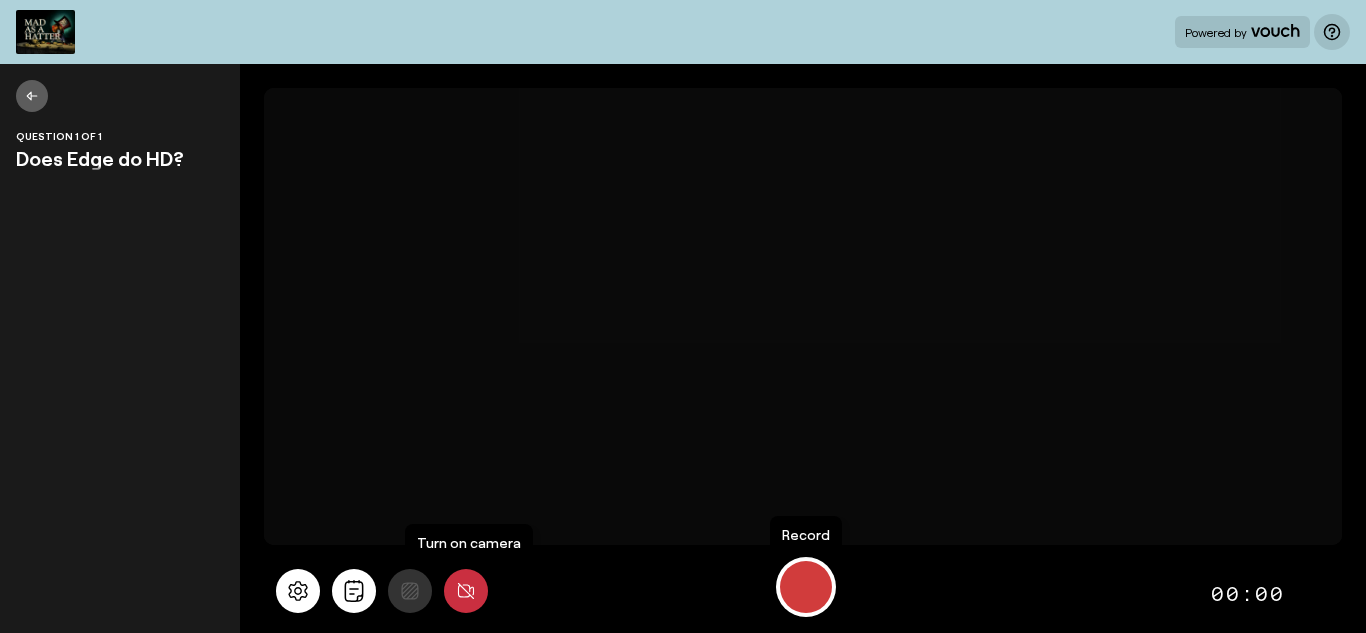 scroll, scrollTop: 0, scrollLeft: 0, axis: both 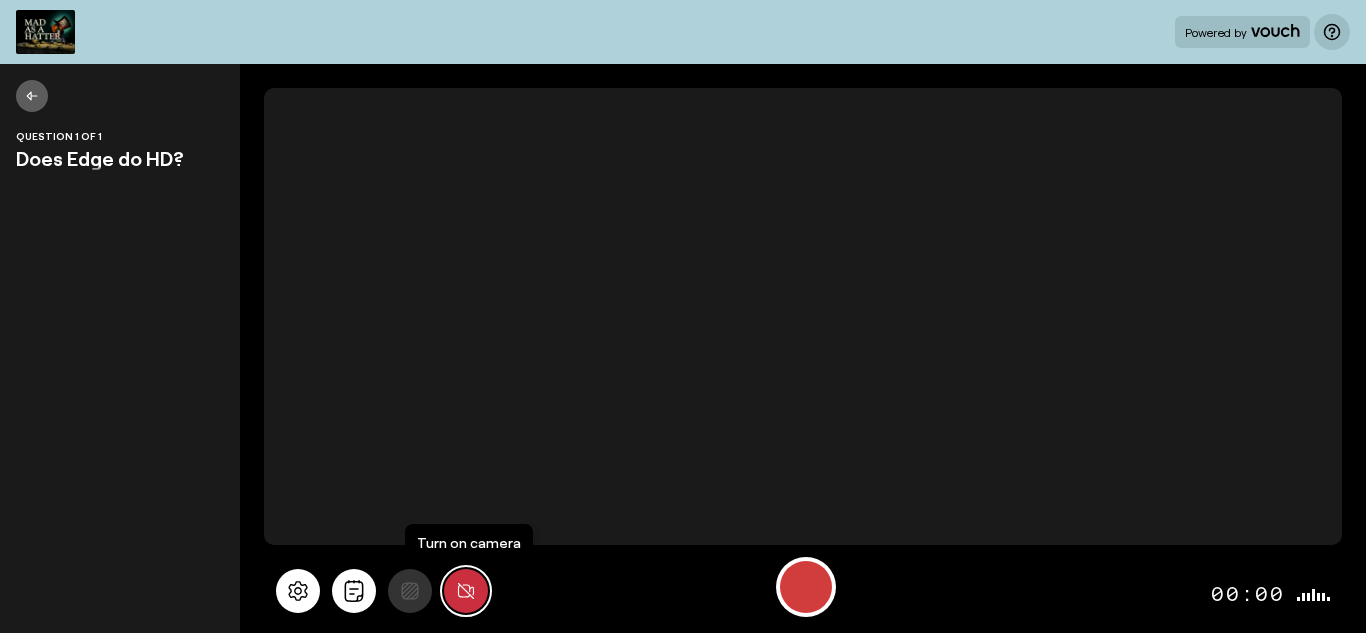 click 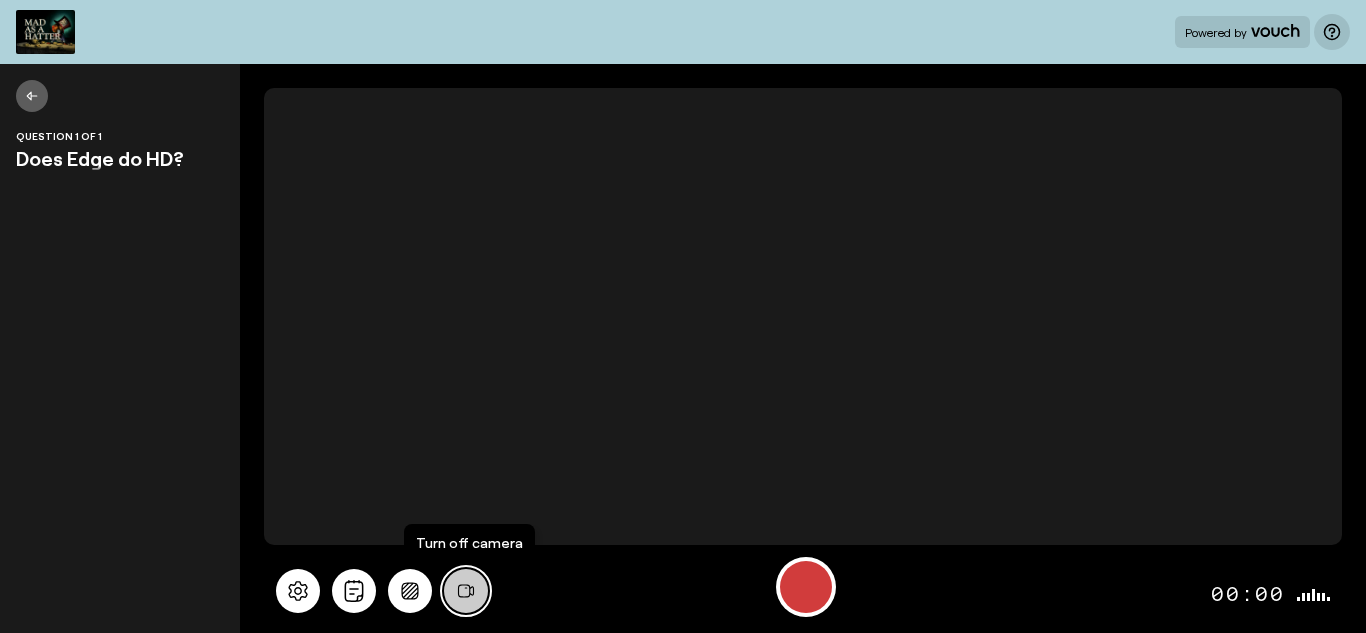 type 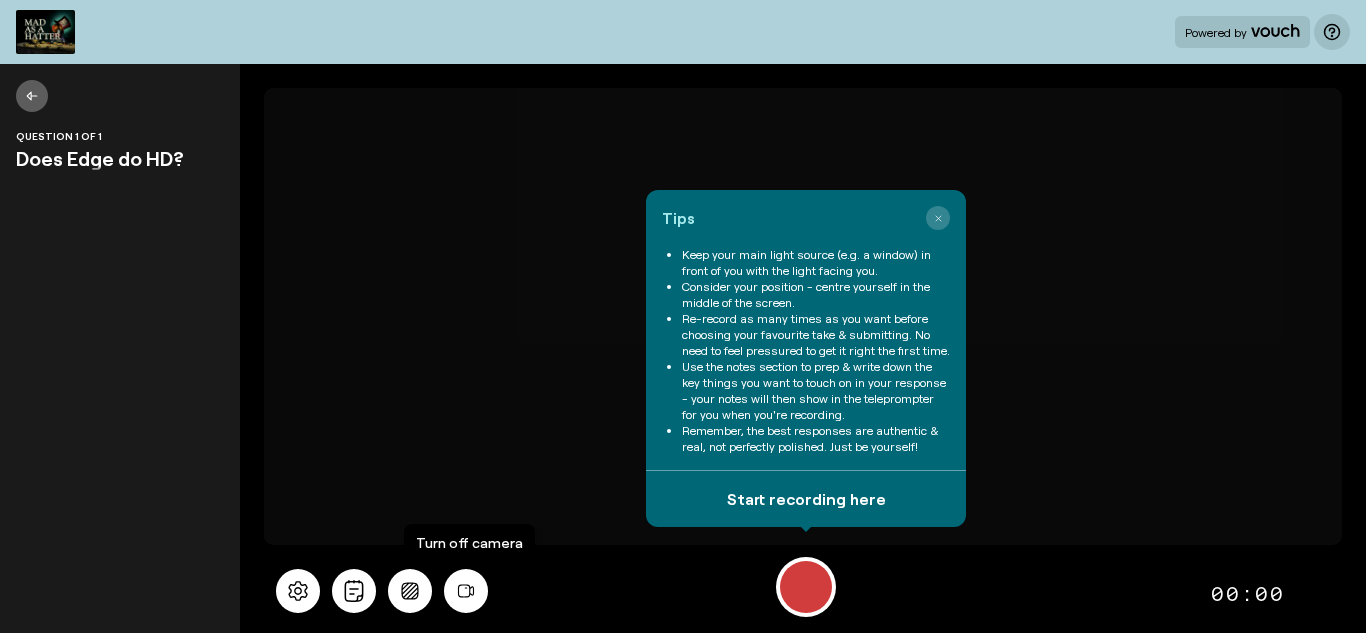 scroll, scrollTop: 0, scrollLeft: 0, axis: both 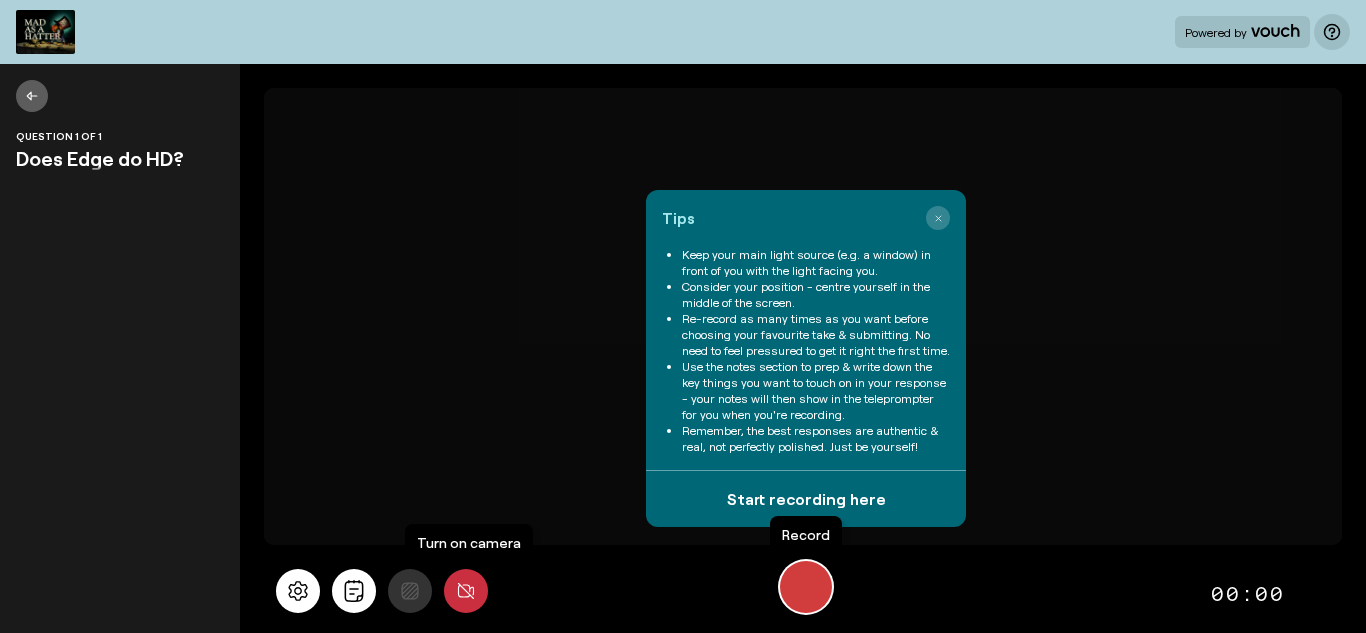 click at bounding box center [806, 587] 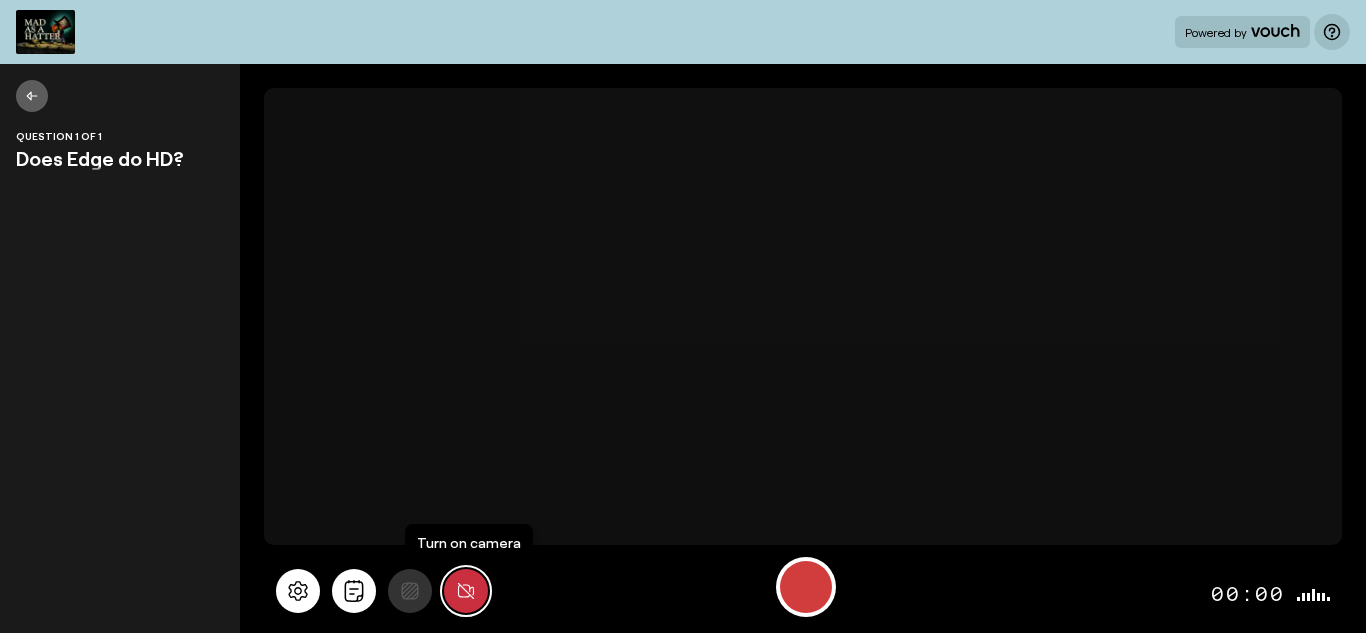 click 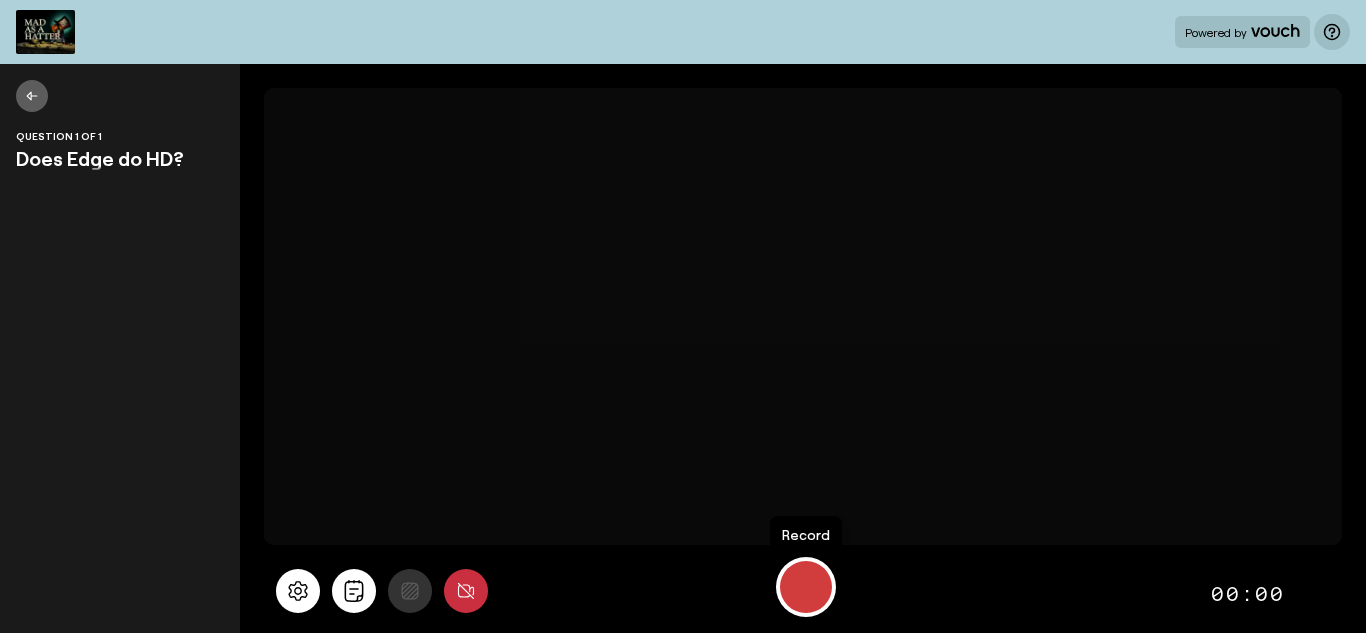 scroll, scrollTop: 0, scrollLeft: 0, axis: both 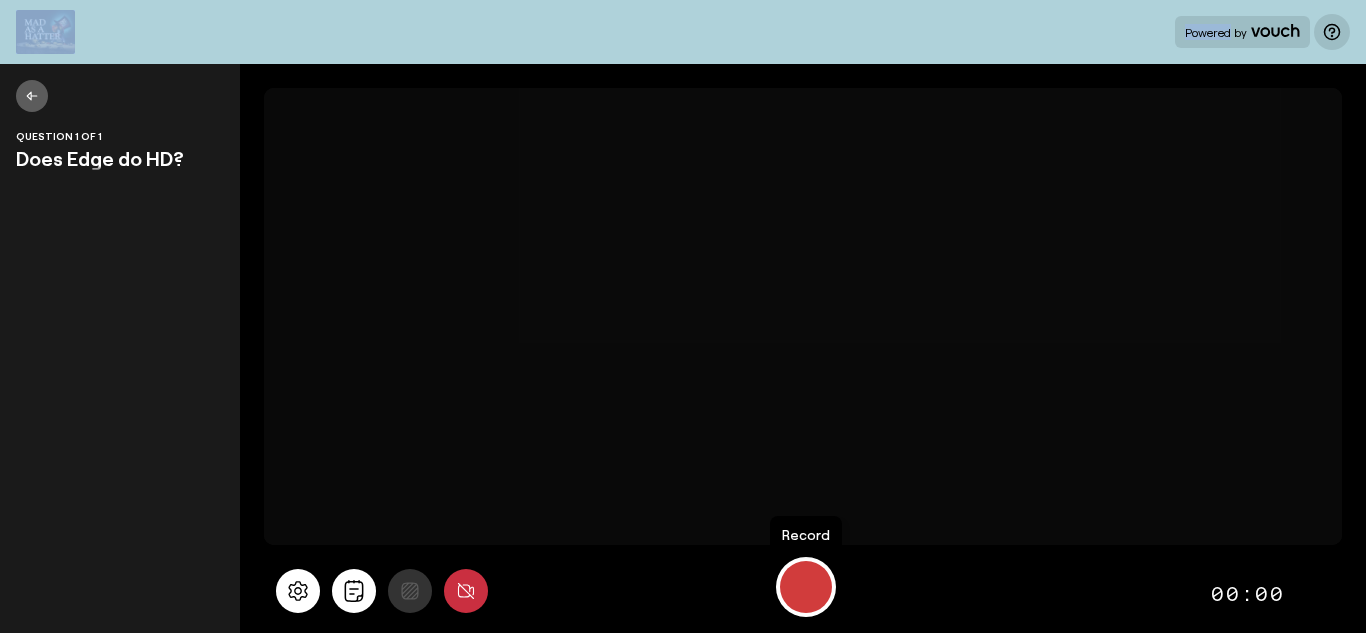click at bounding box center [806, 587] 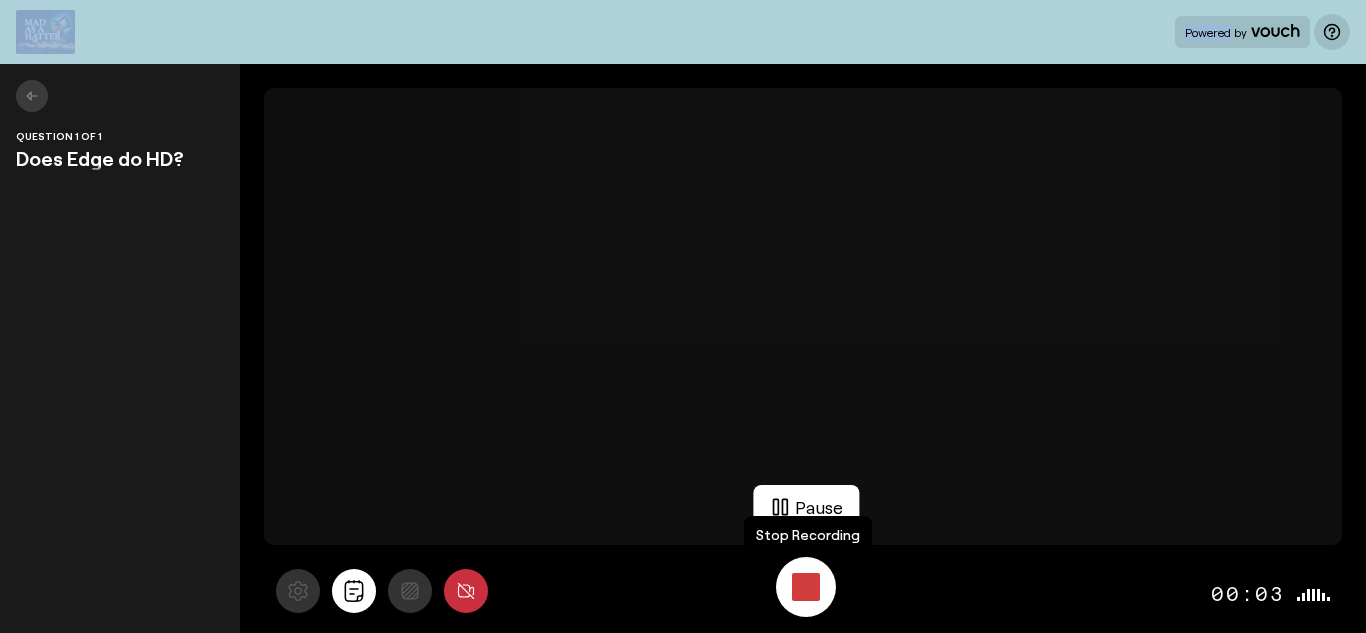click at bounding box center (806, 587) 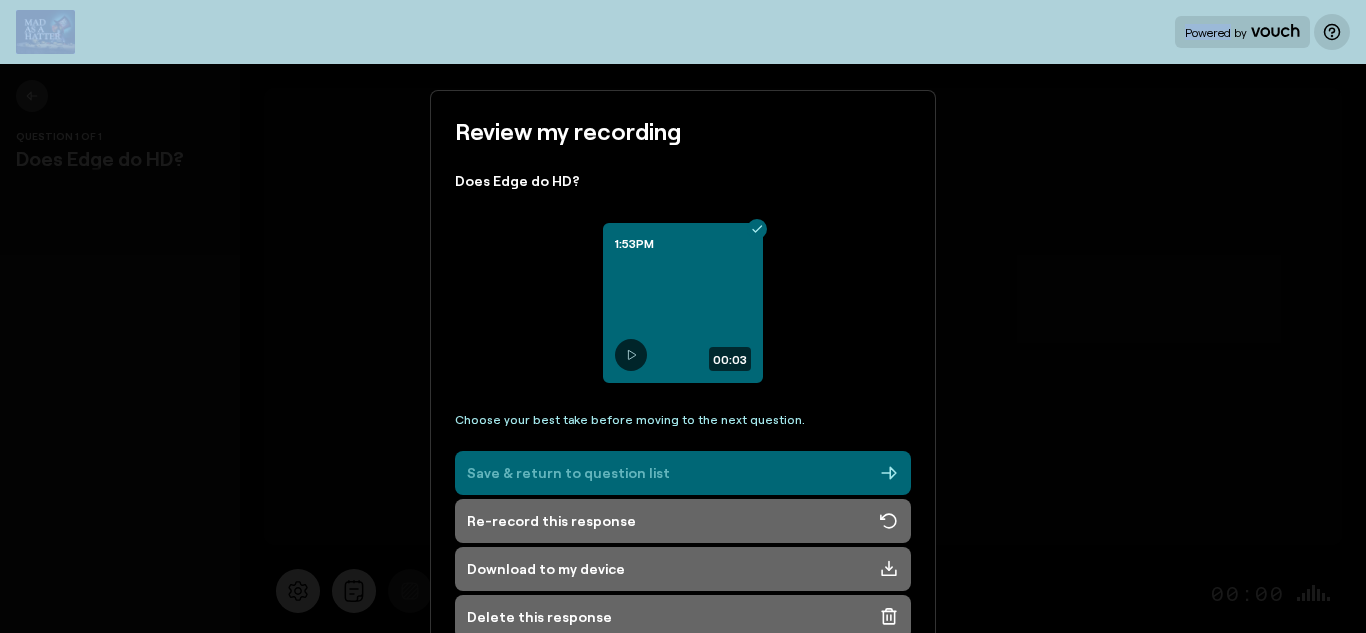 scroll, scrollTop: 19, scrollLeft: 0, axis: vertical 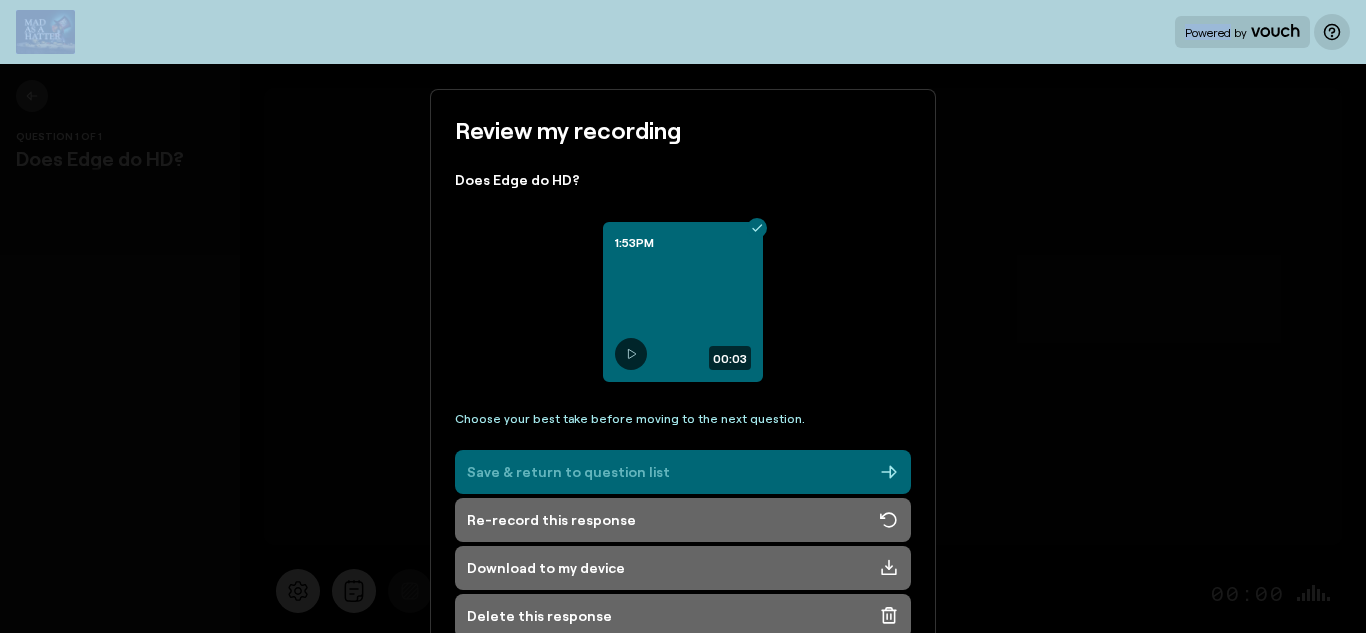 click on "Save & return to question list" at bounding box center (568, 472) 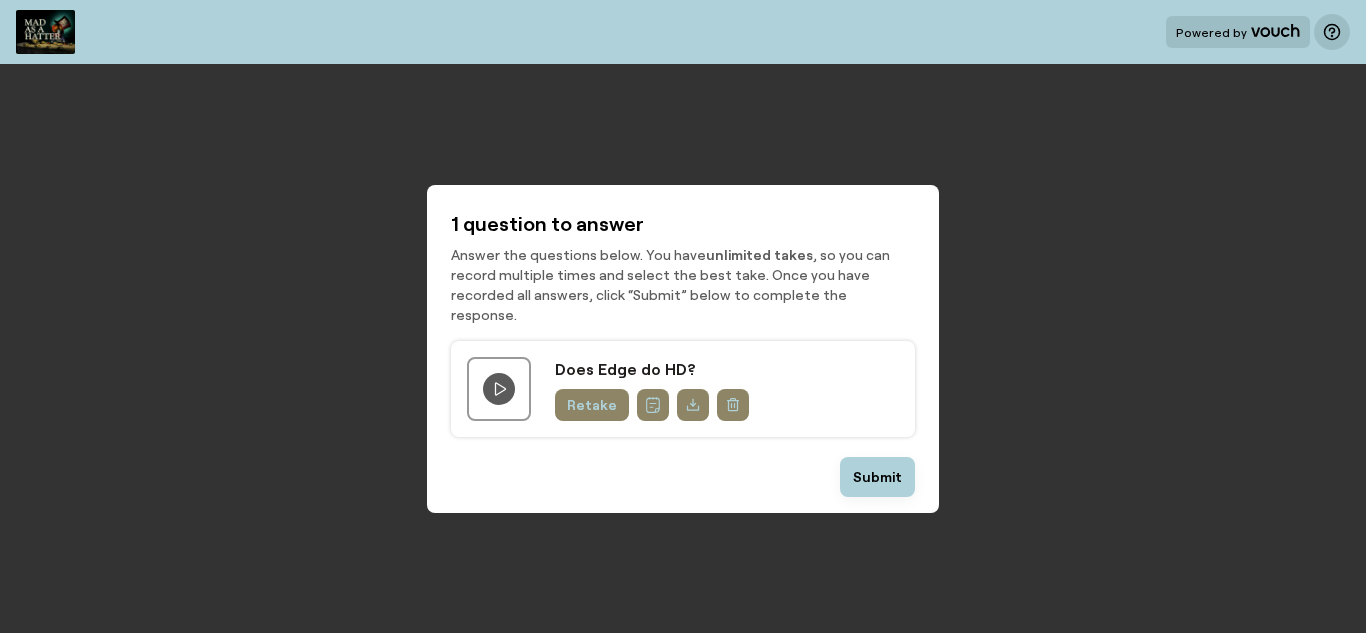 click on "1 question to answer   Answer the questions below. You have  unlimited takes , so you can record multiple times and select the best take. Once you have recorded all answers, click “Submit” below to complete the response.                 Does Edge do HD?
Retake
Submit
Submit" at bounding box center [683, 348] 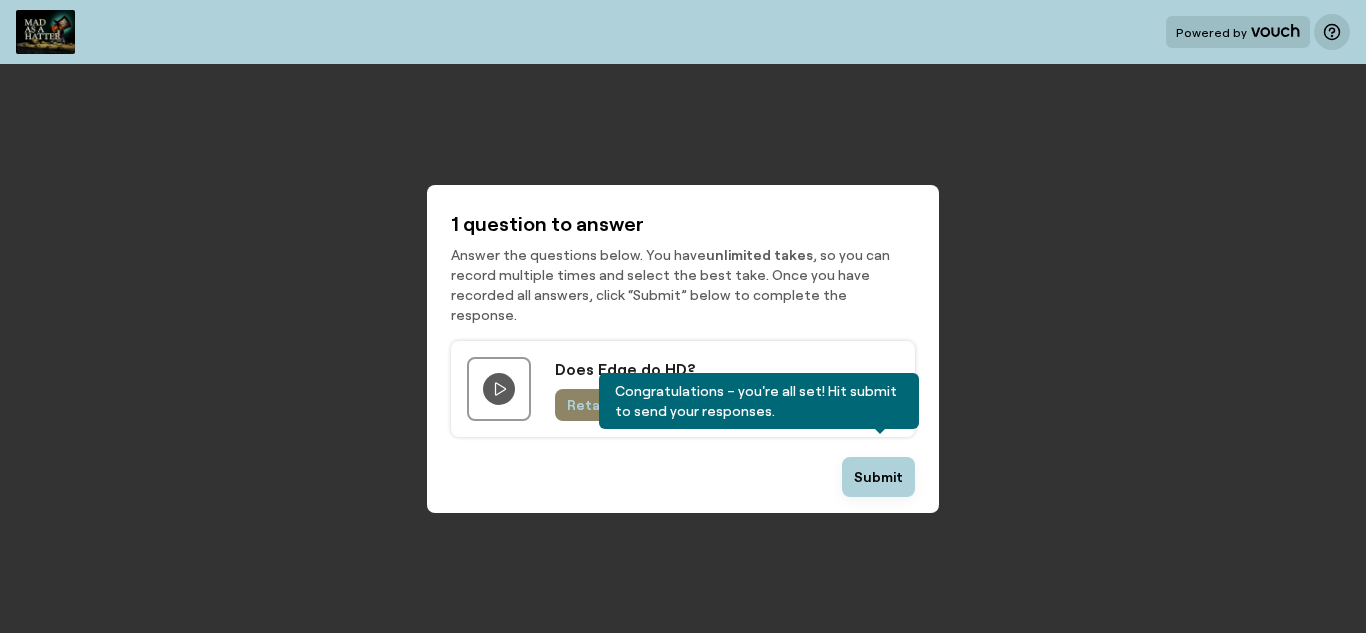 scroll, scrollTop: 0, scrollLeft: 0, axis: both 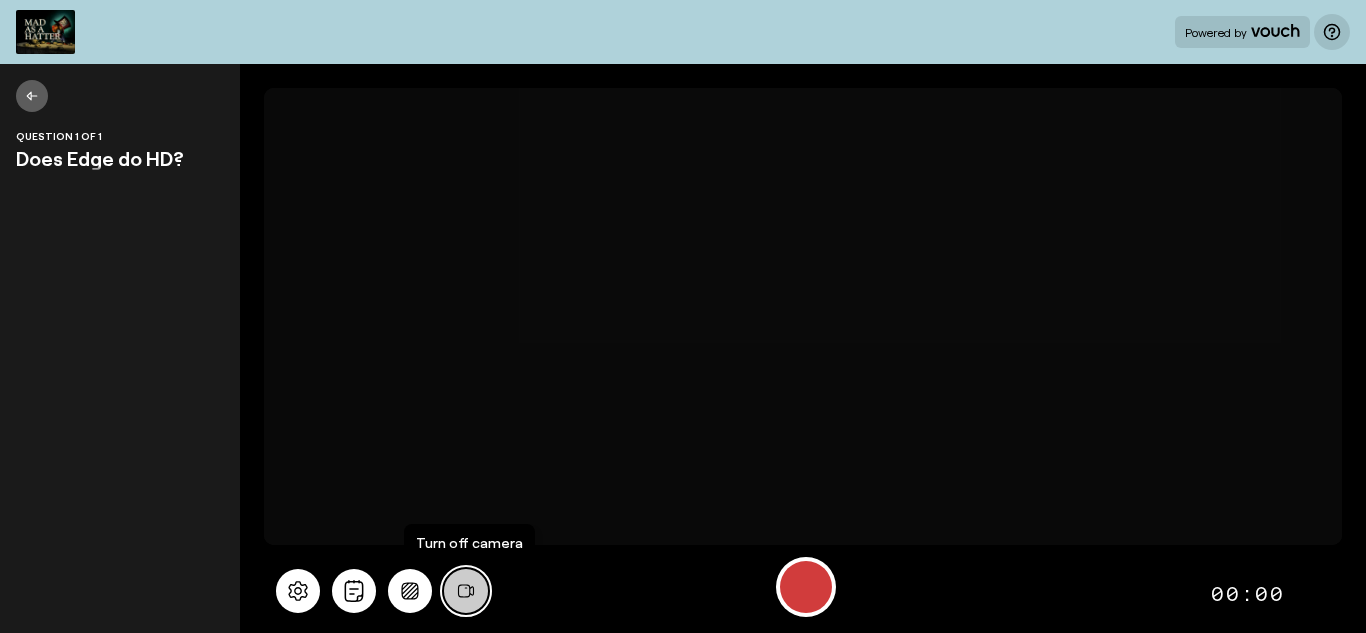 click at bounding box center (466, 591) 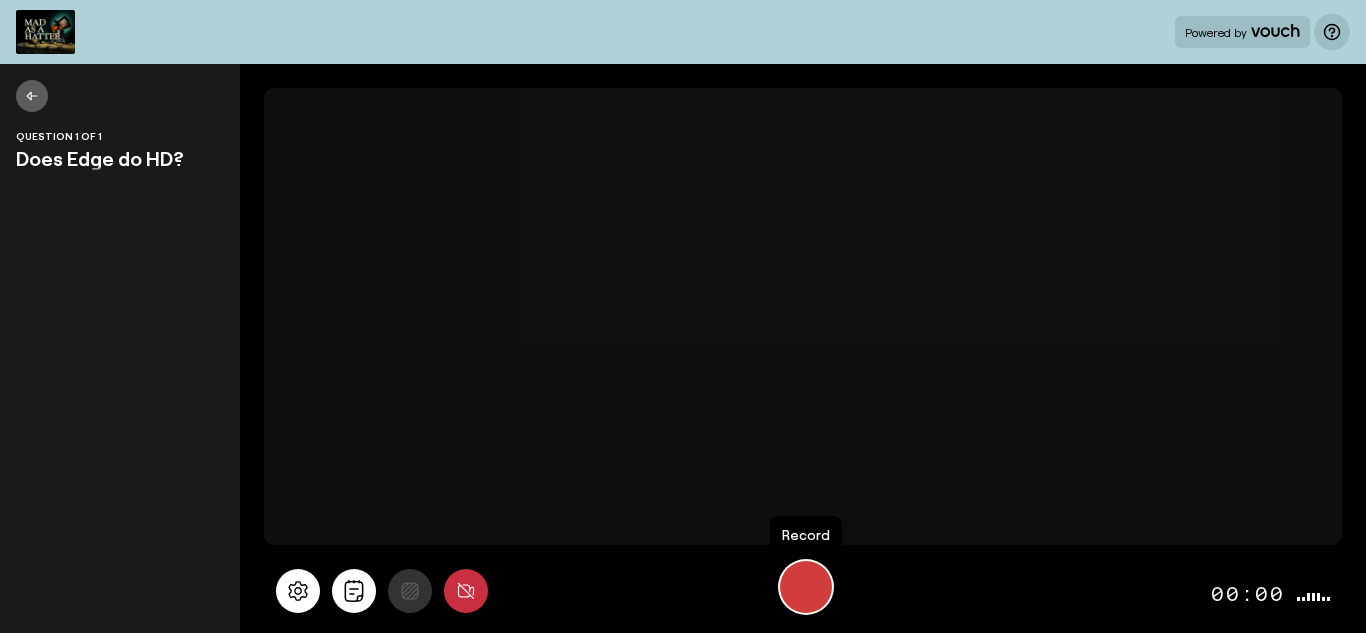 click 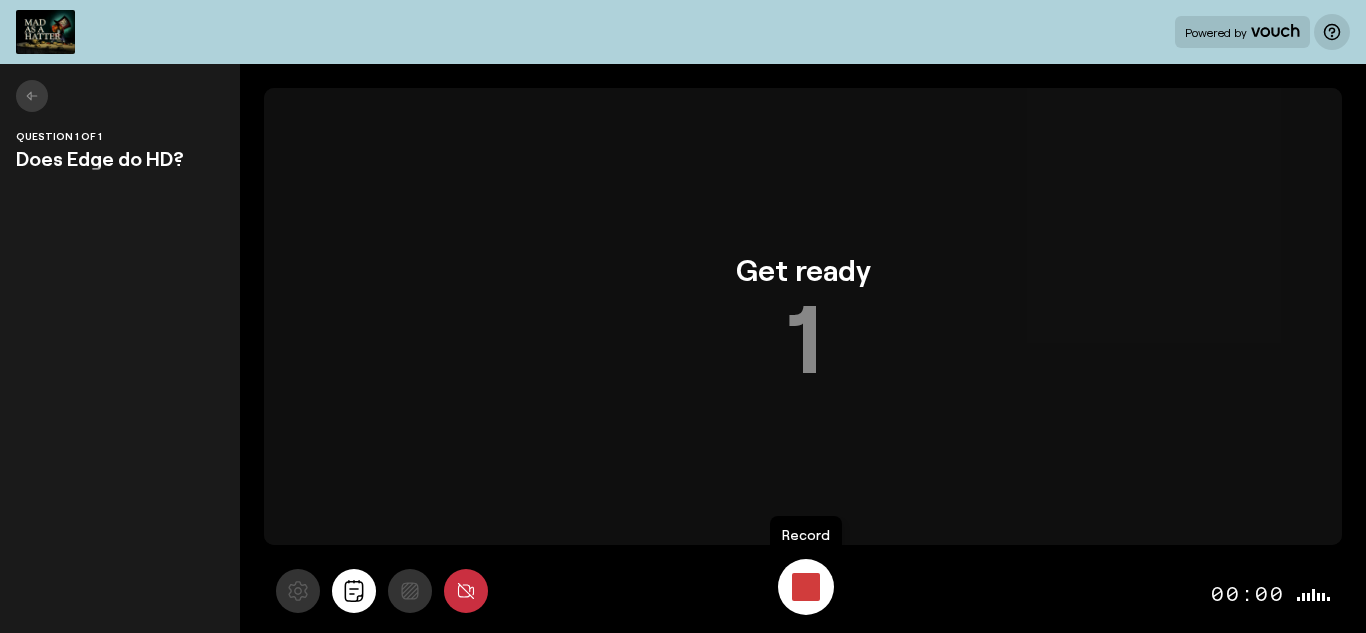 click 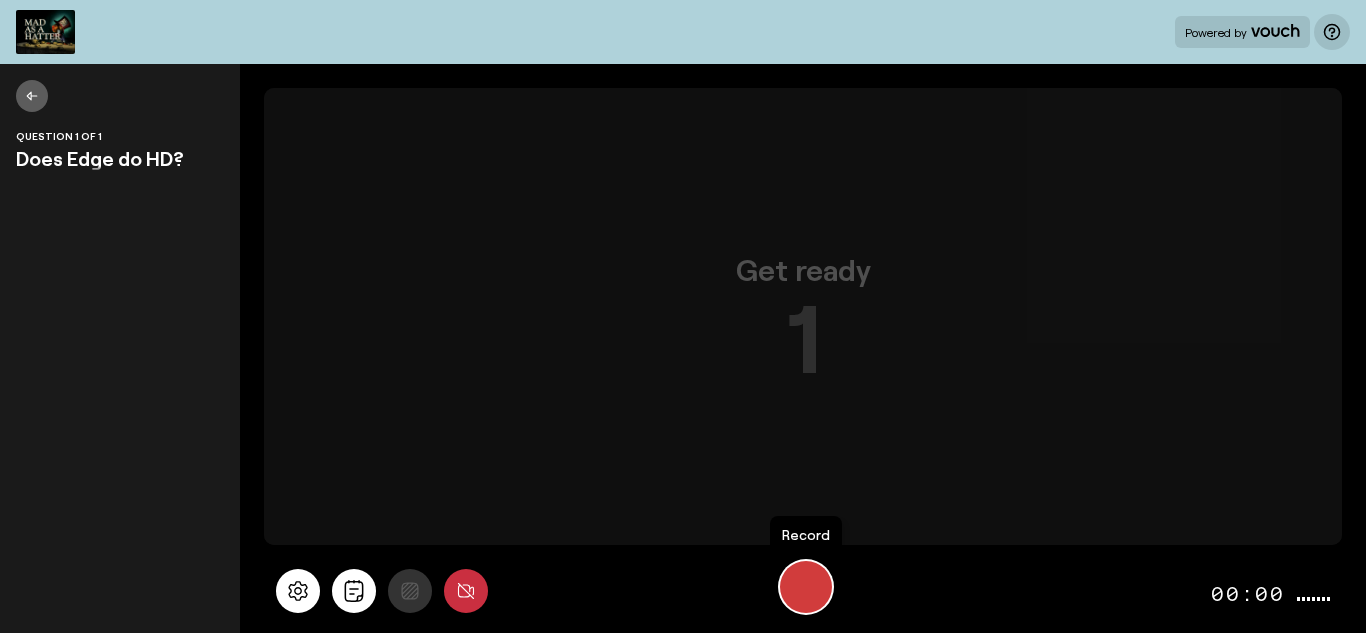 click 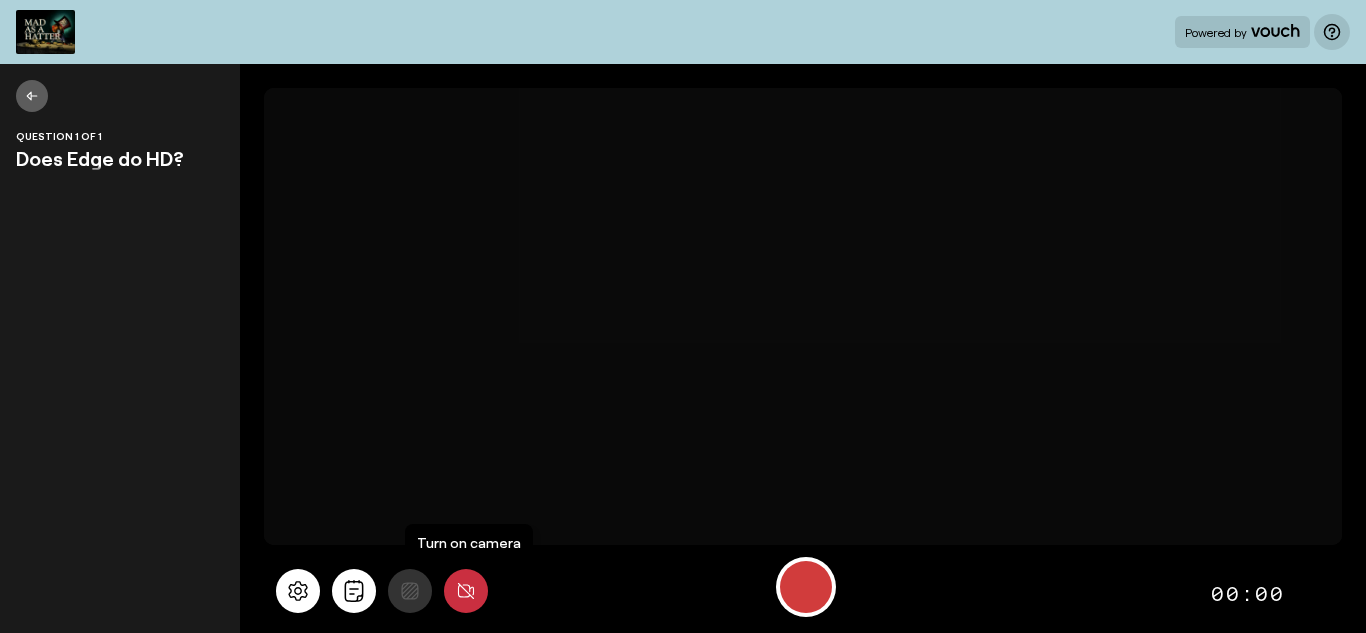 scroll, scrollTop: 0, scrollLeft: 0, axis: both 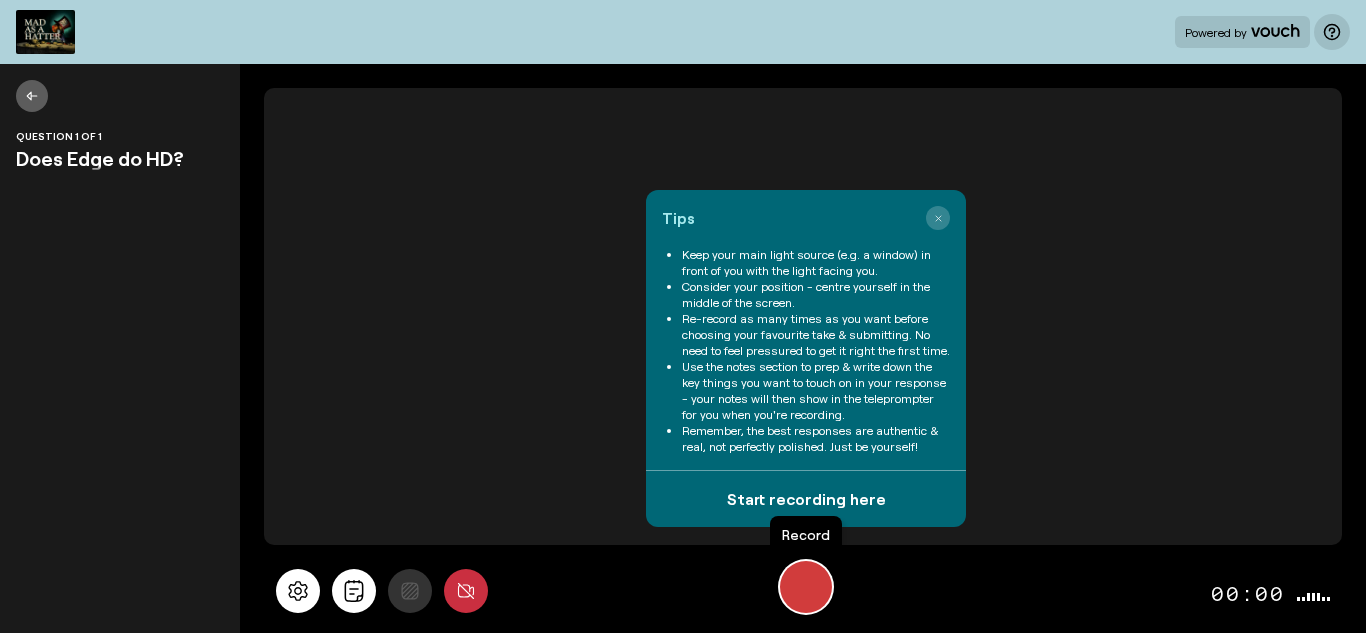 click at bounding box center (806, 587) 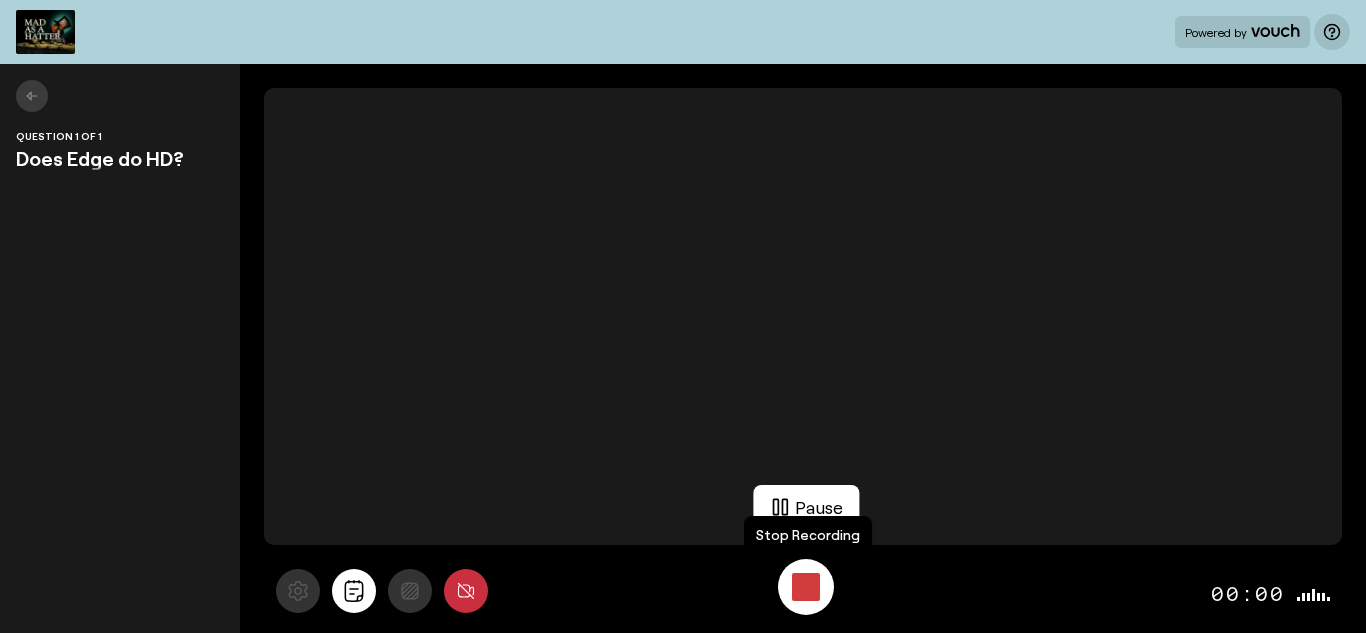 click at bounding box center (806, 587) 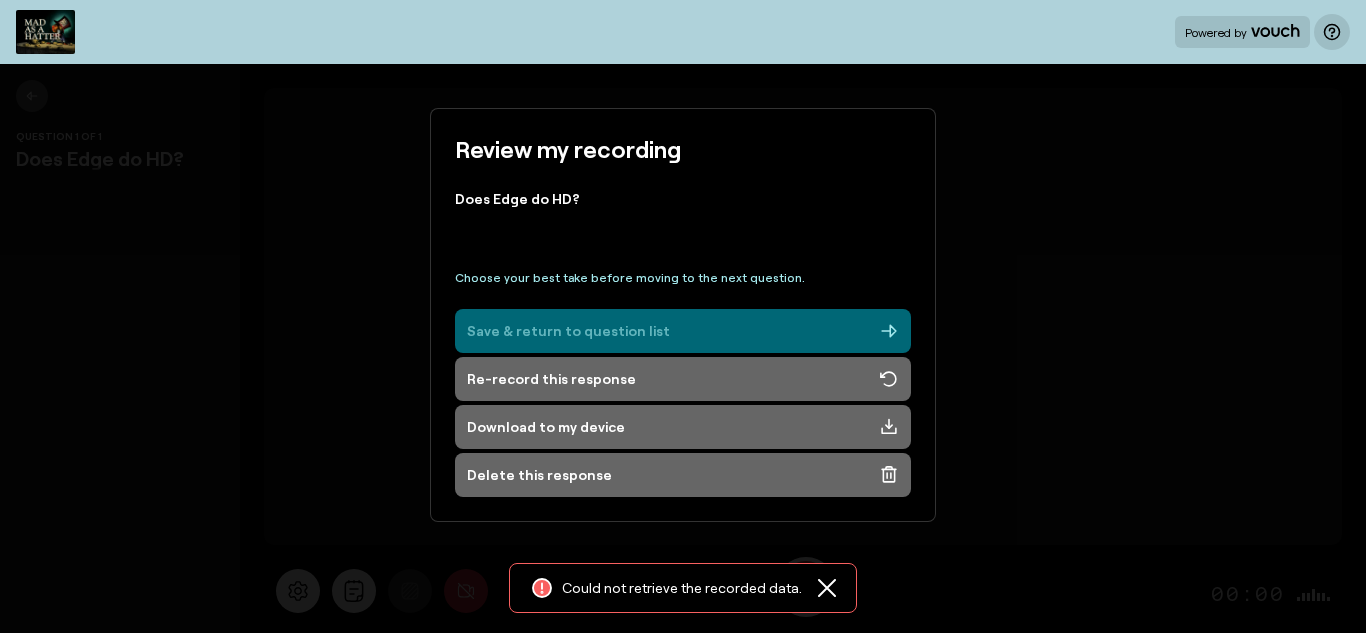 click on "Save & return to question list" at bounding box center [683, 331] 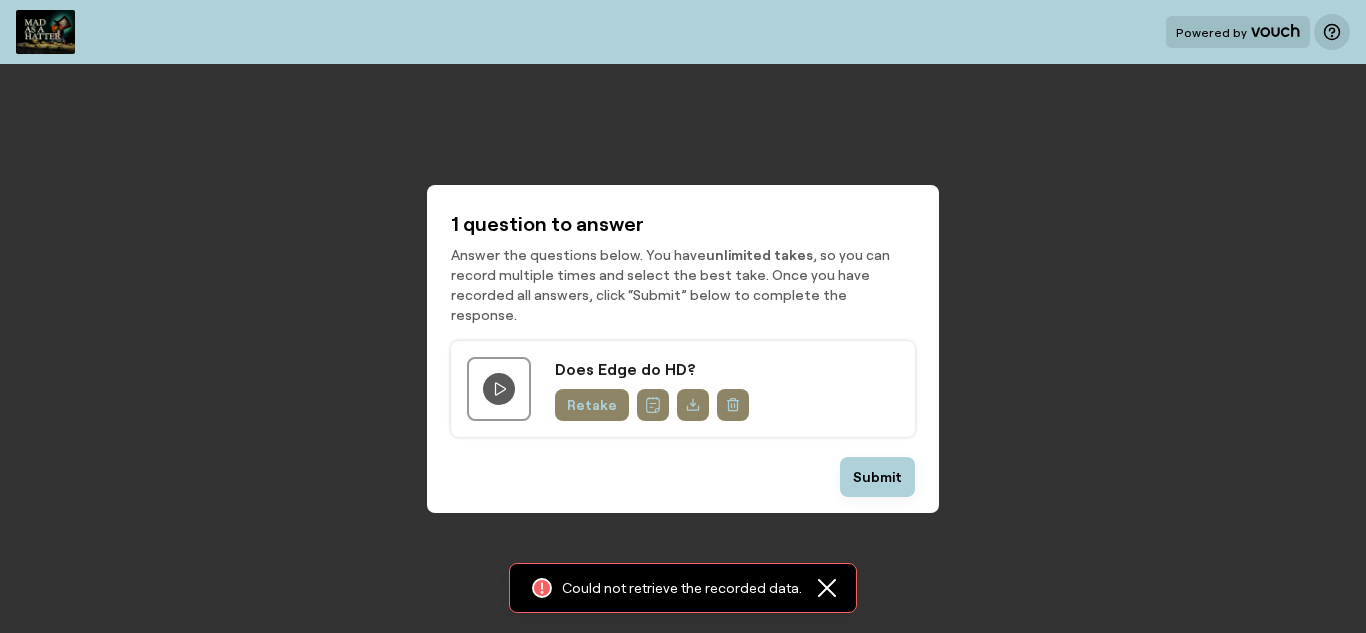 click on "Retake" at bounding box center [592, 405] 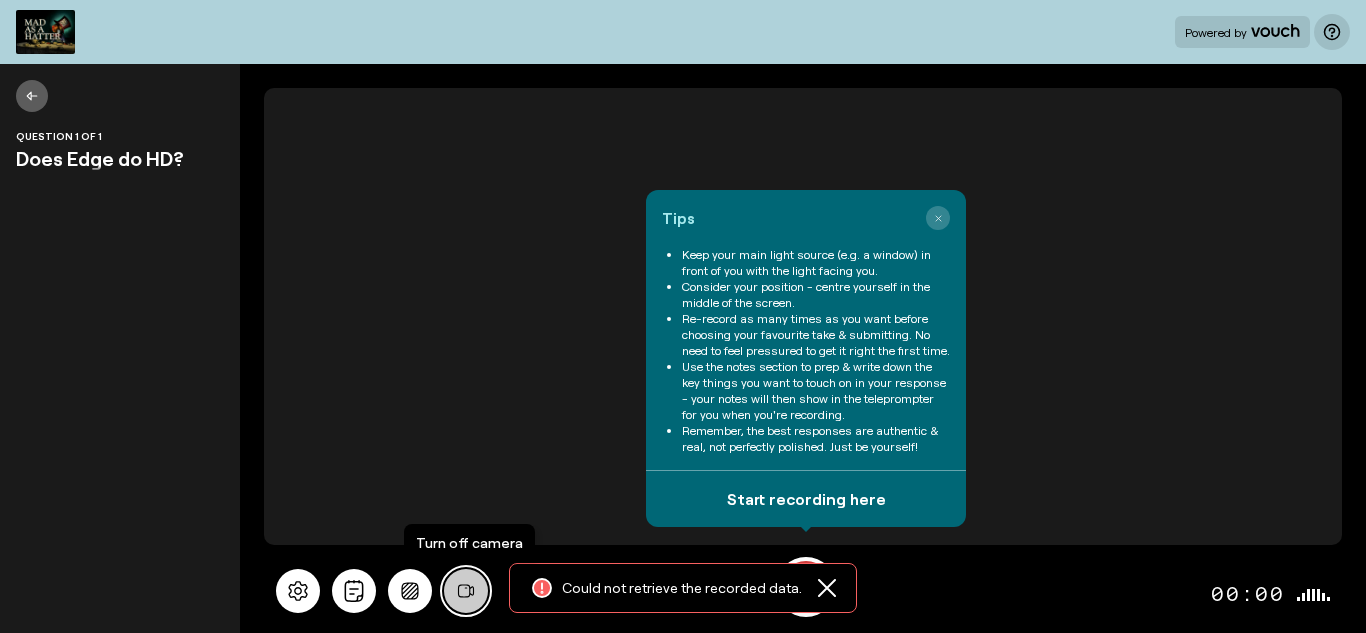 click 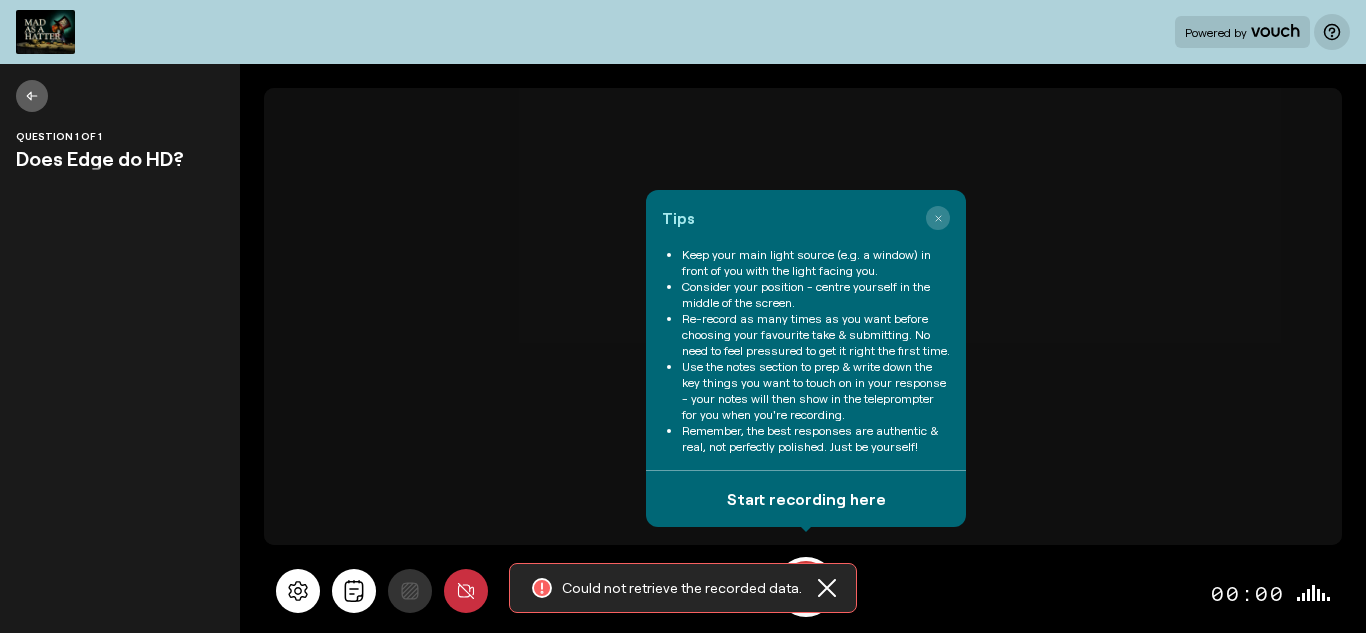 click 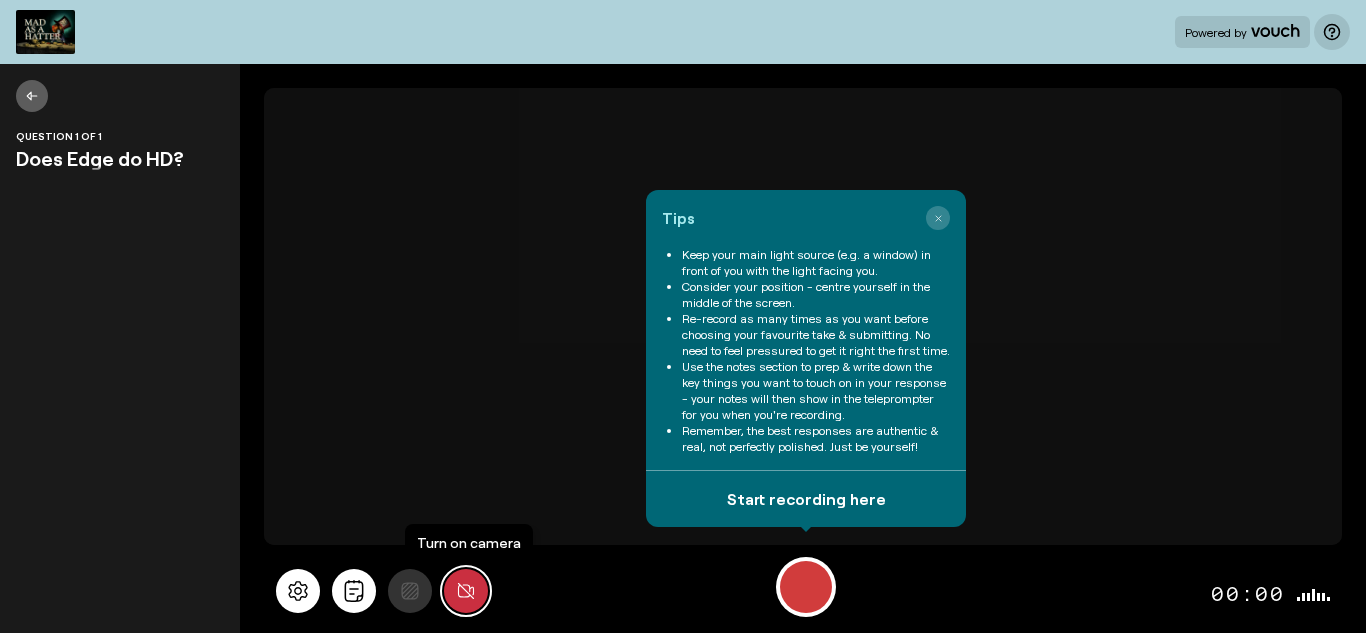 click 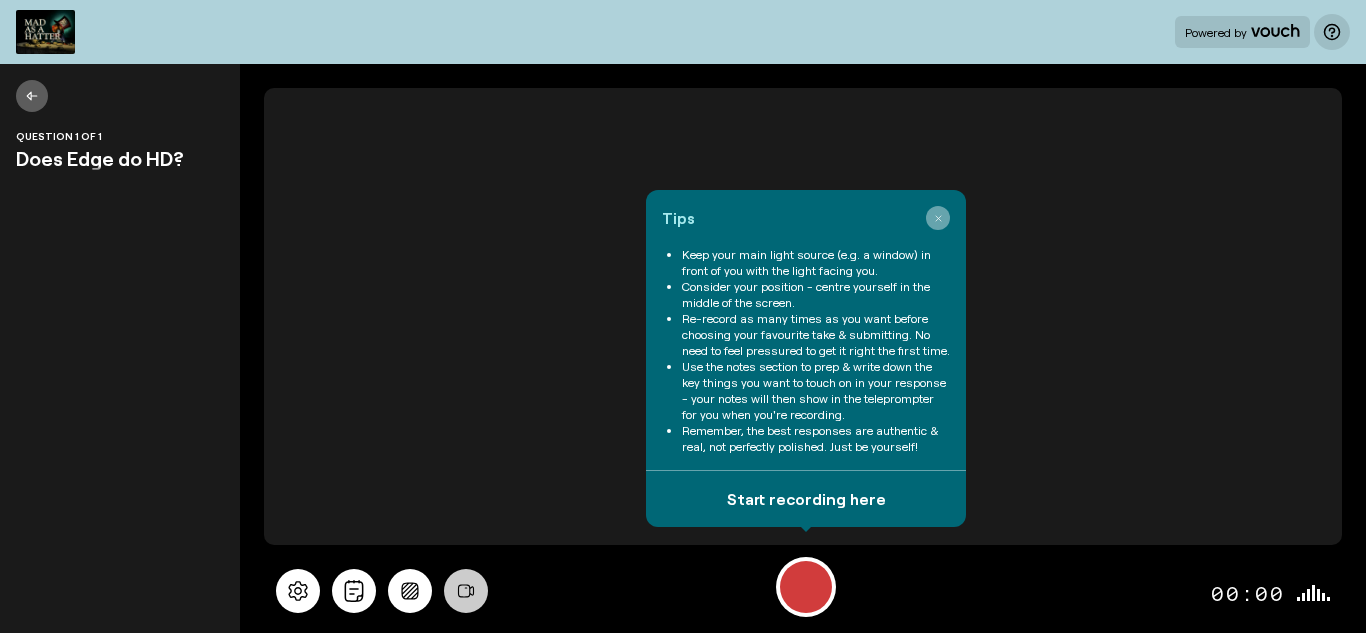 click 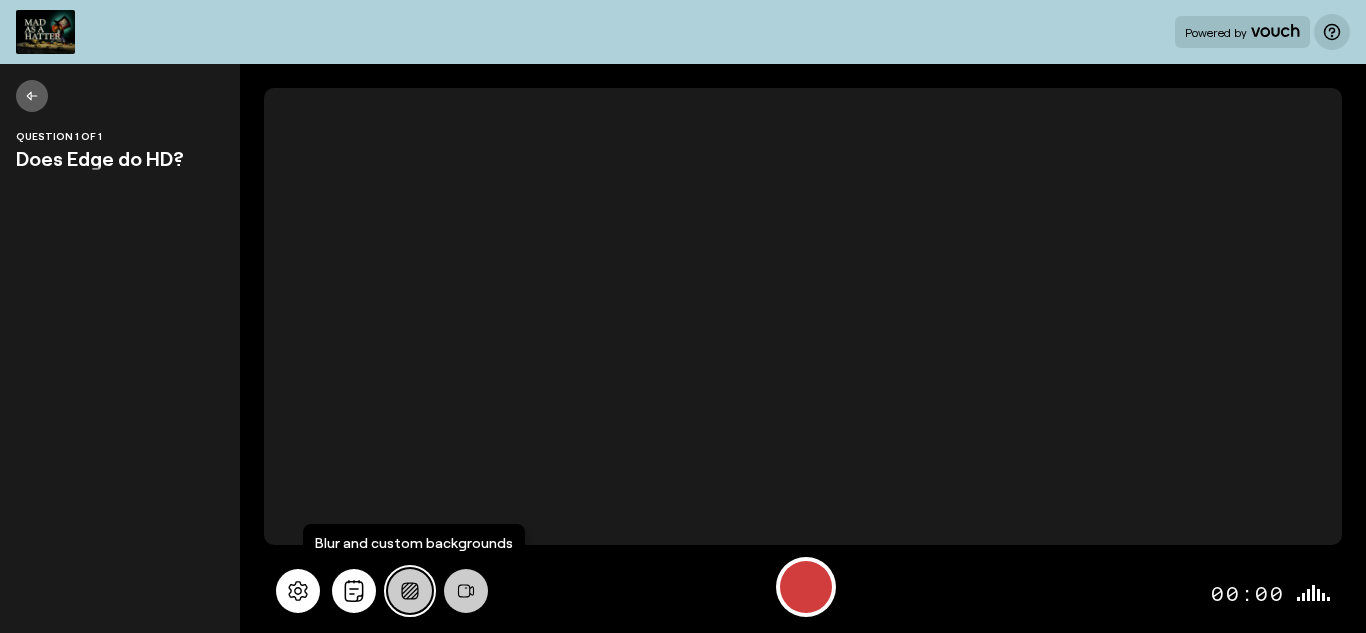 click at bounding box center (410, 591) 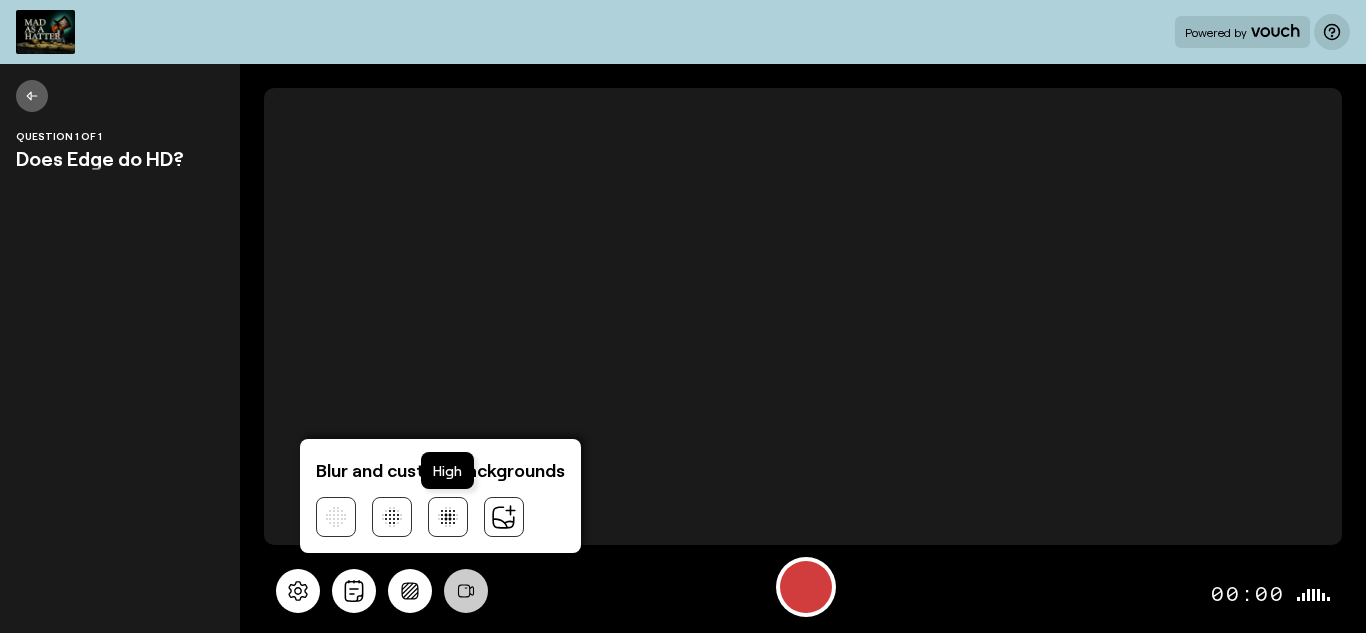 click 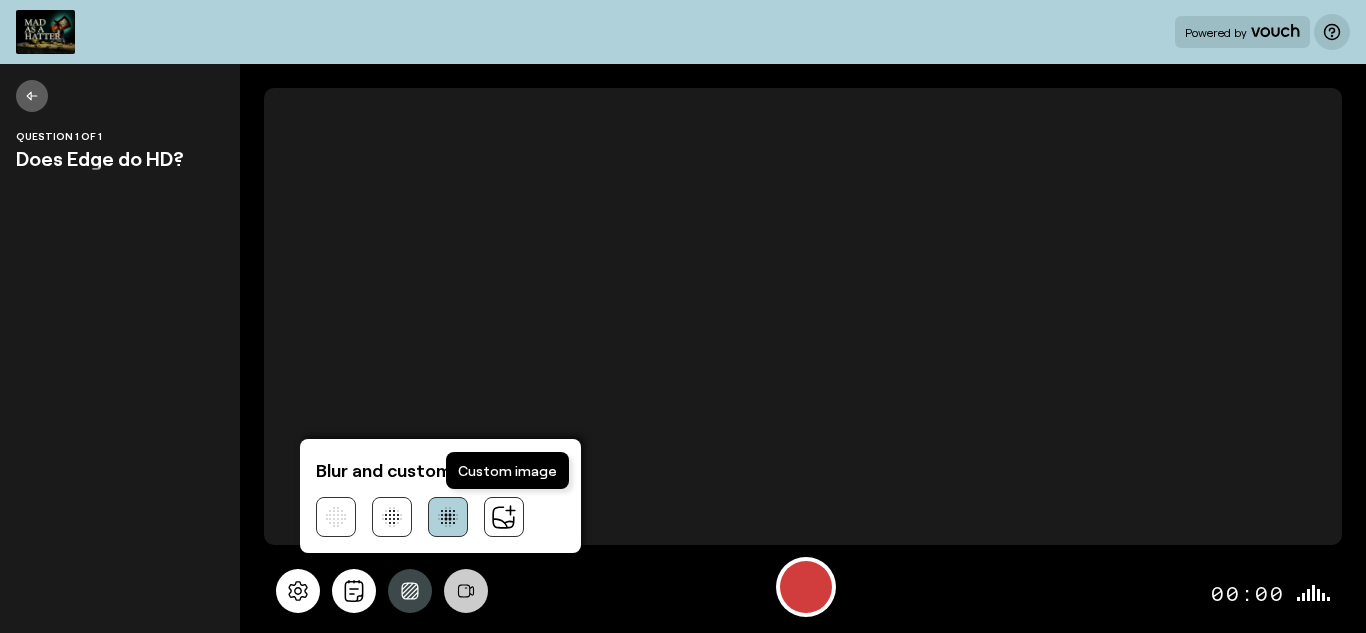 click 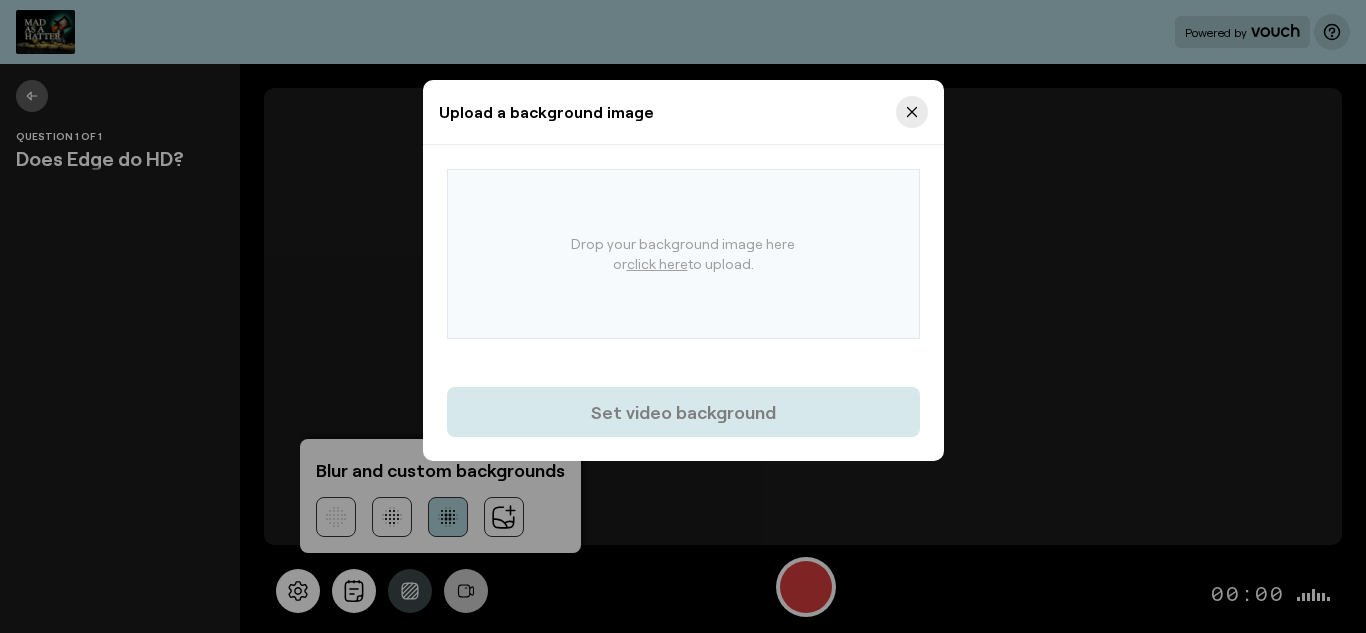 click on "Upload a background image
Drop your background image here  or
click here  to upload.
Set video background" at bounding box center (683, 316) 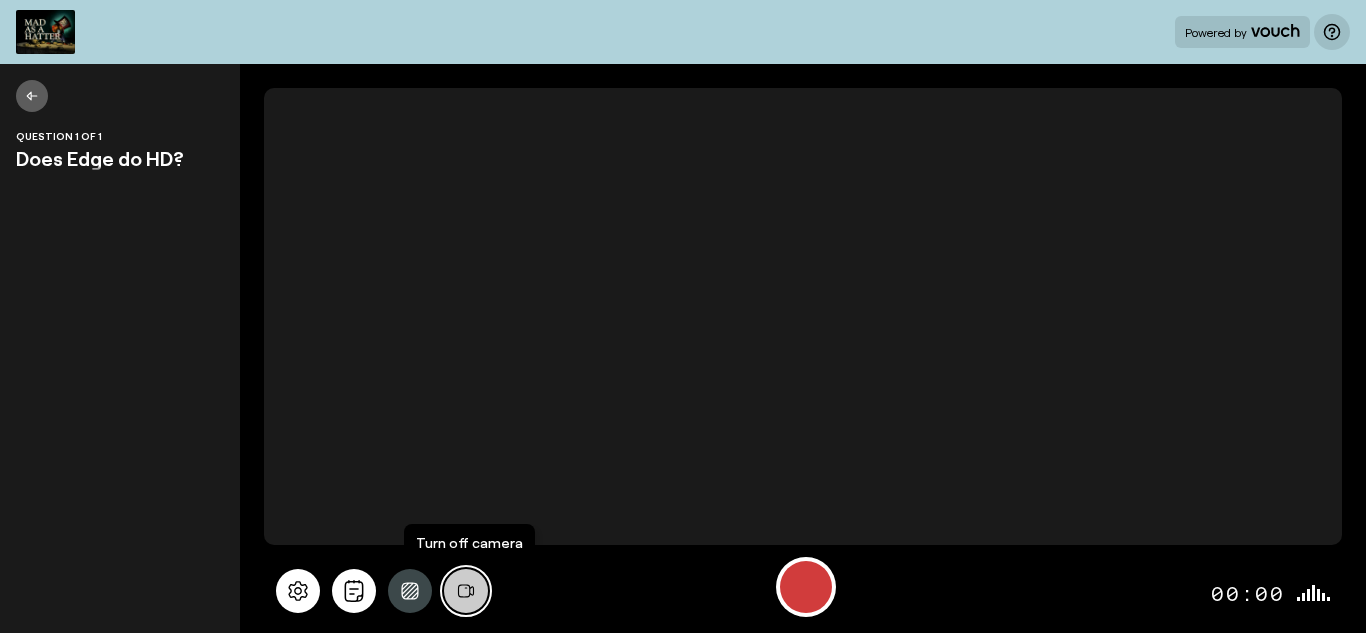 click 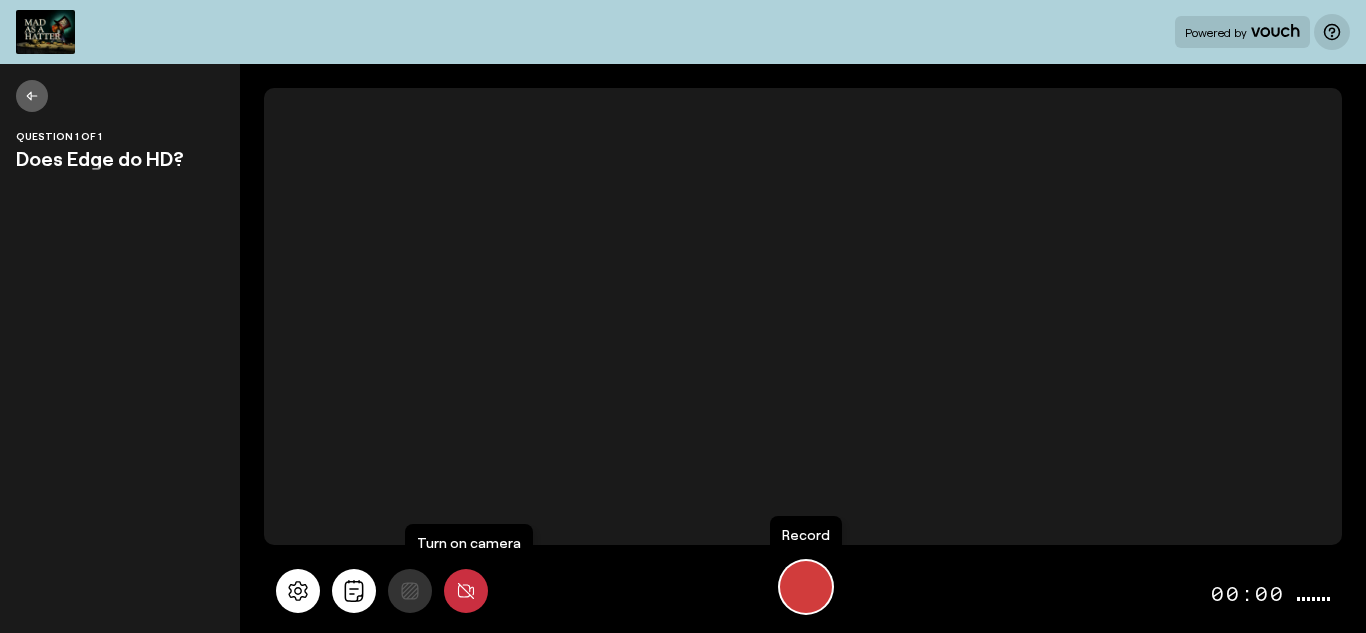 click at bounding box center (806, 587) 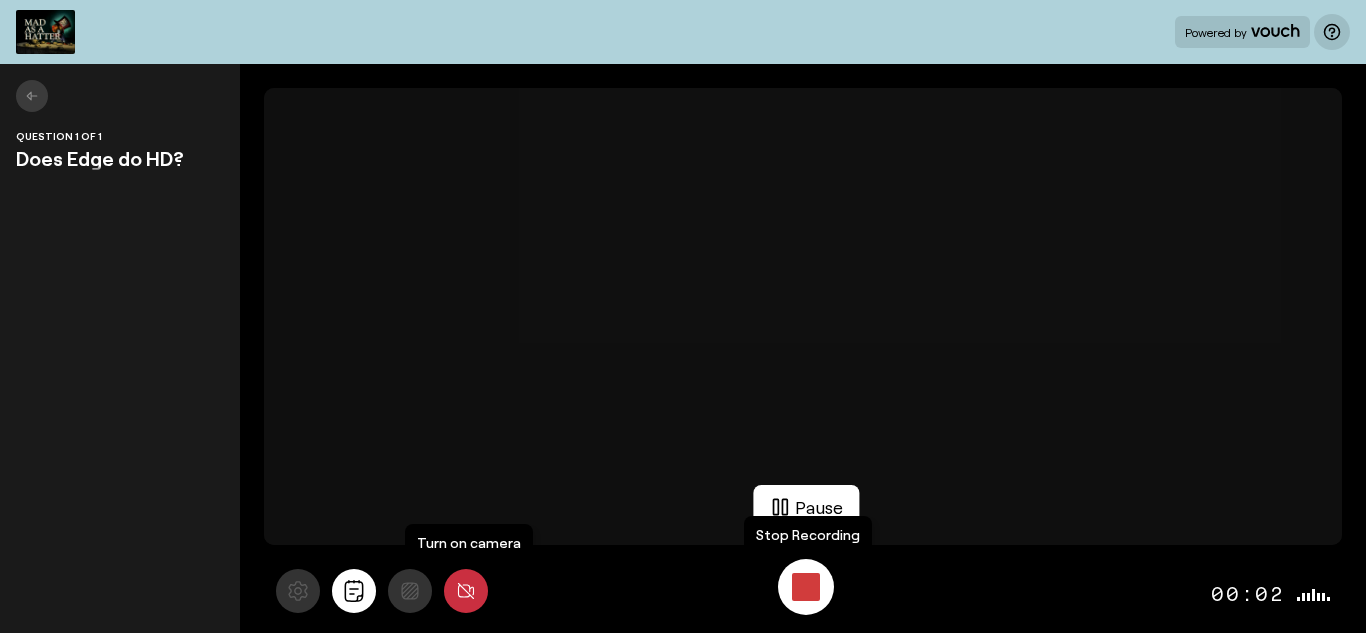 click at bounding box center [806, 587] 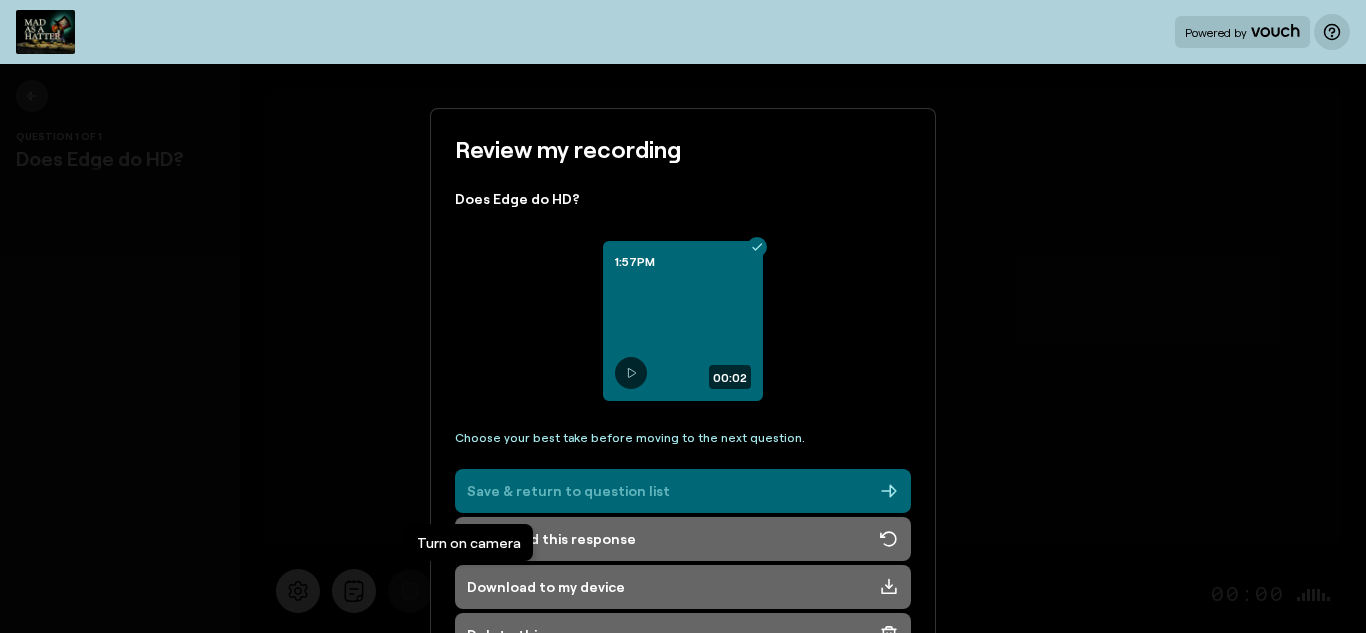 scroll, scrollTop: 93, scrollLeft: 0, axis: vertical 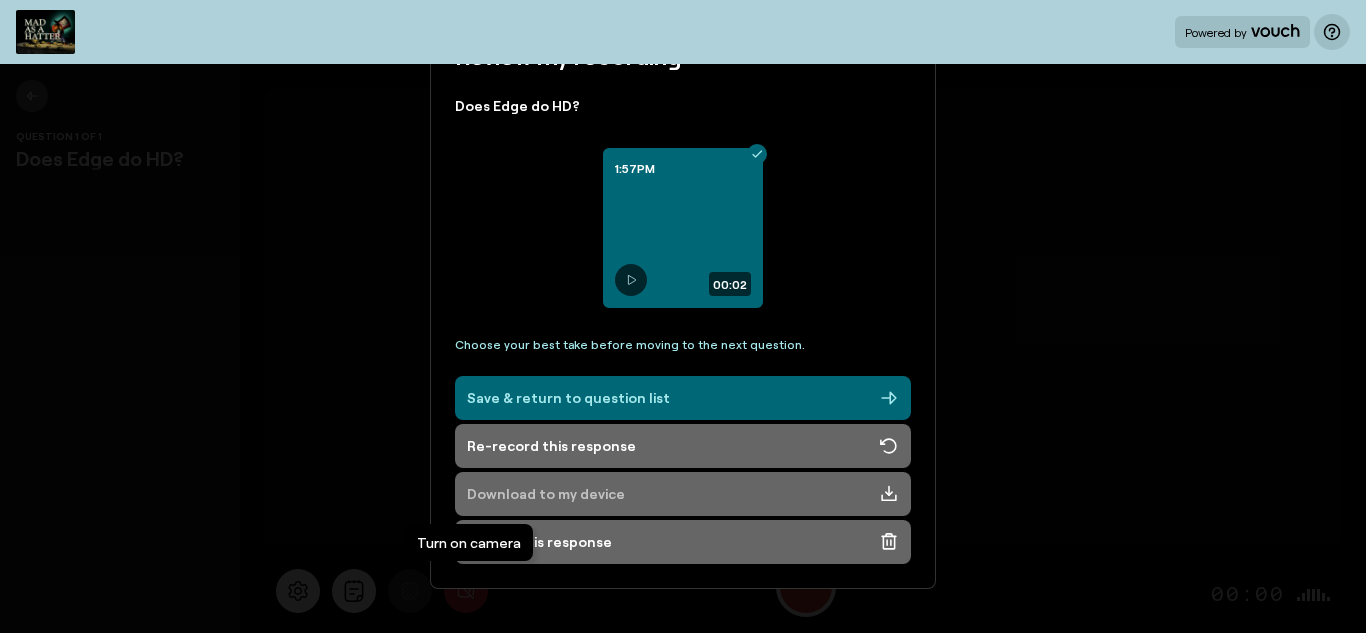 click on "Download to my device" at bounding box center [683, 494] 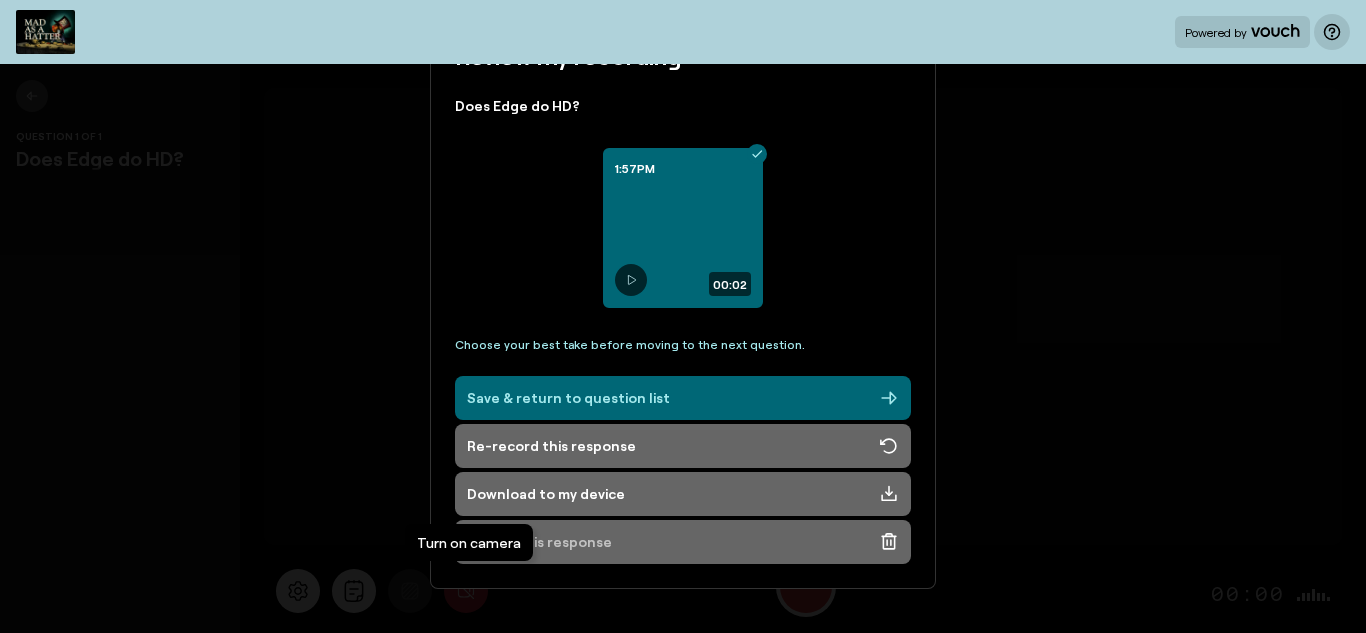 drag, startPoint x: 735, startPoint y: 537, endPoint x: 647, endPoint y: 539, distance: 88.02273 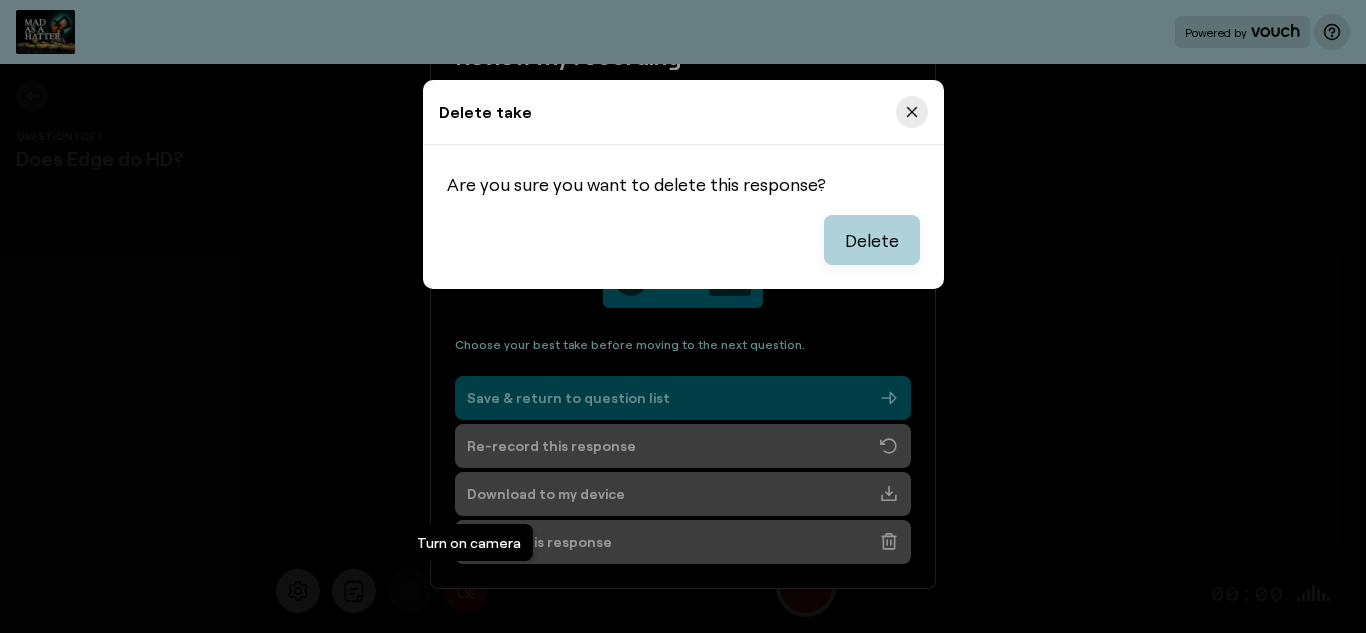 click on "Delete take           Are you sure you want to delete this response?
Delete" at bounding box center (683, 316) 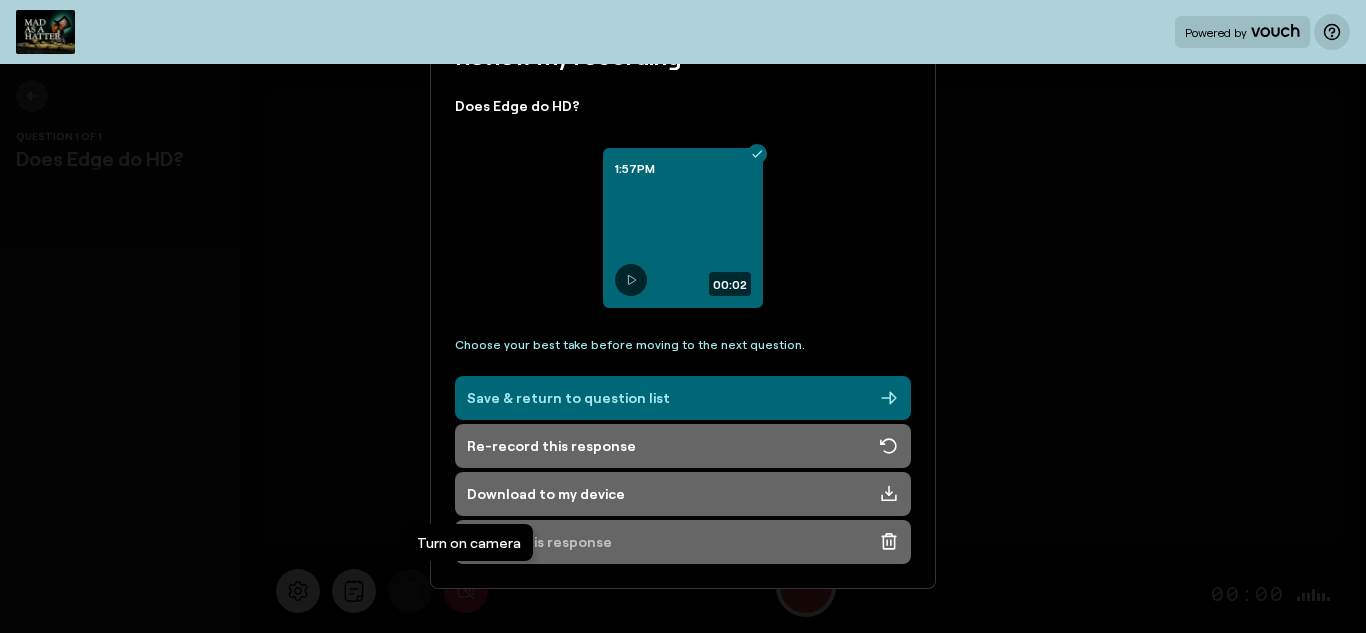 click on "Delete this response" at bounding box center (683, 542) 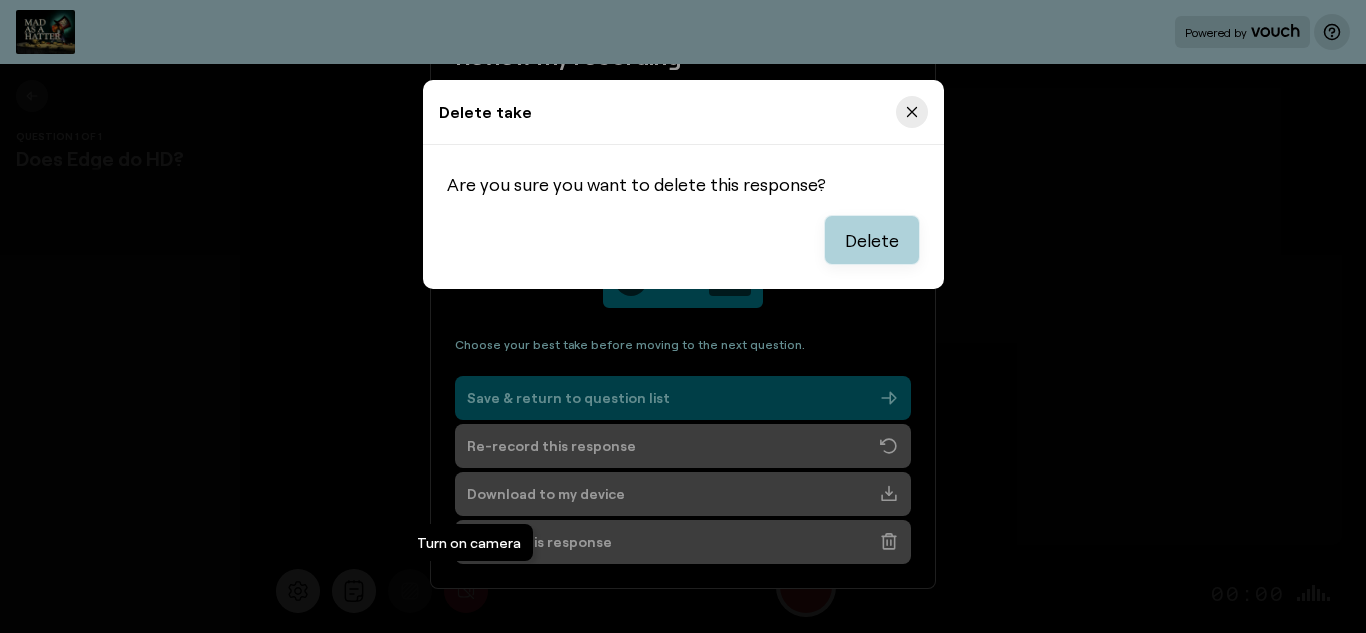 click on "Delete" at bounding box center [872, 240] 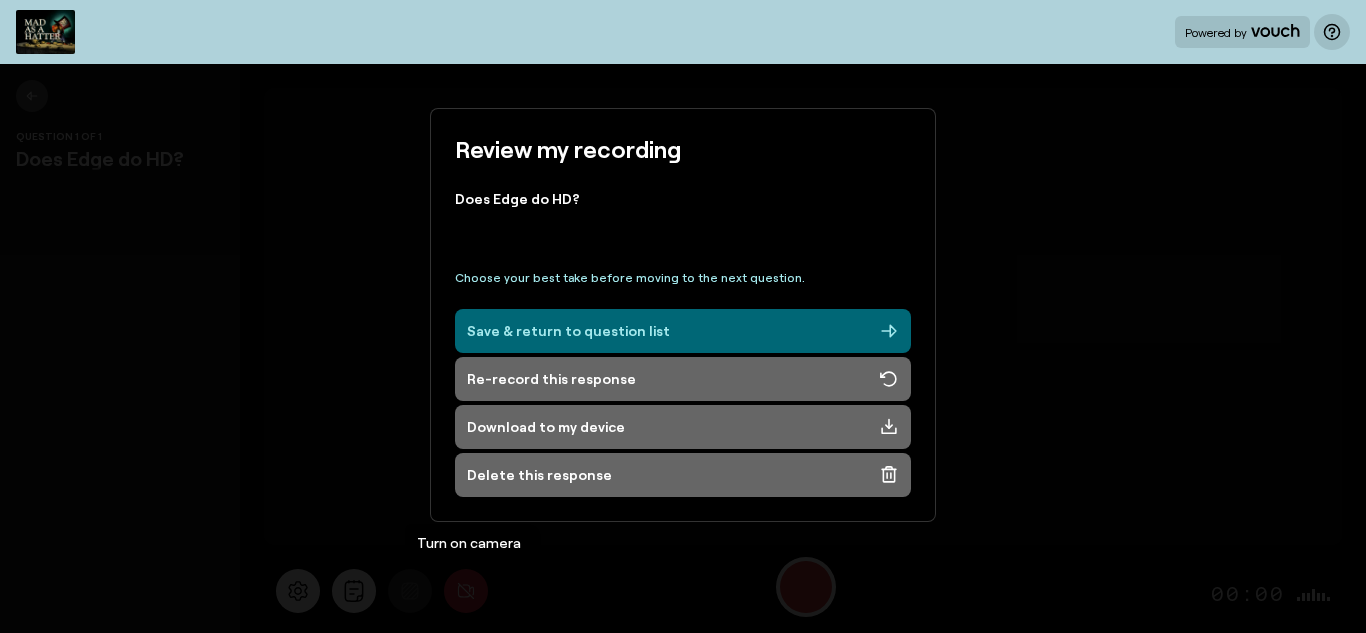 scroll, scrollTop: 0, scrollLeft: 0, axis: both 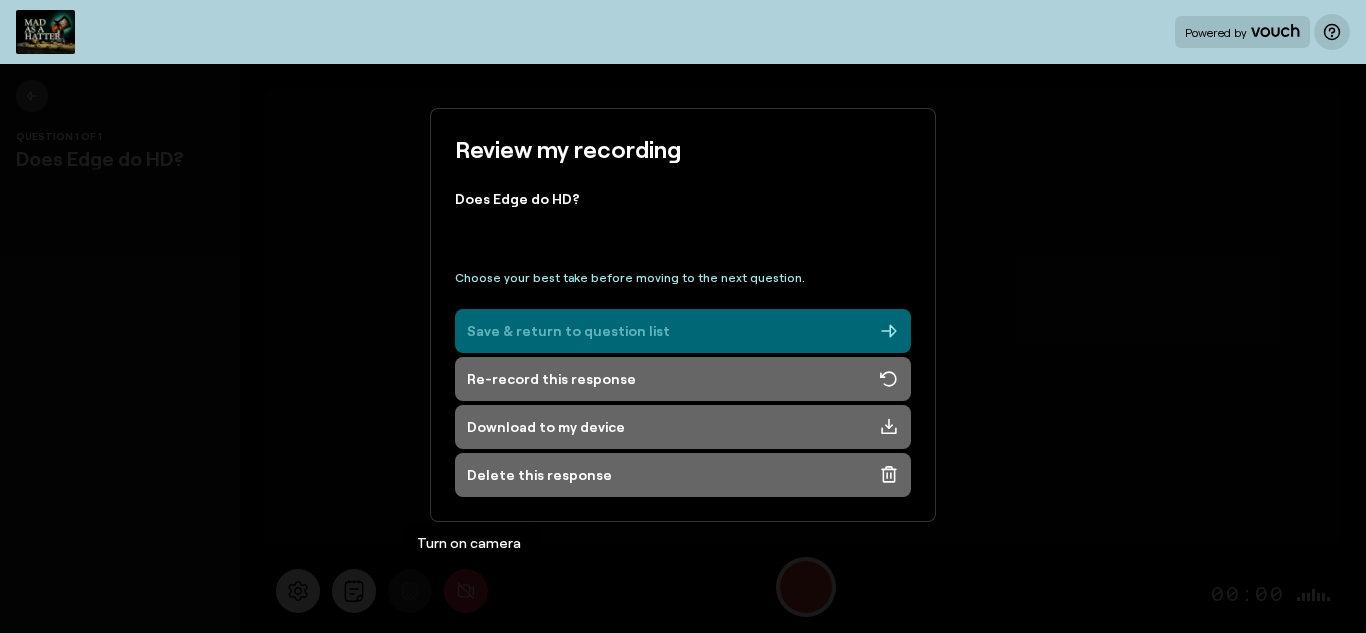 click on "Save & return to question list" at bounding box center (568, 331) 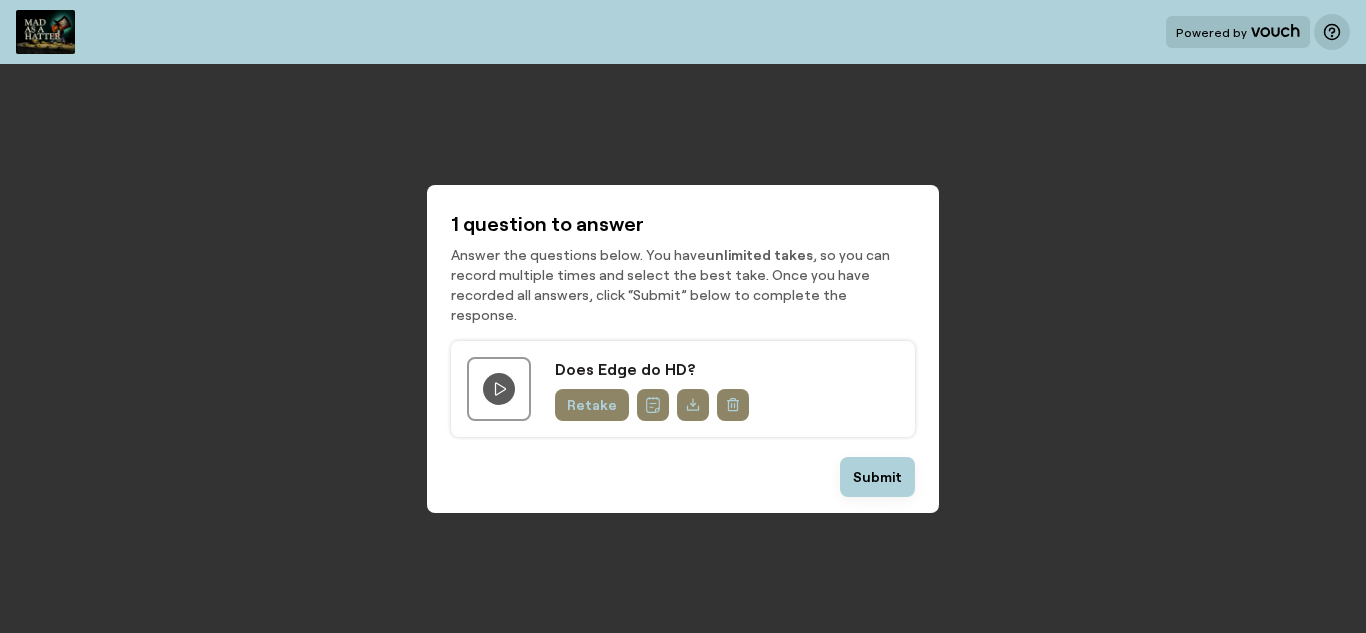 click on "Retake" at bounding box center [592, 405] 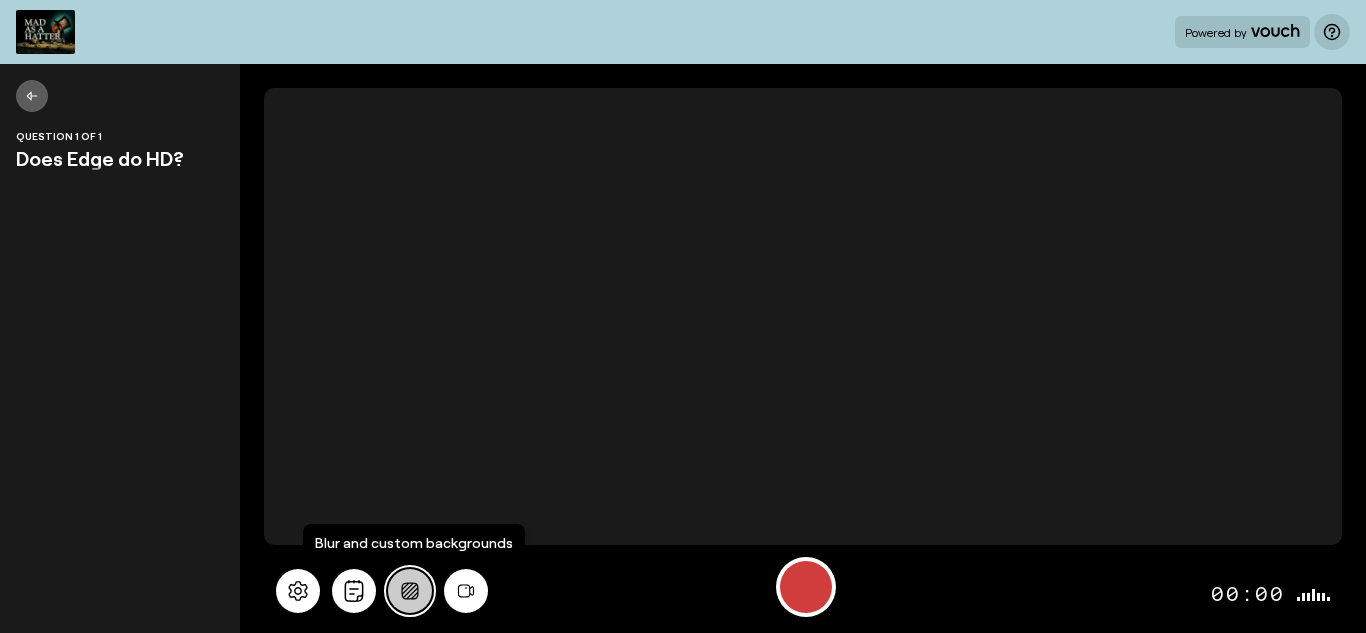 click 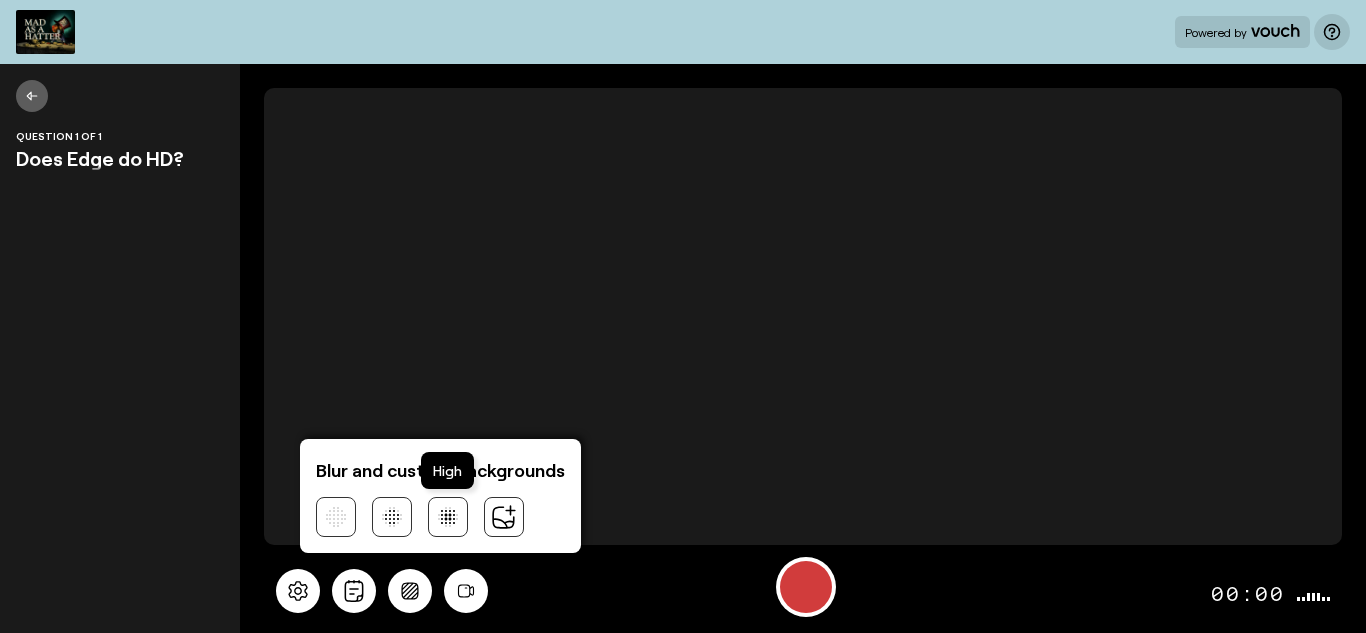 click 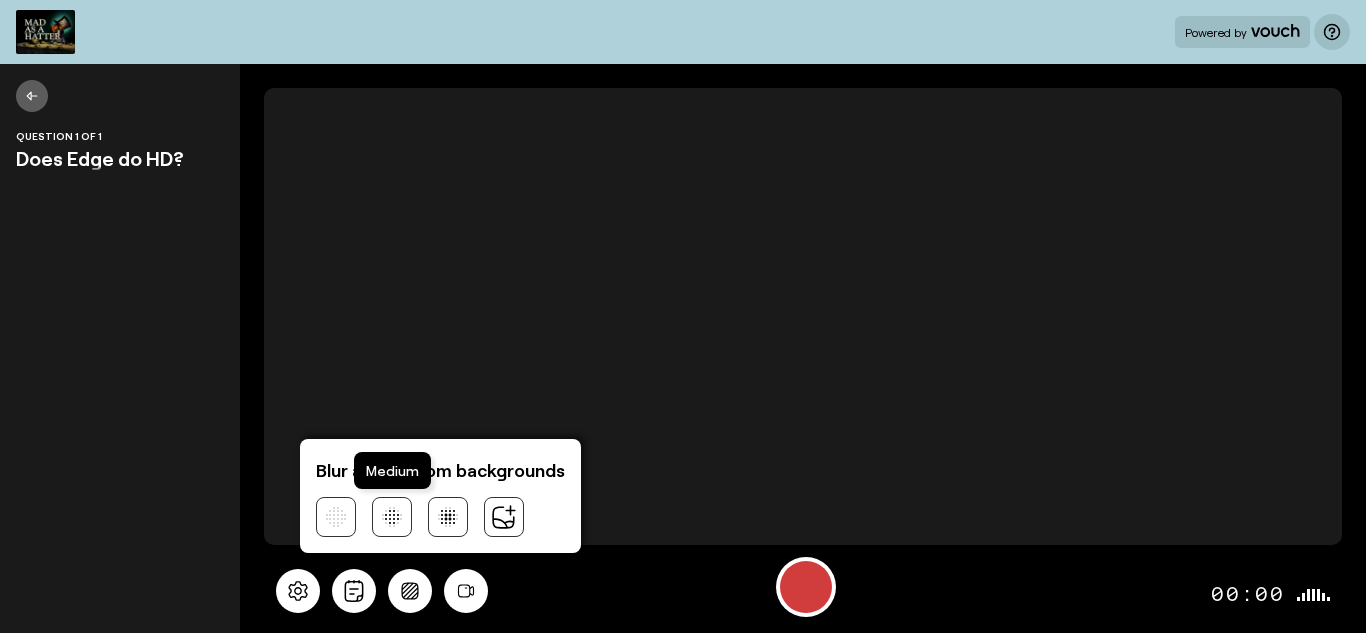 click 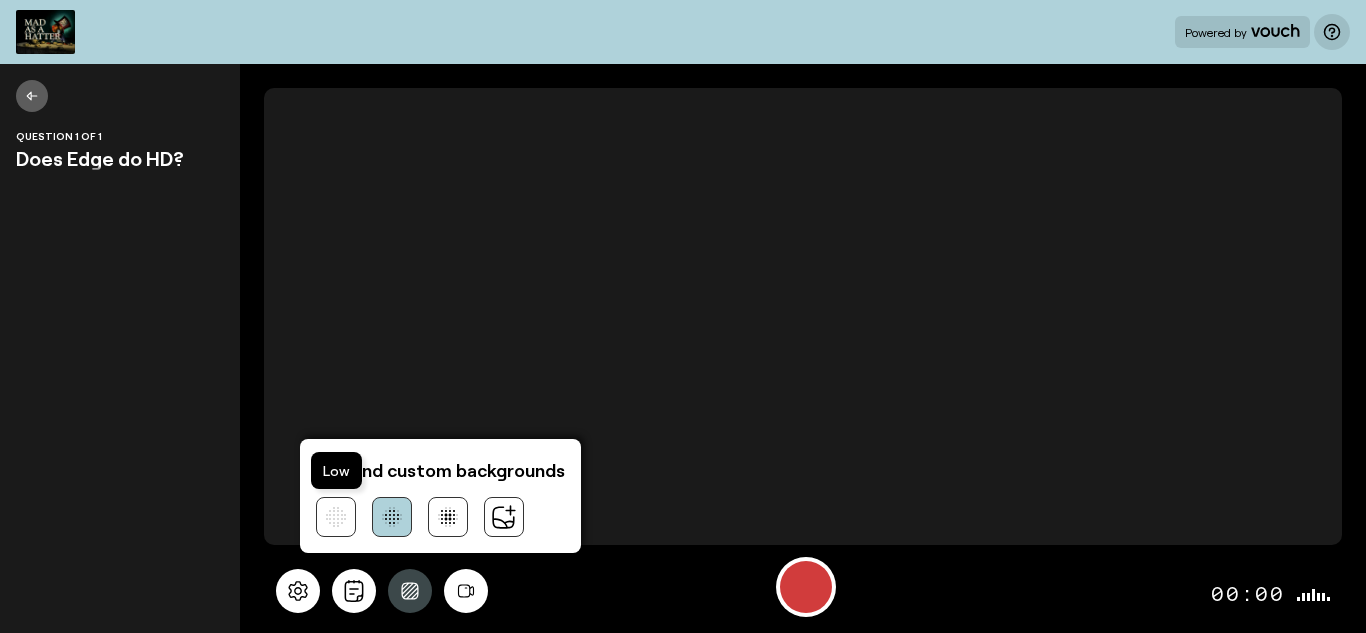click 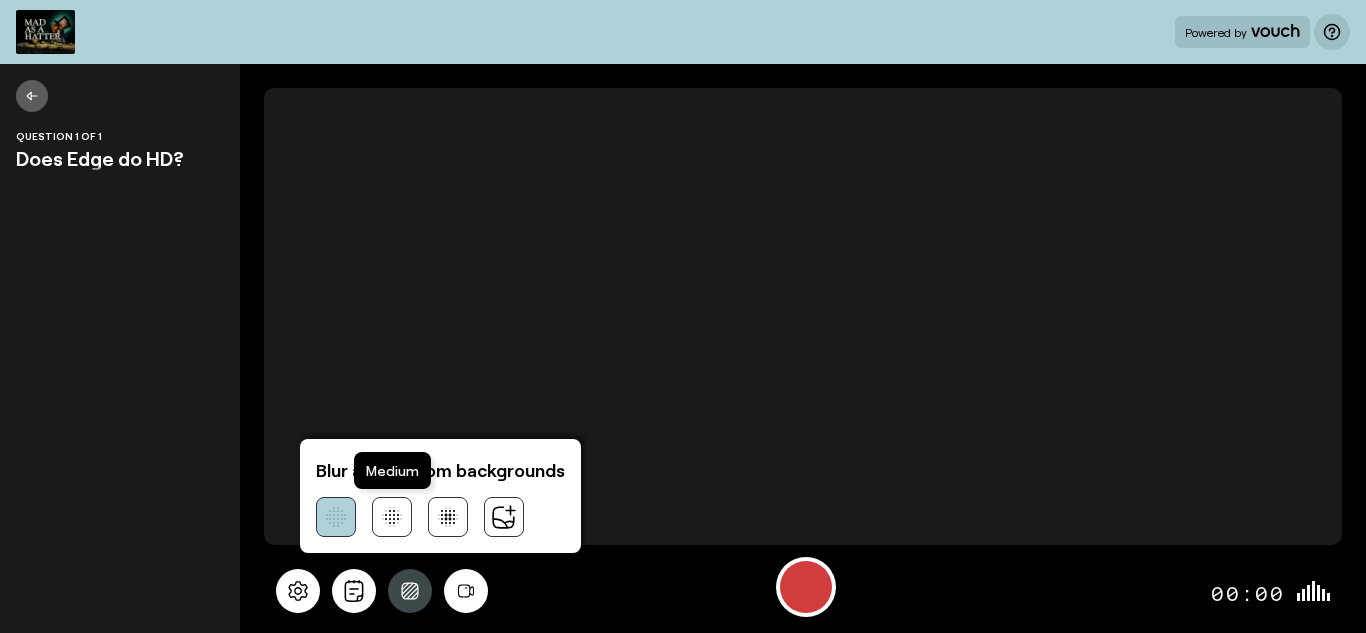 click 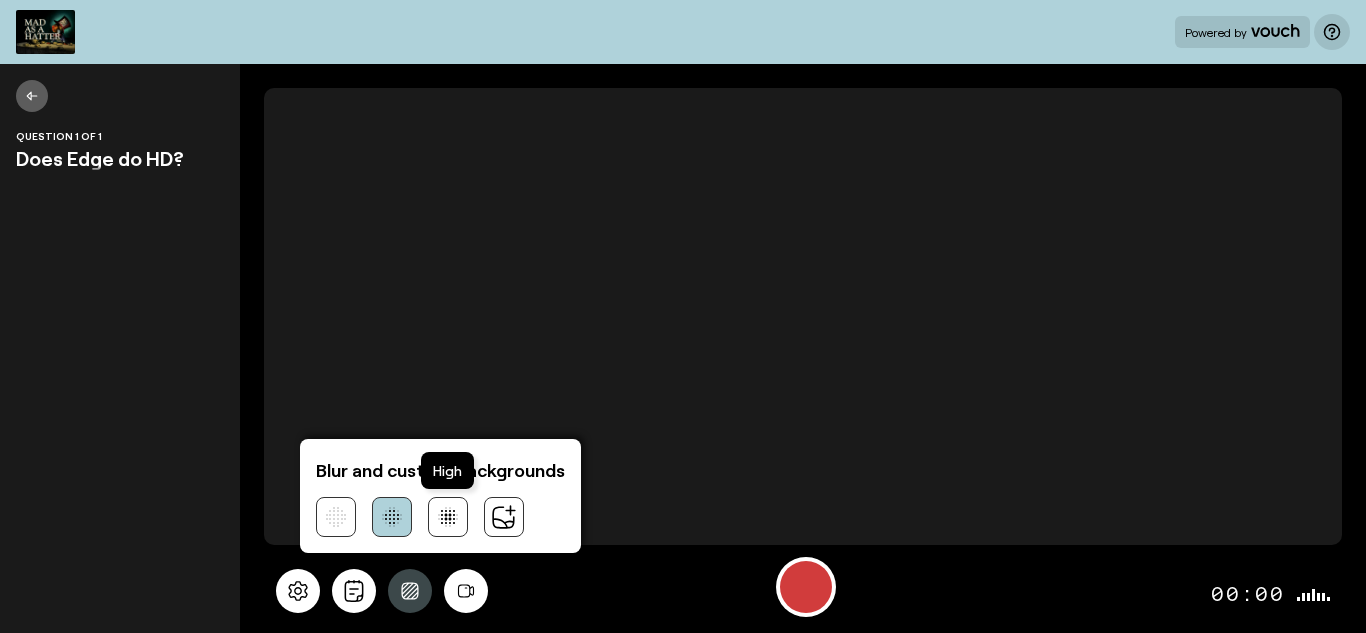 click 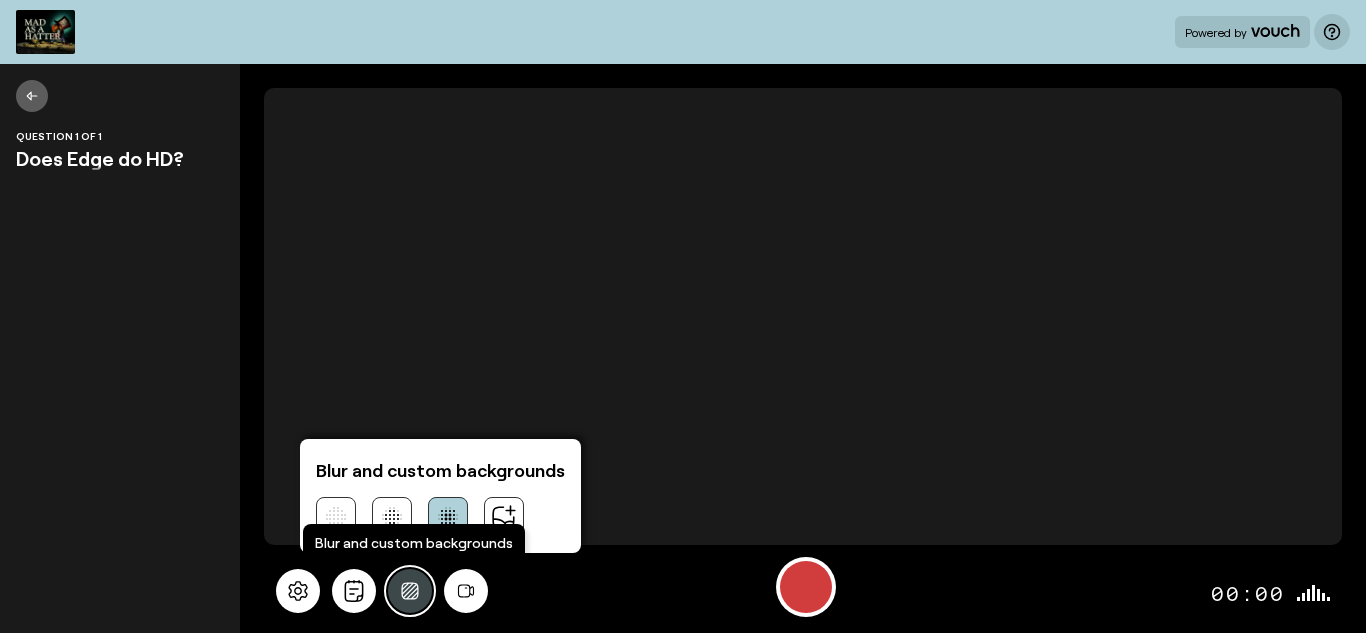 click 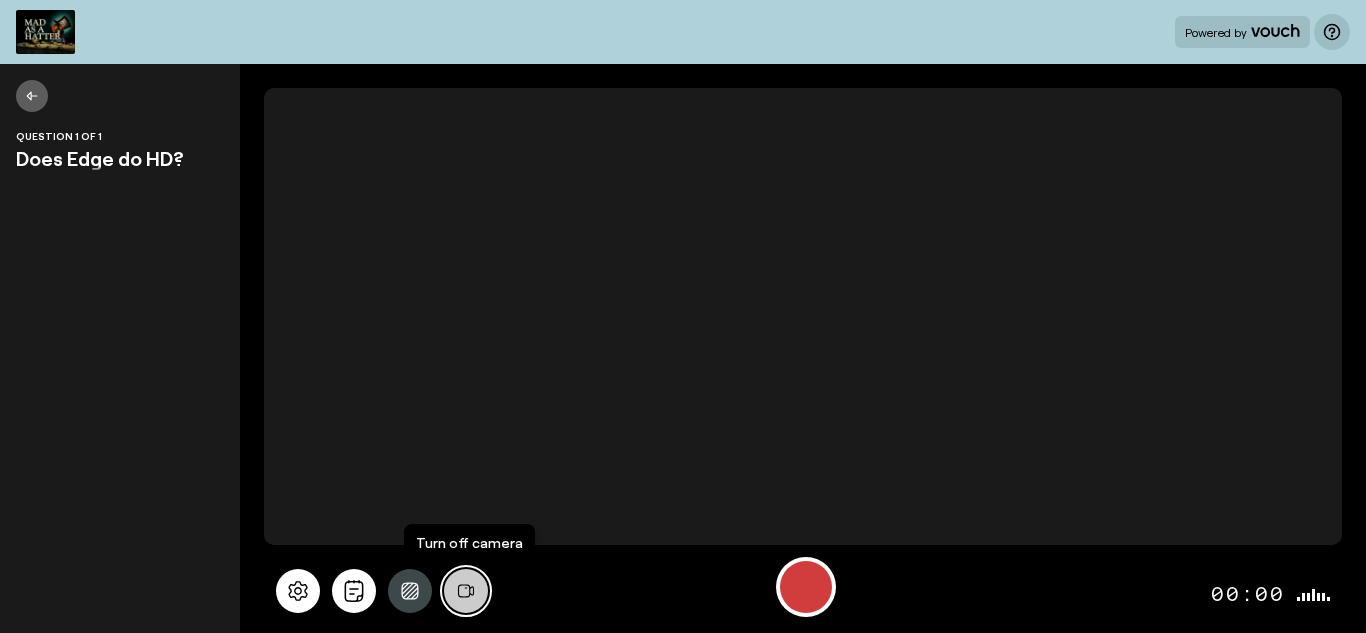 click 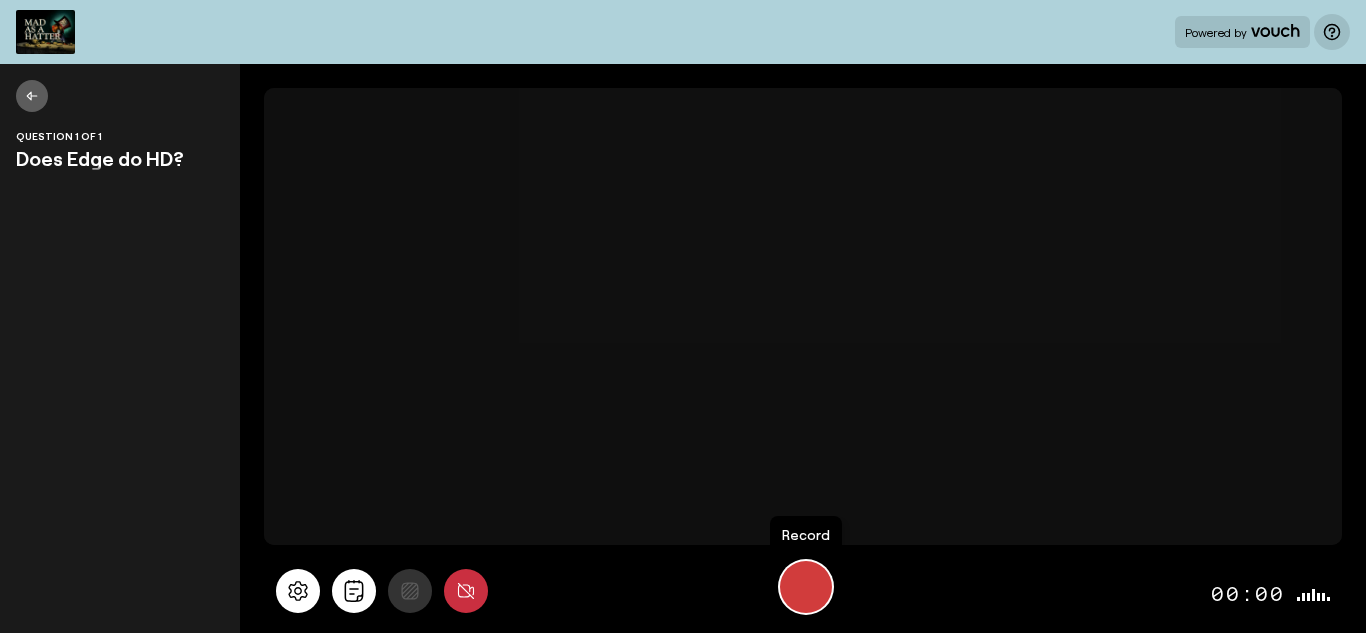 click at bounding box center (806, 587) 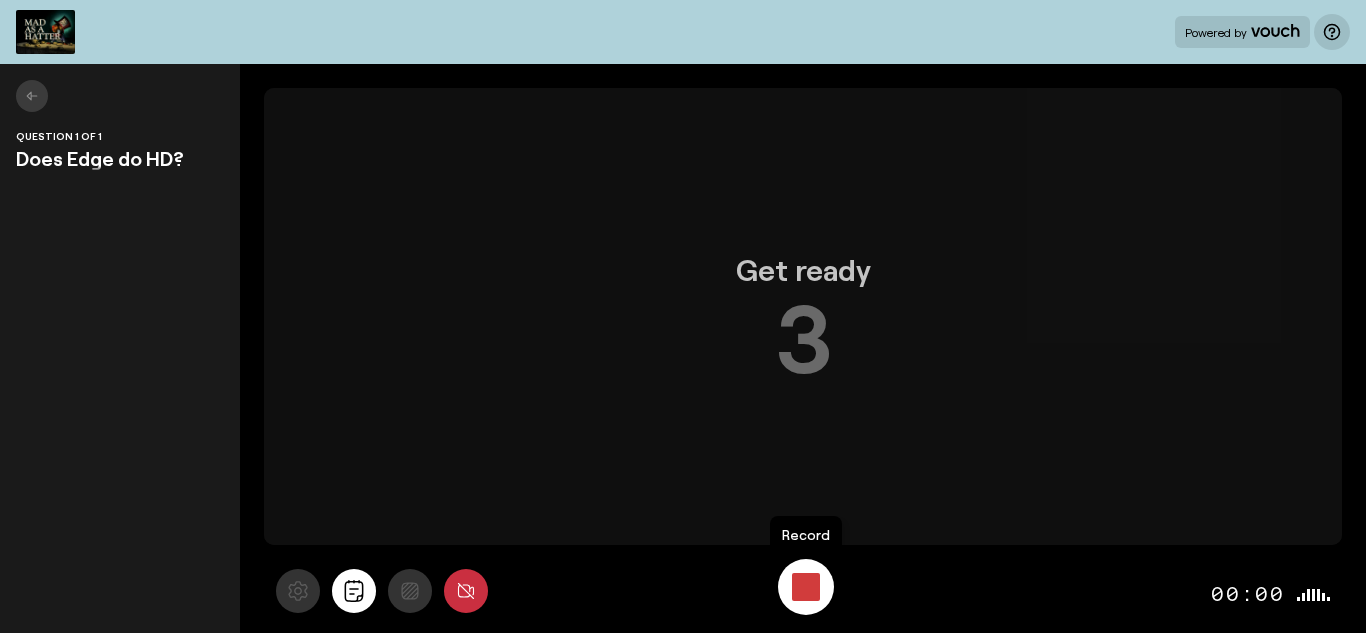 click at bounding box center (806, 587) 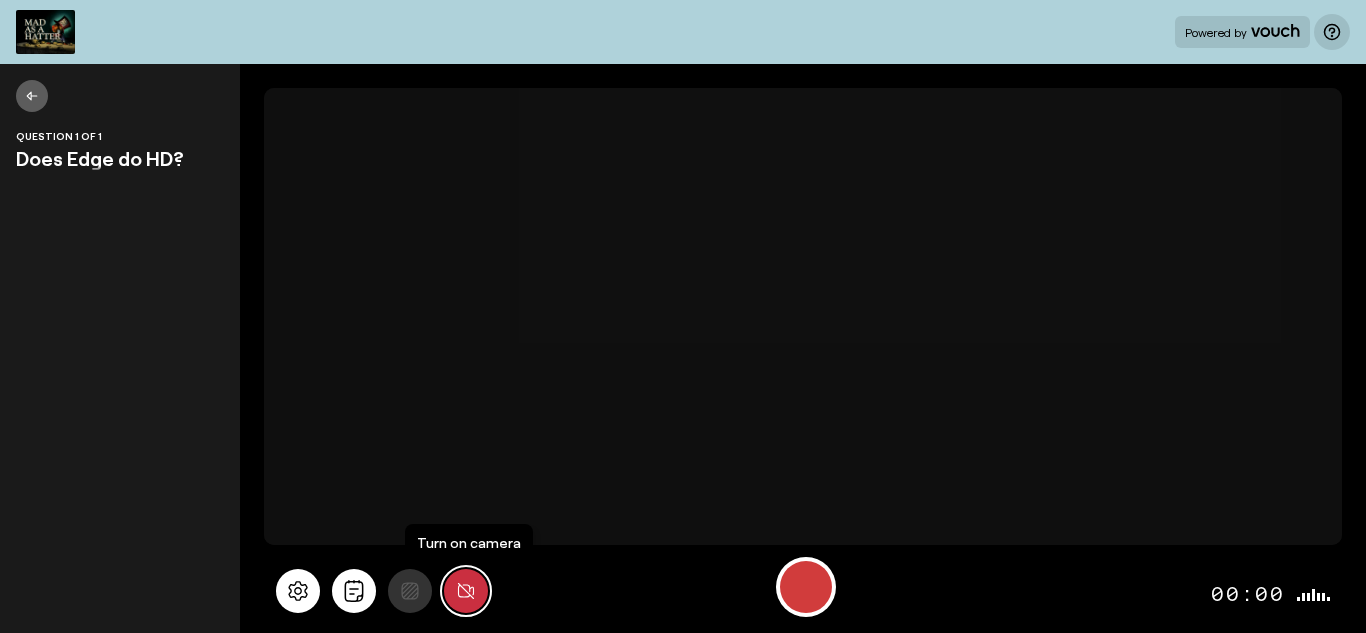 click 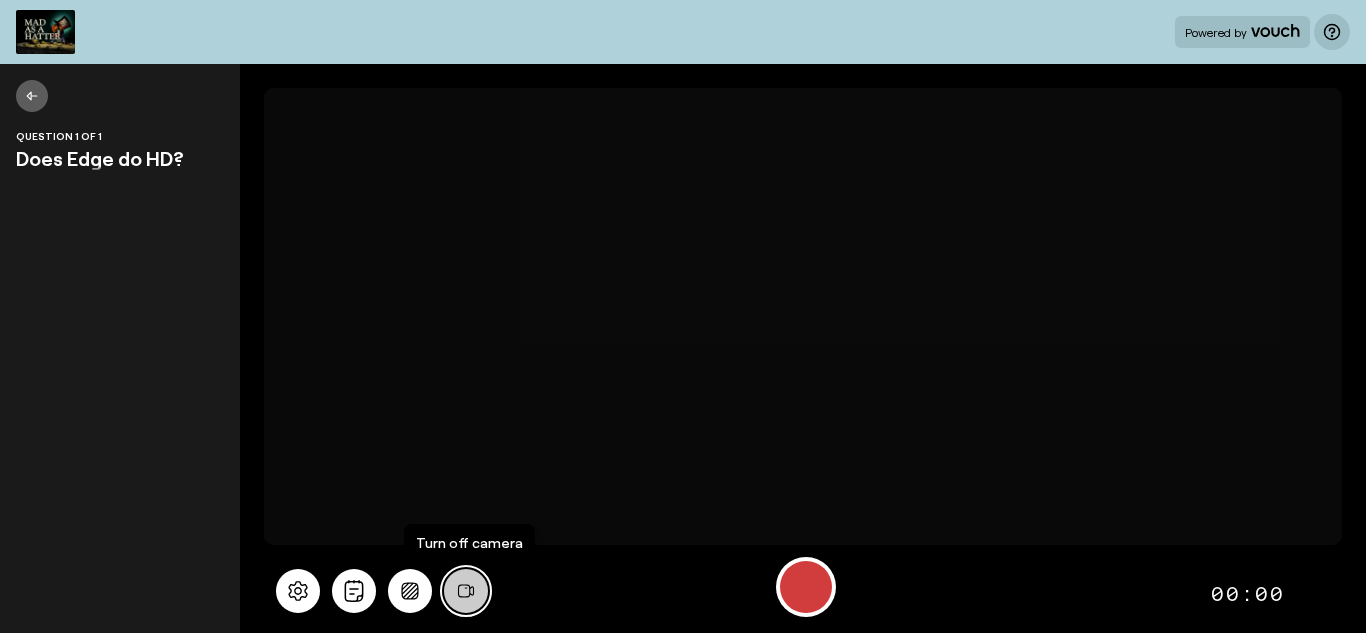 click 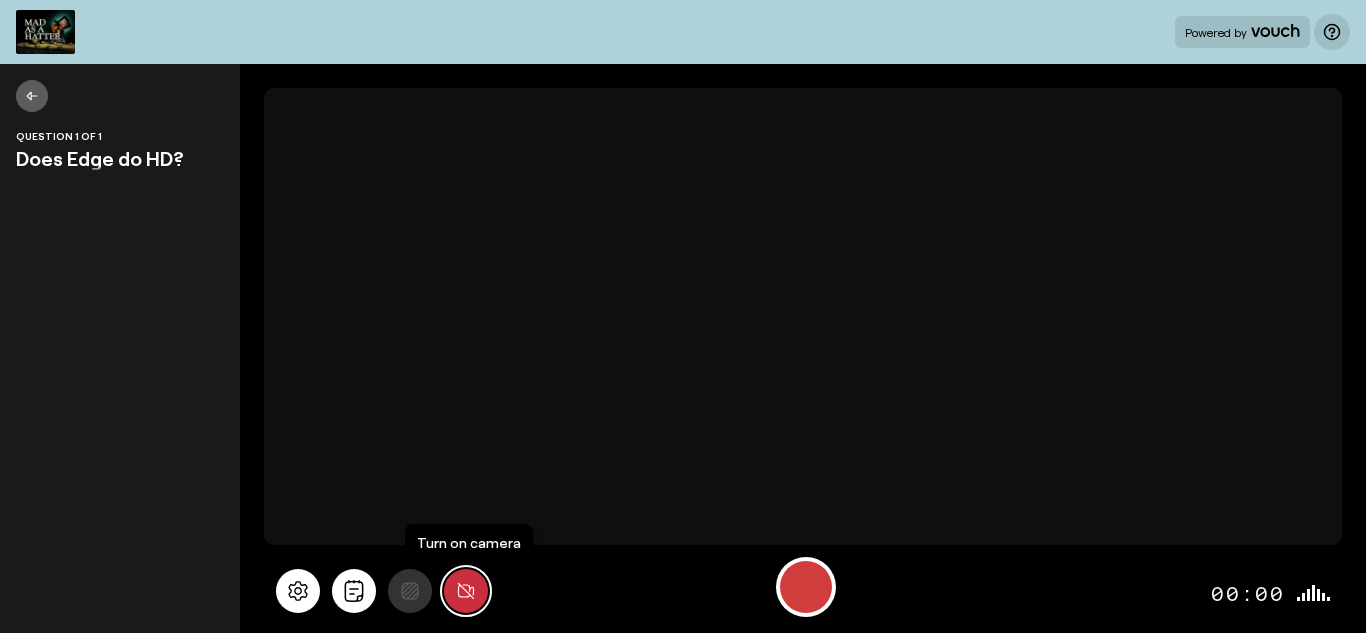 click 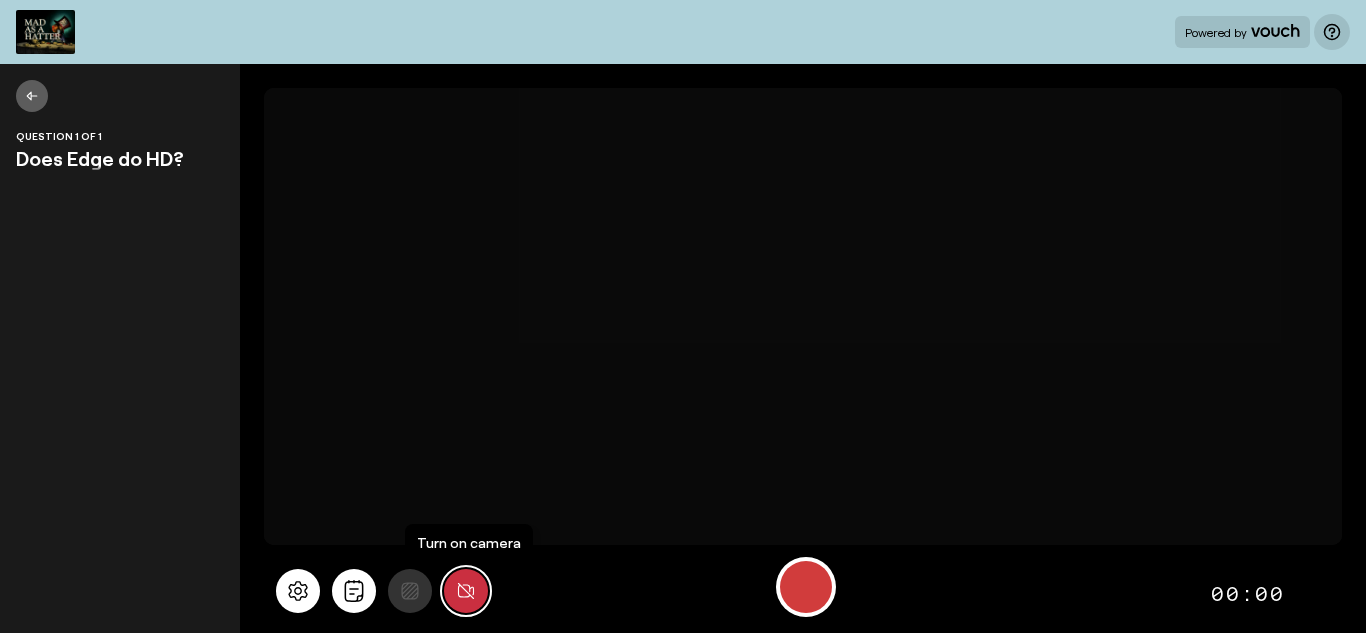 click 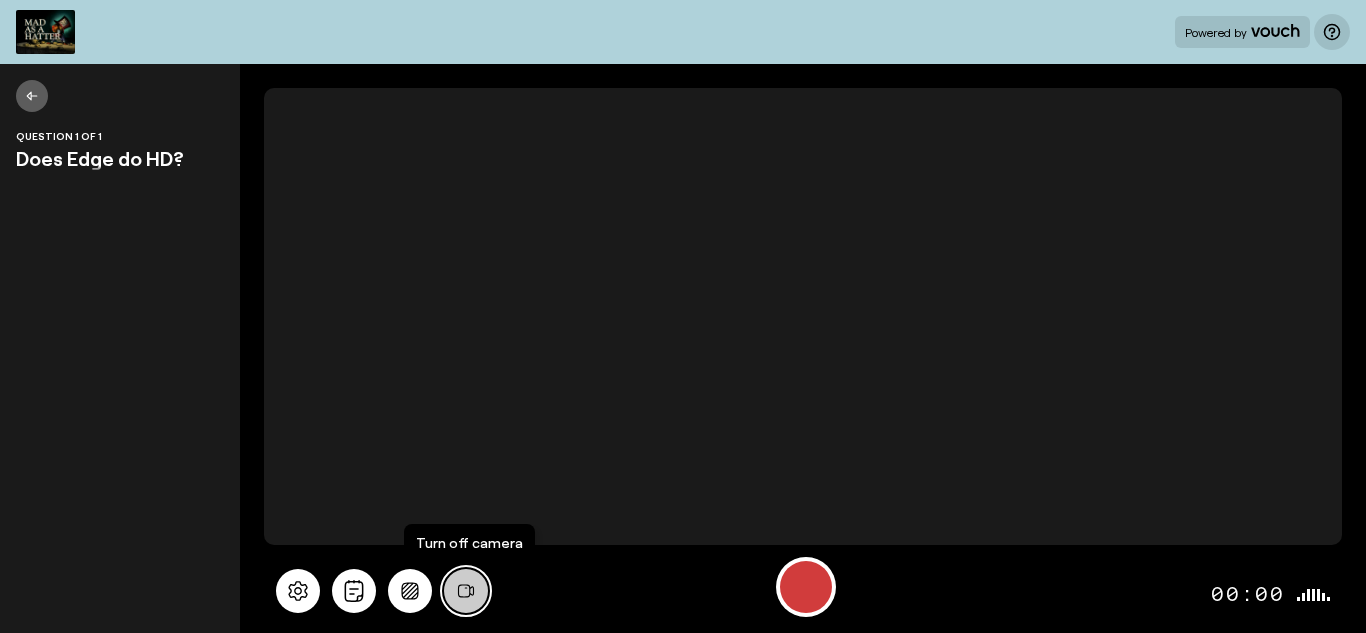 click 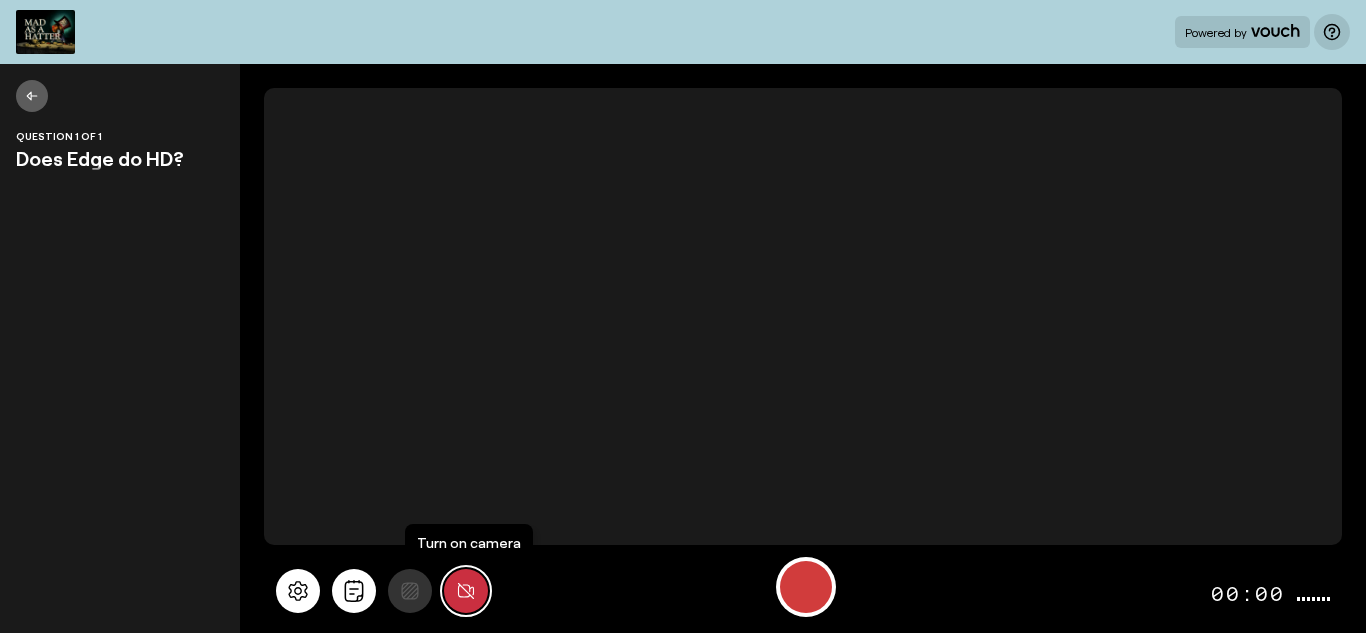 click 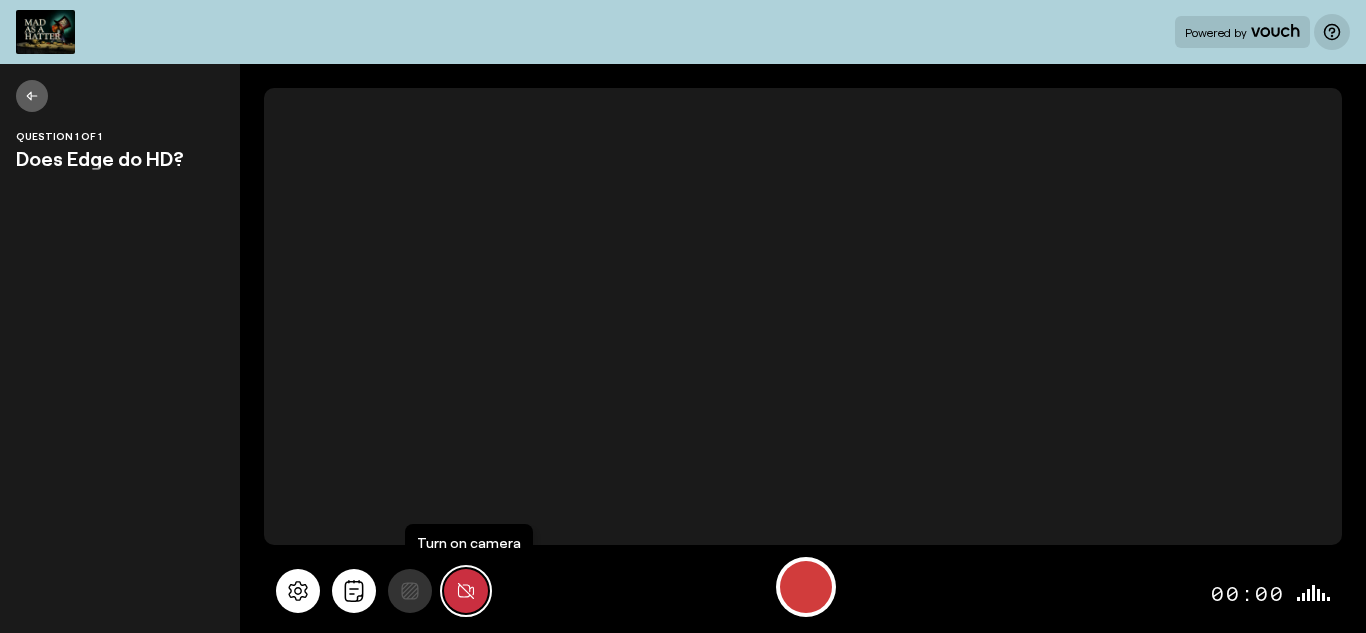 click 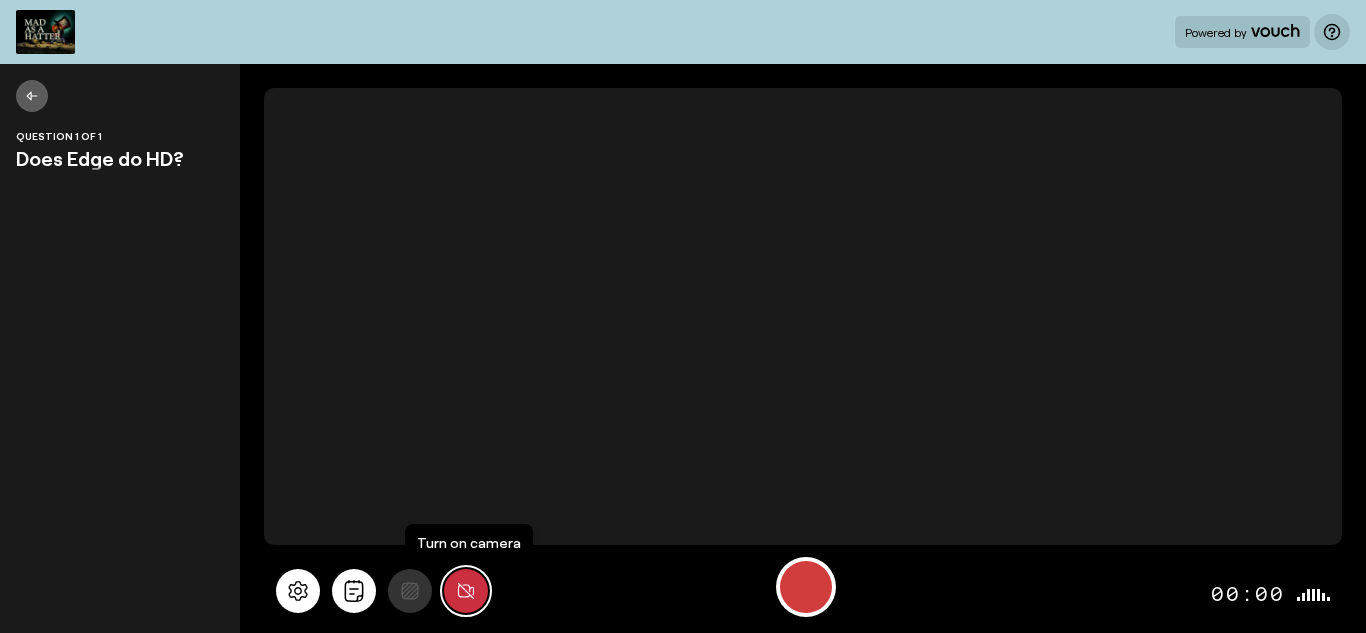 click 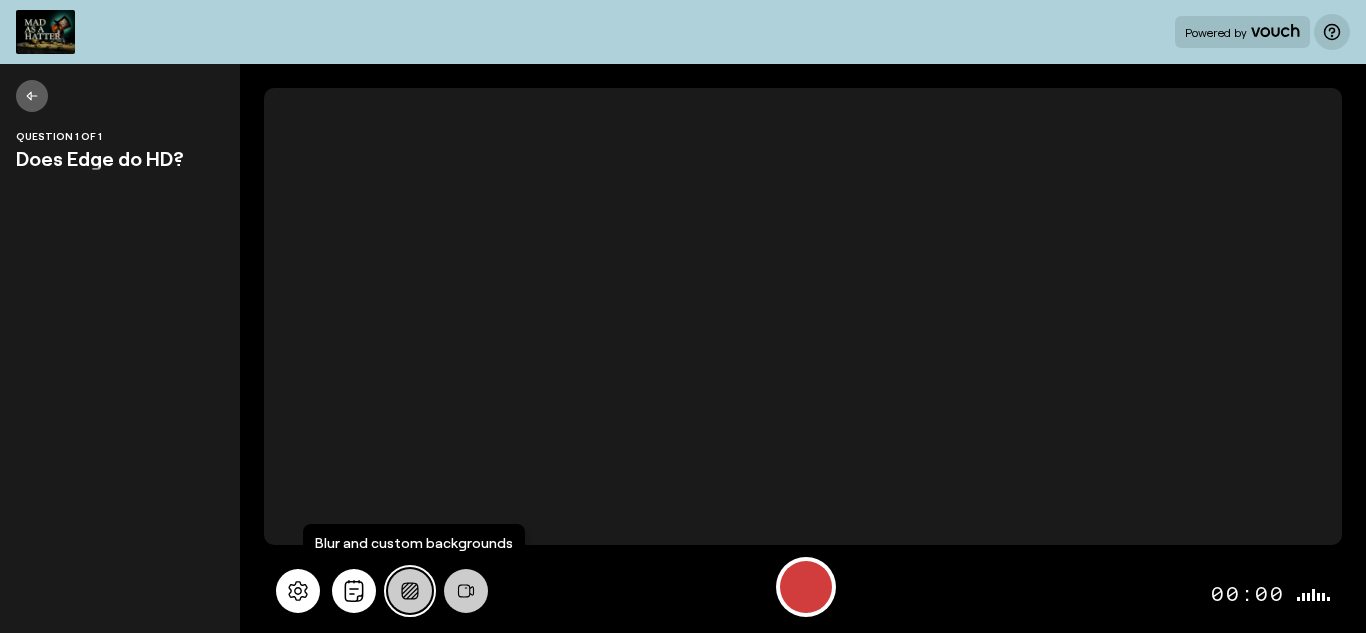 click 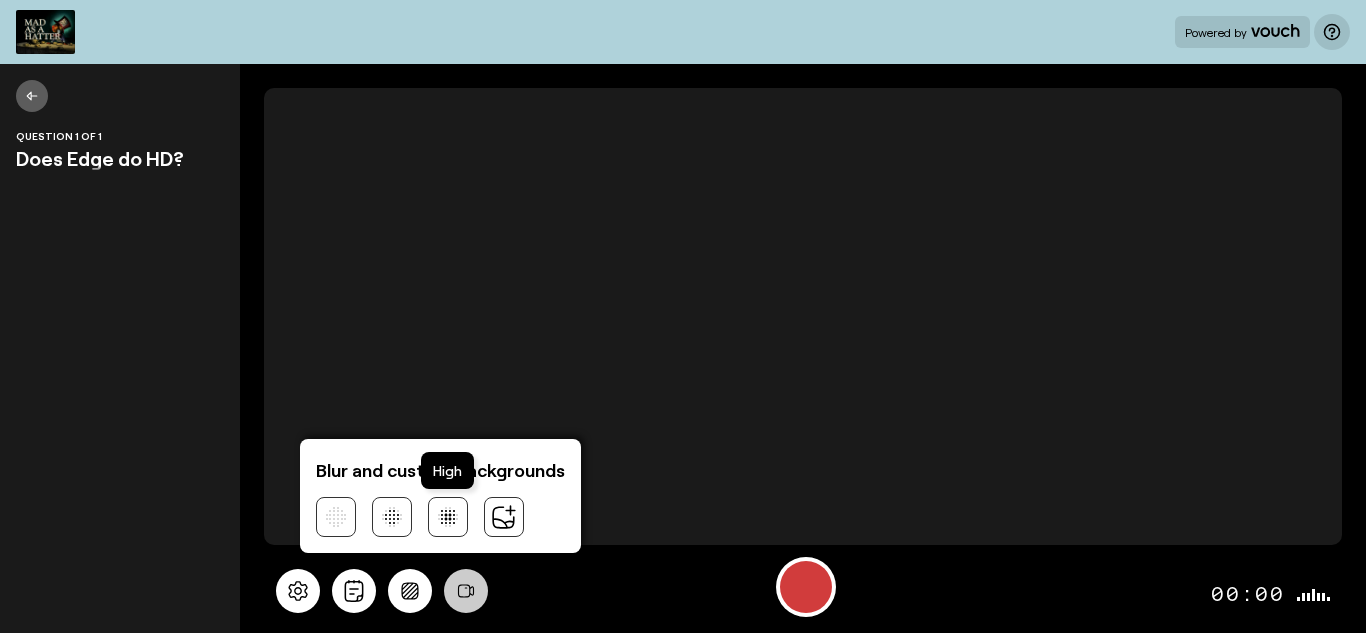 click 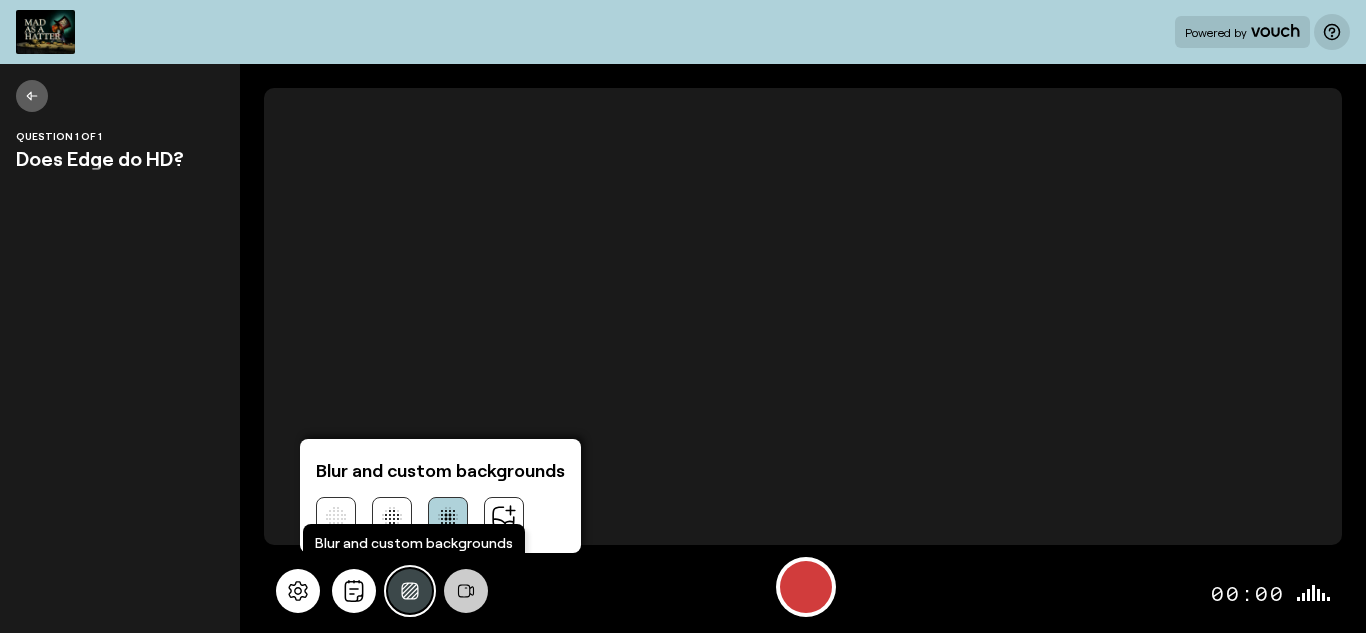 click at bounding box center (410, 591) 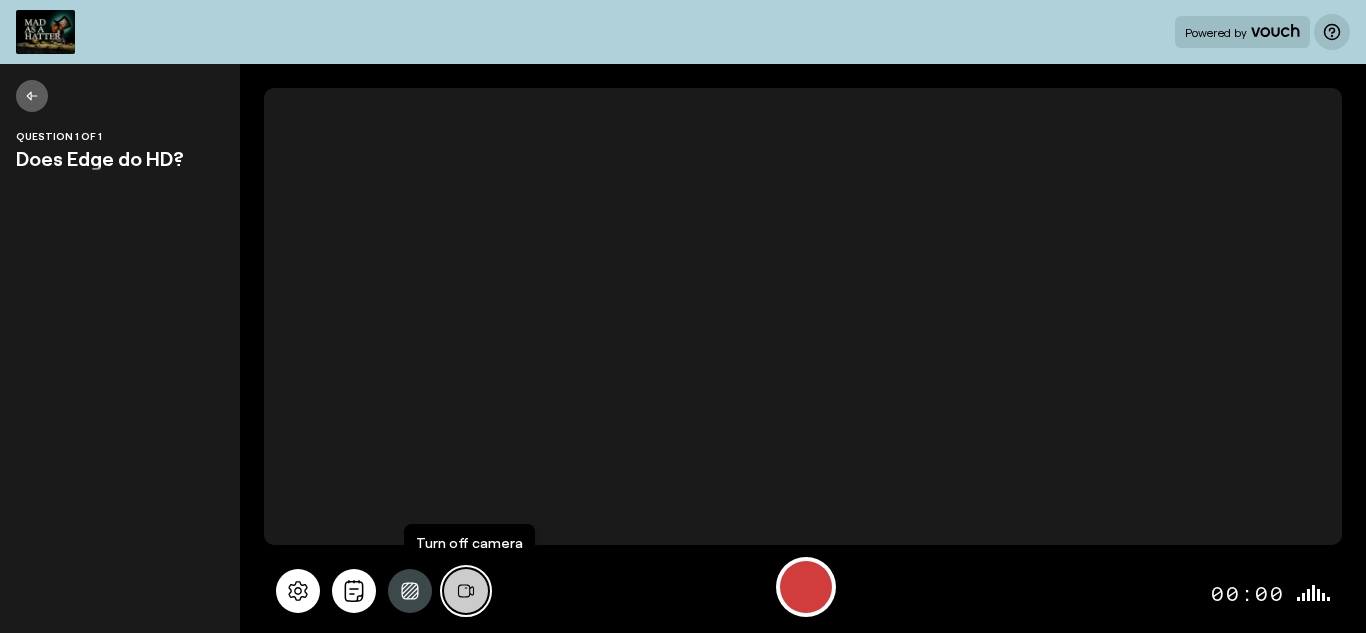 click 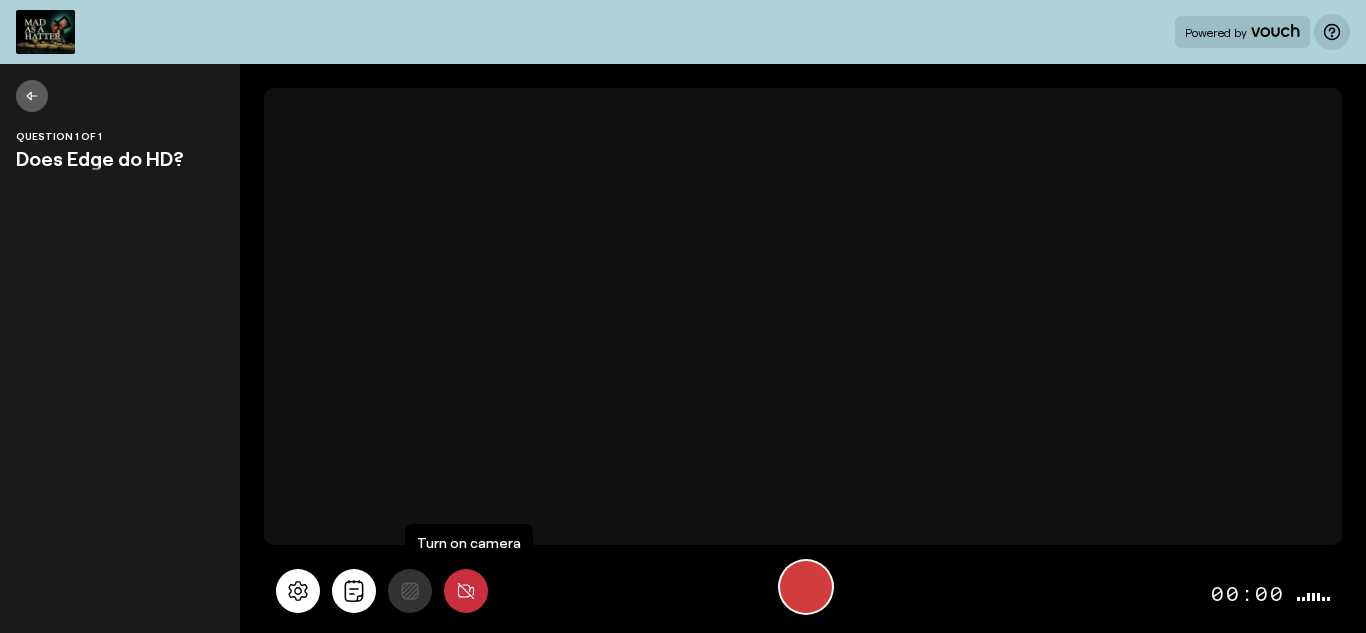click at bounding box center [806, 587] 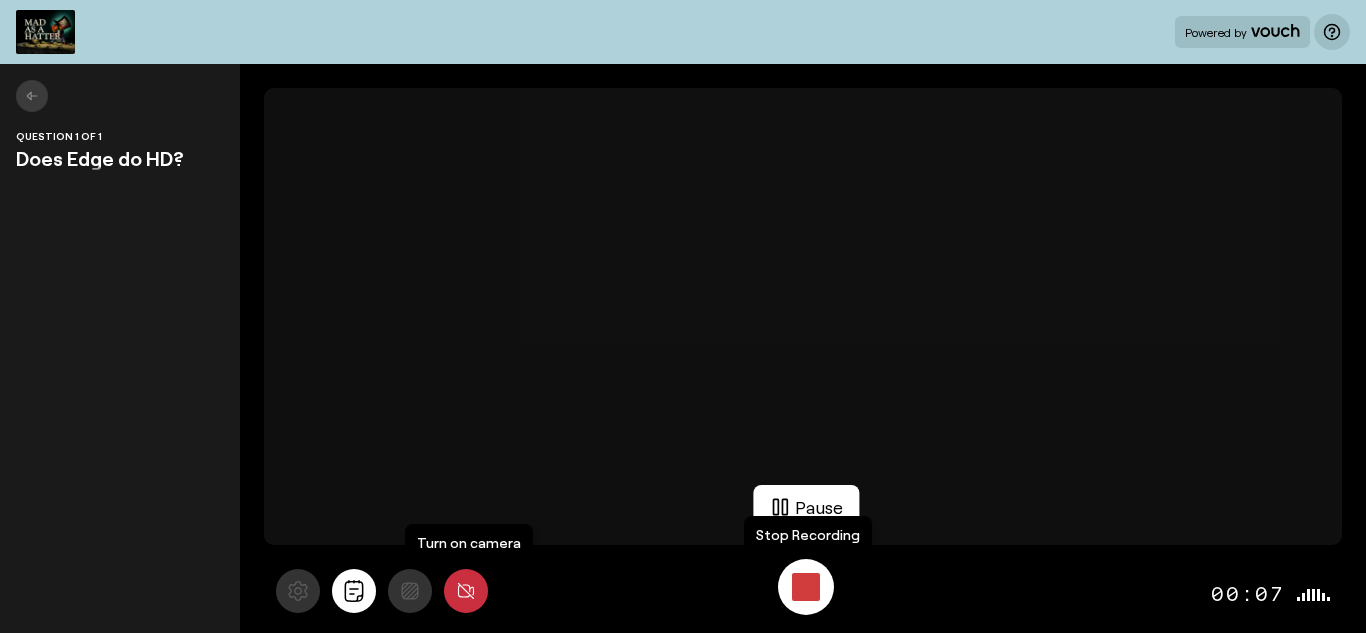 click at bounding box center [806, 587] 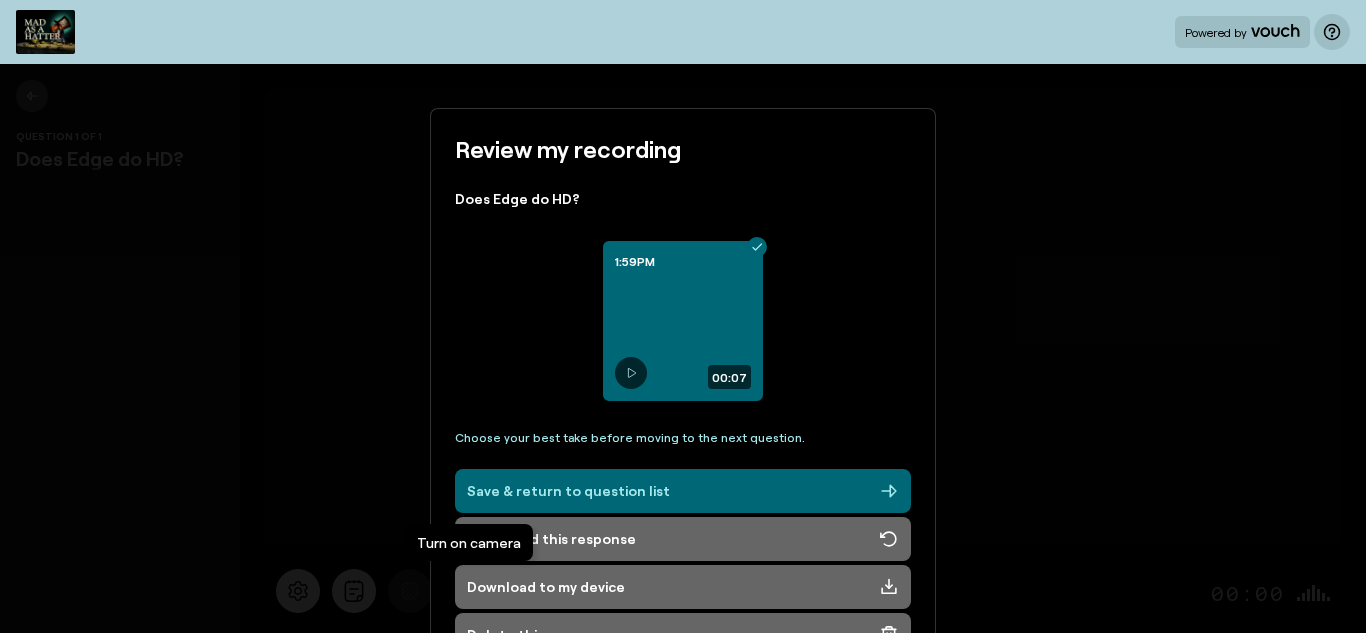 scroll, scrollTop: 93, scrollLeft: 0, axis: vertical 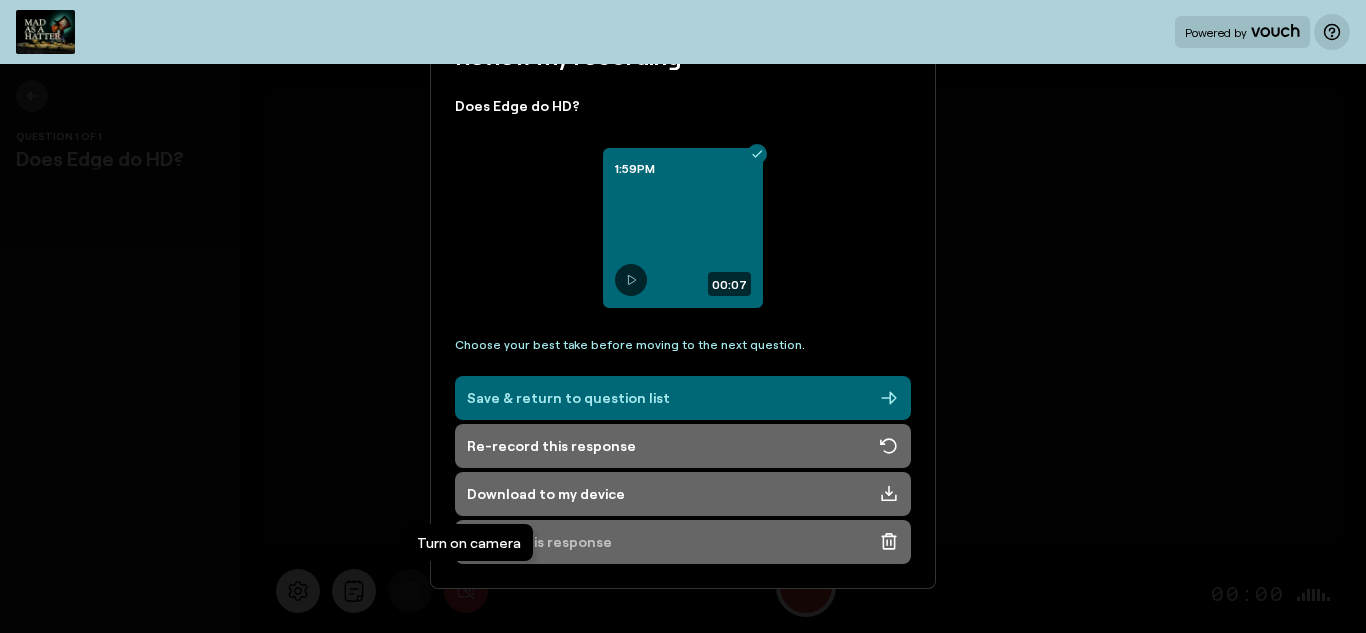click on "Delete this response" at bounding box center [683, 542] 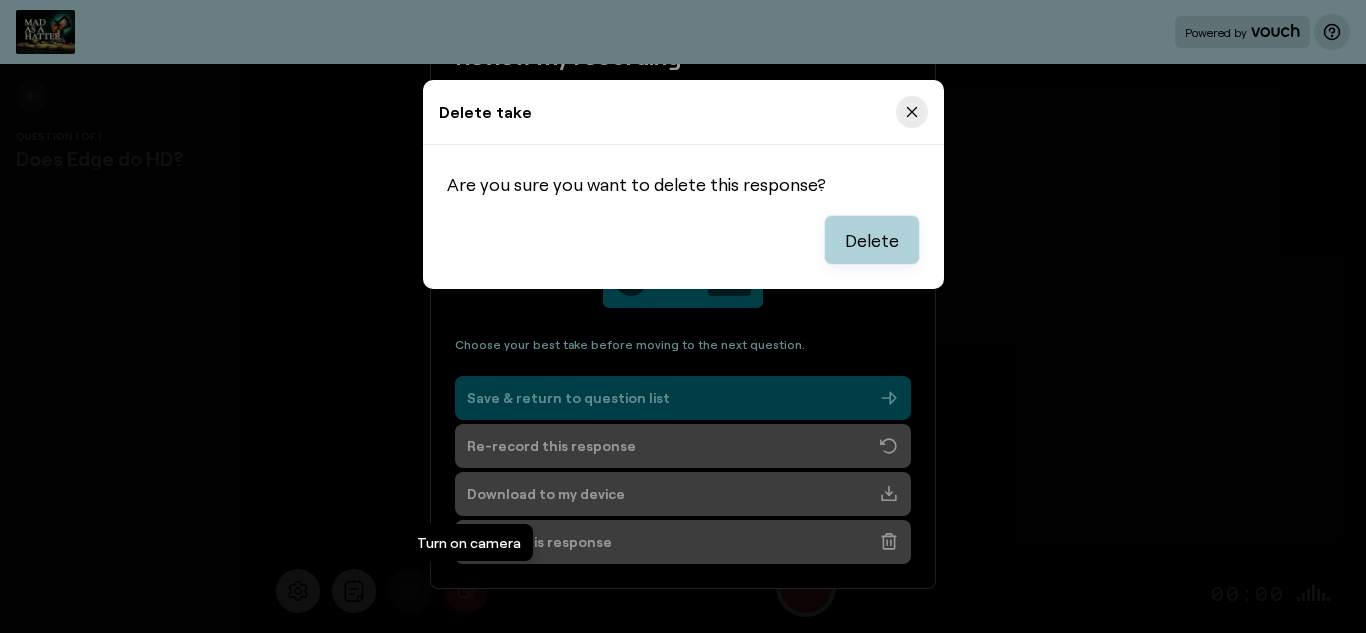 click on "Delete" at bounding box center (872, 240) 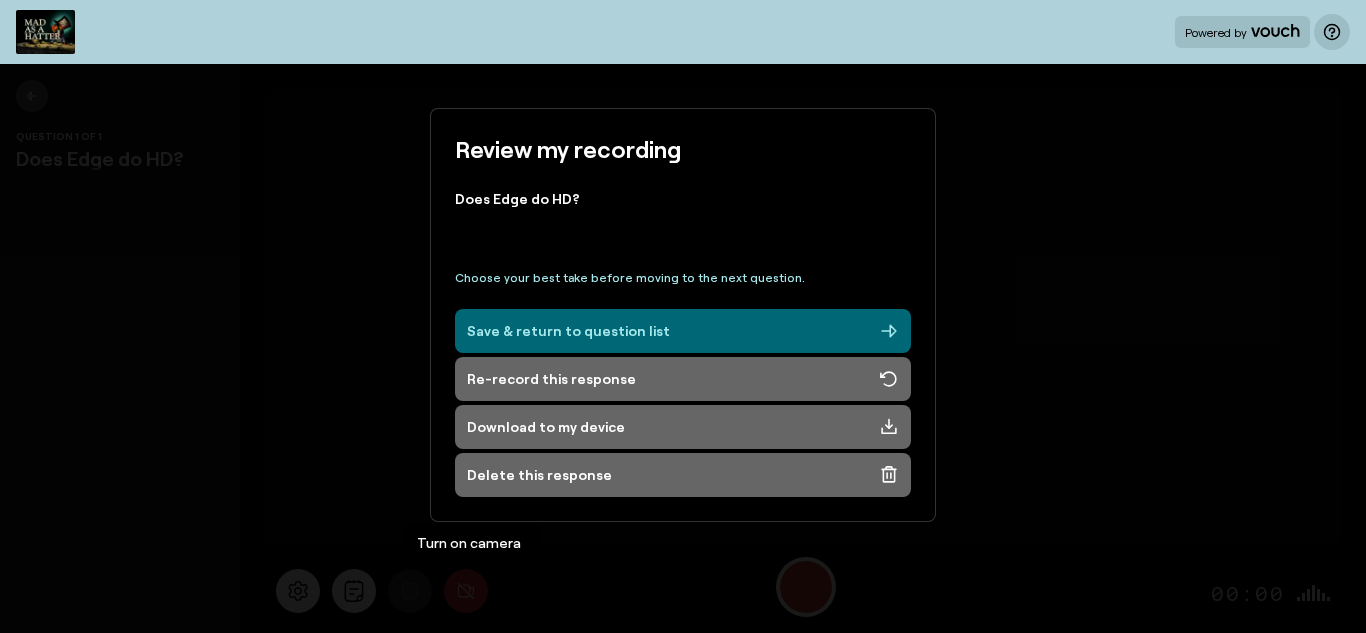 scroll, scrollTop: 0, scrollLeft: 0, axis: both 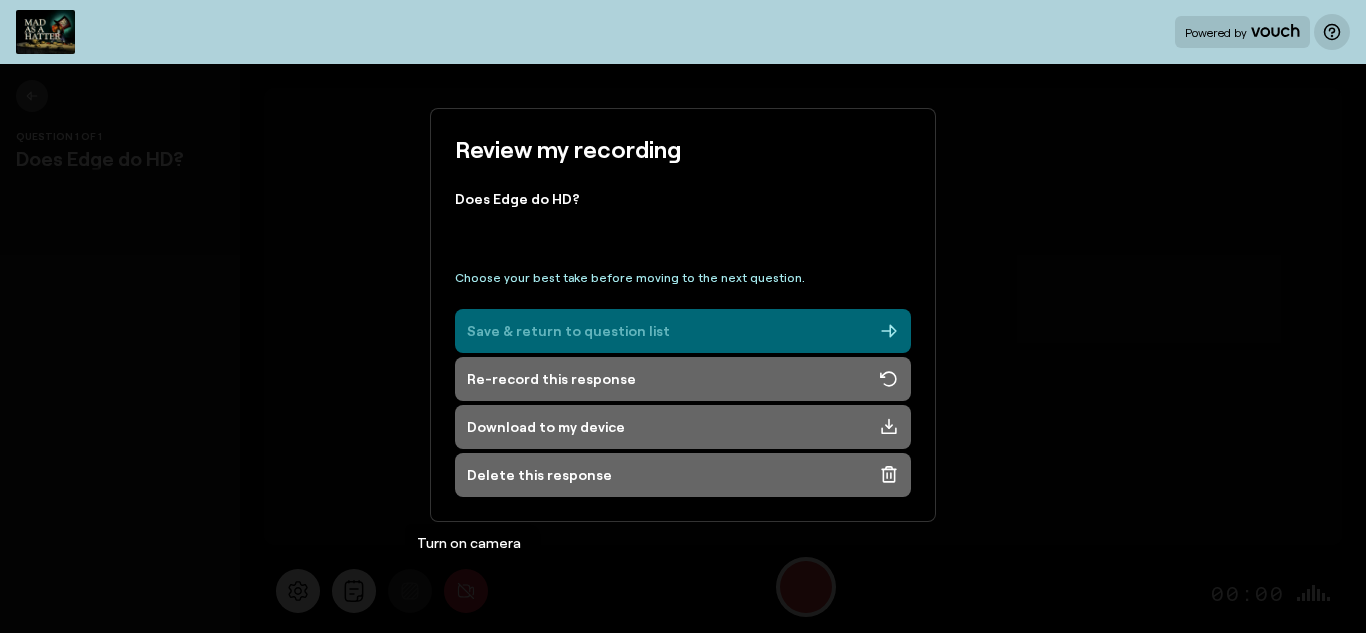 click on "Save & return to question list" at bounding box center [683, 331] 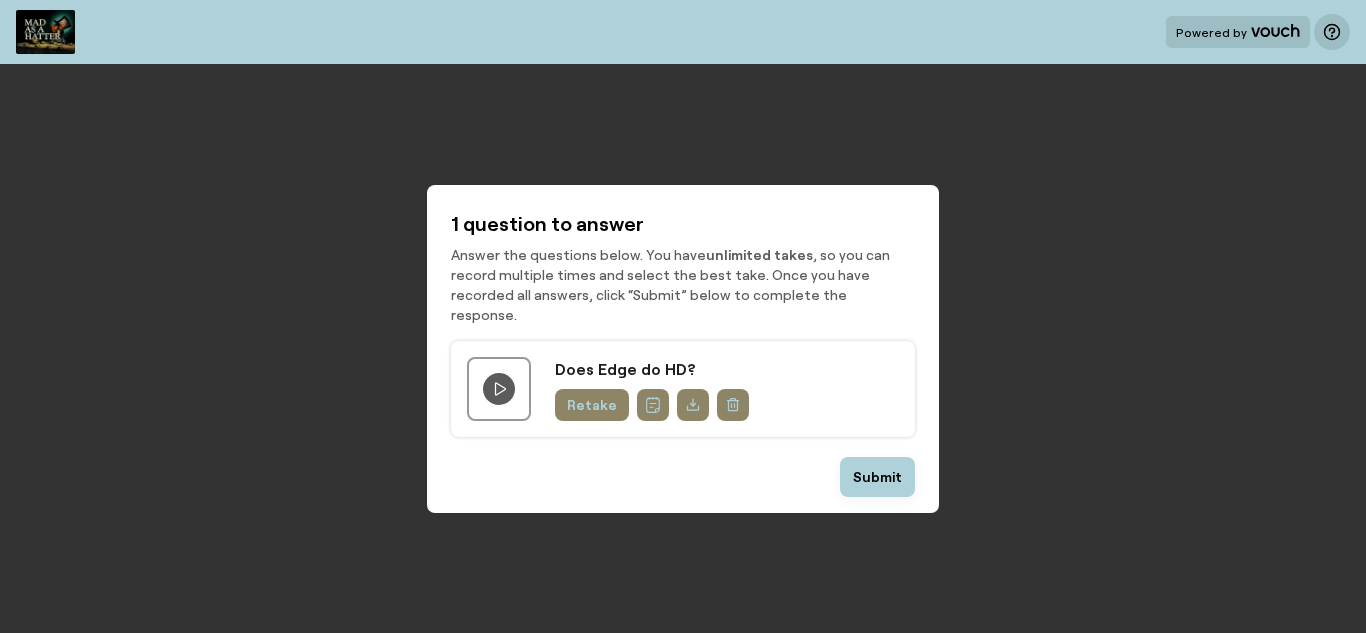click on "Retake" at bounding box center [592, 405] 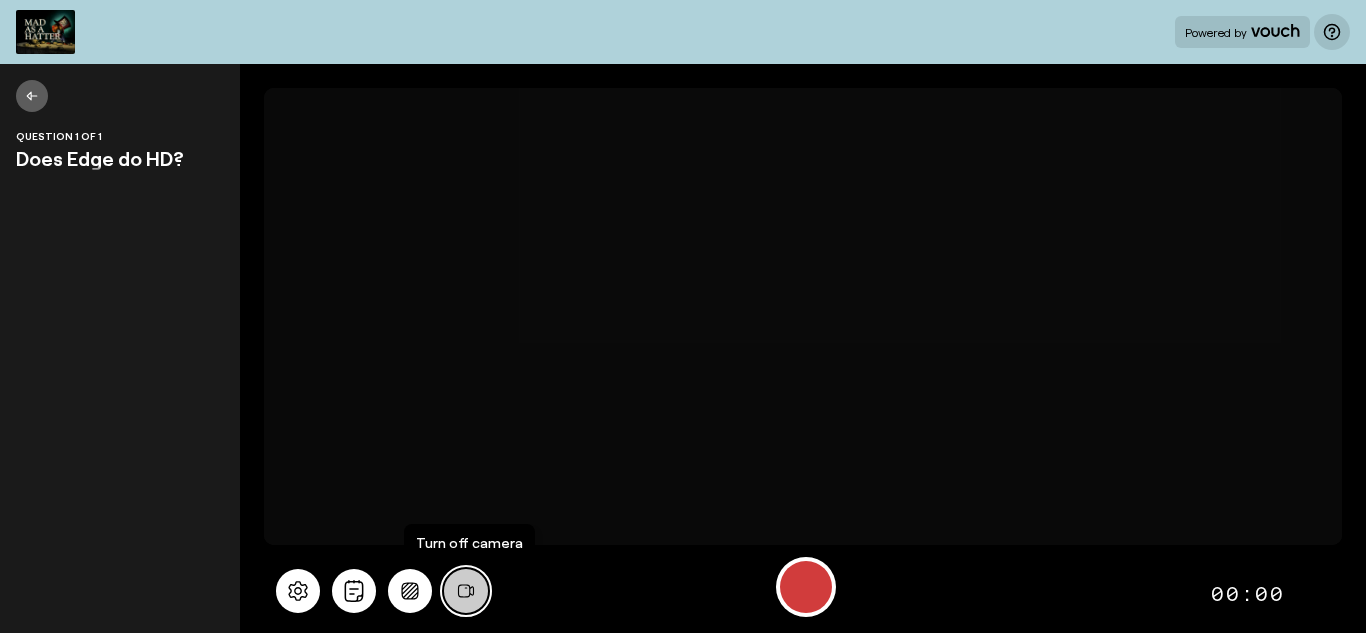 click 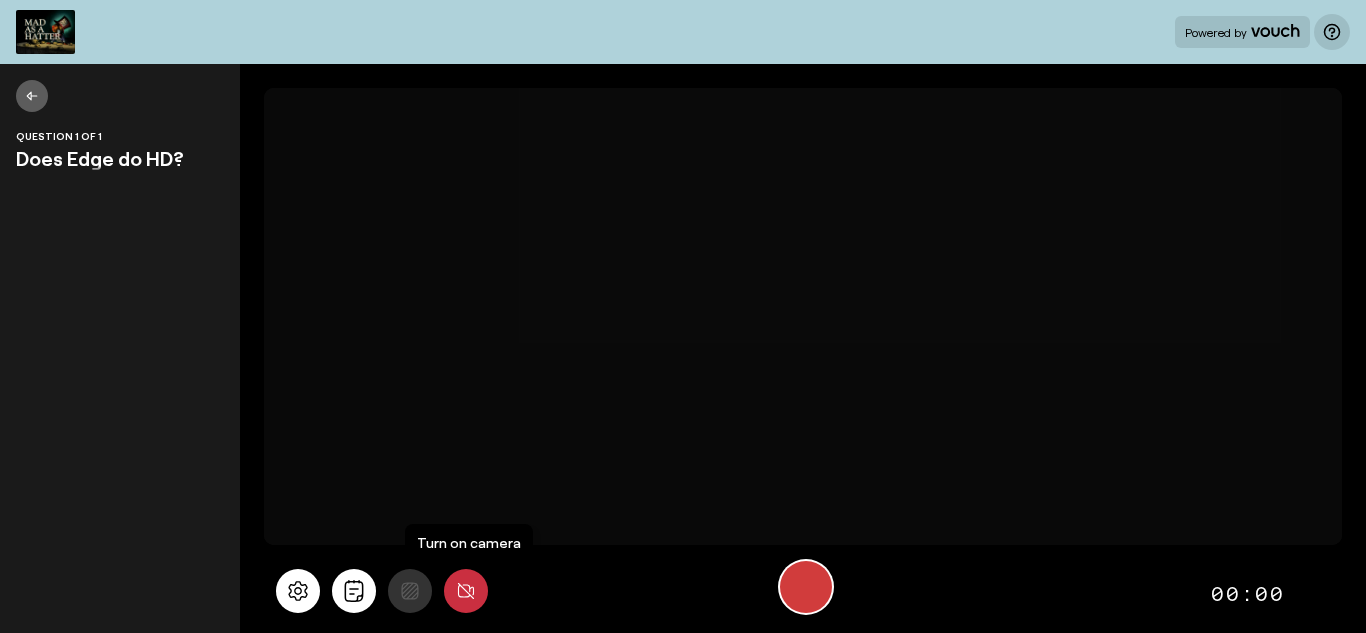 click at bounding box center [806, 587] 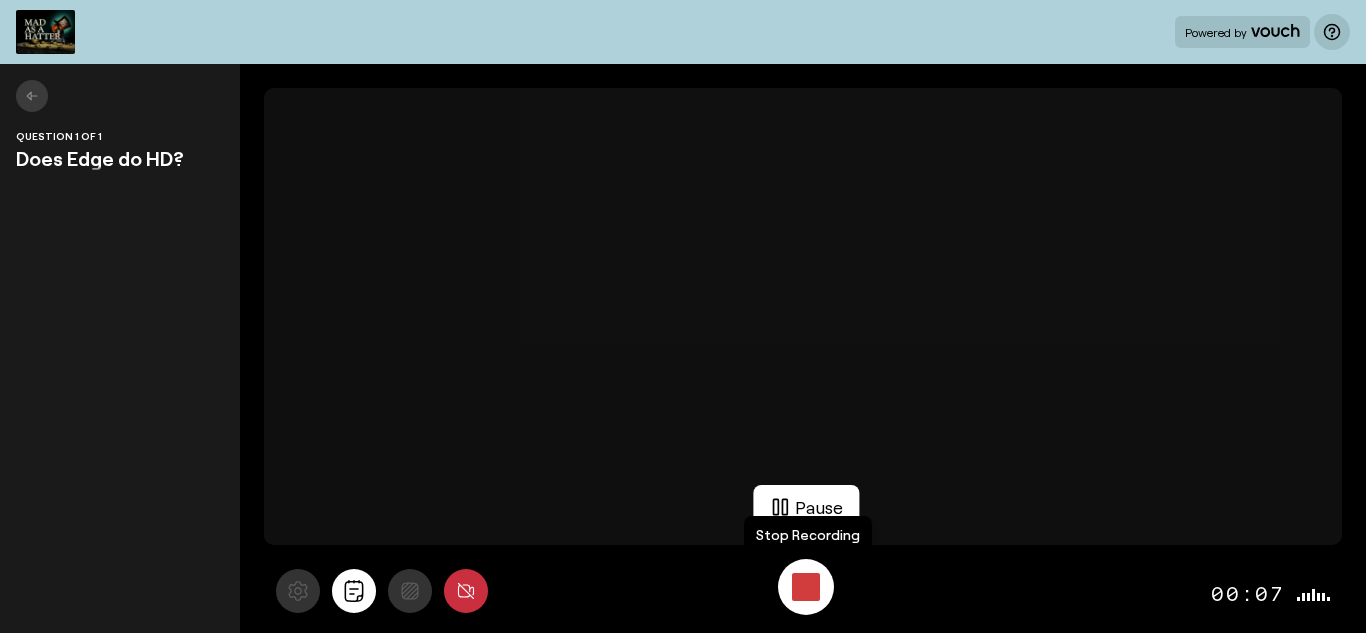 click at bounding box center (806, 587) 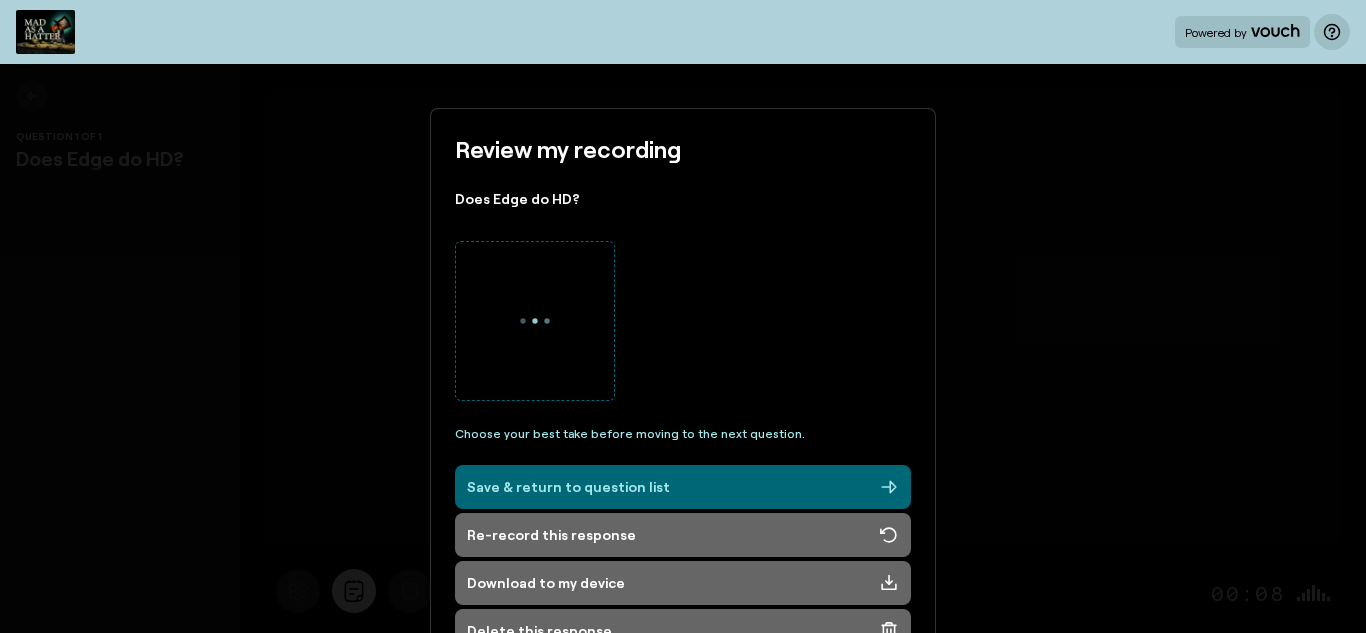 click on "Download to my device" at bounding box center [683, 583] 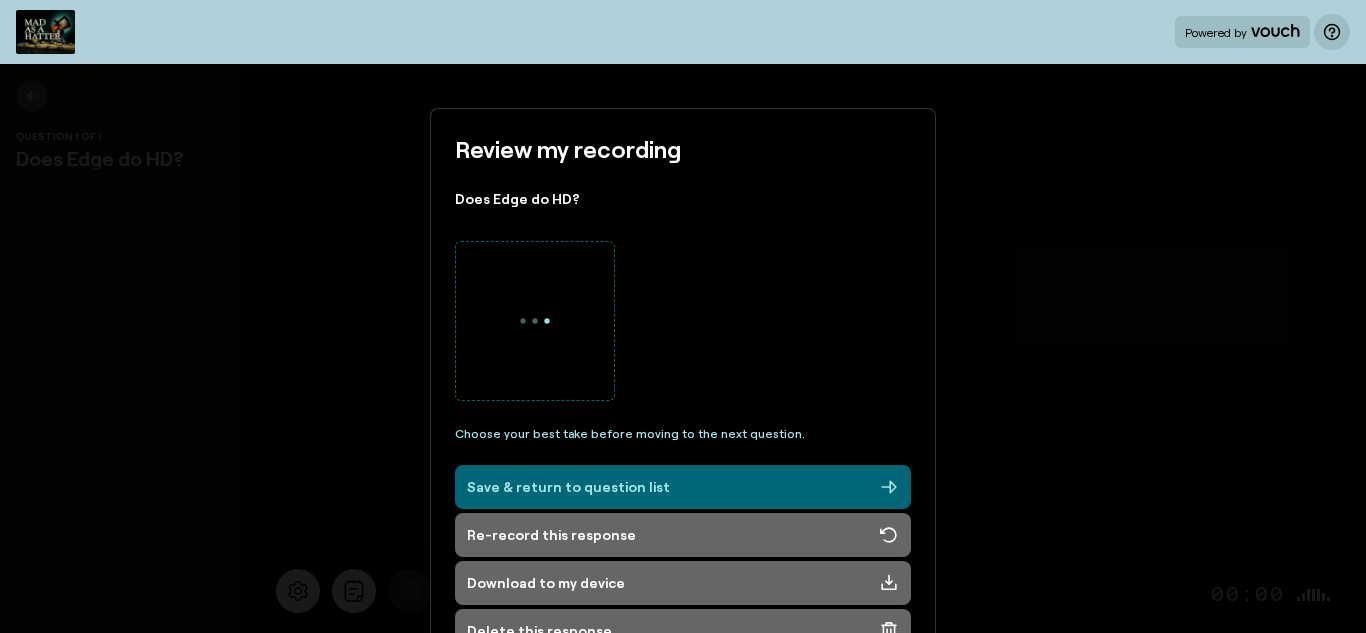 scroll, scrollTop: 89, scrollLeft: 0, axis: vertical 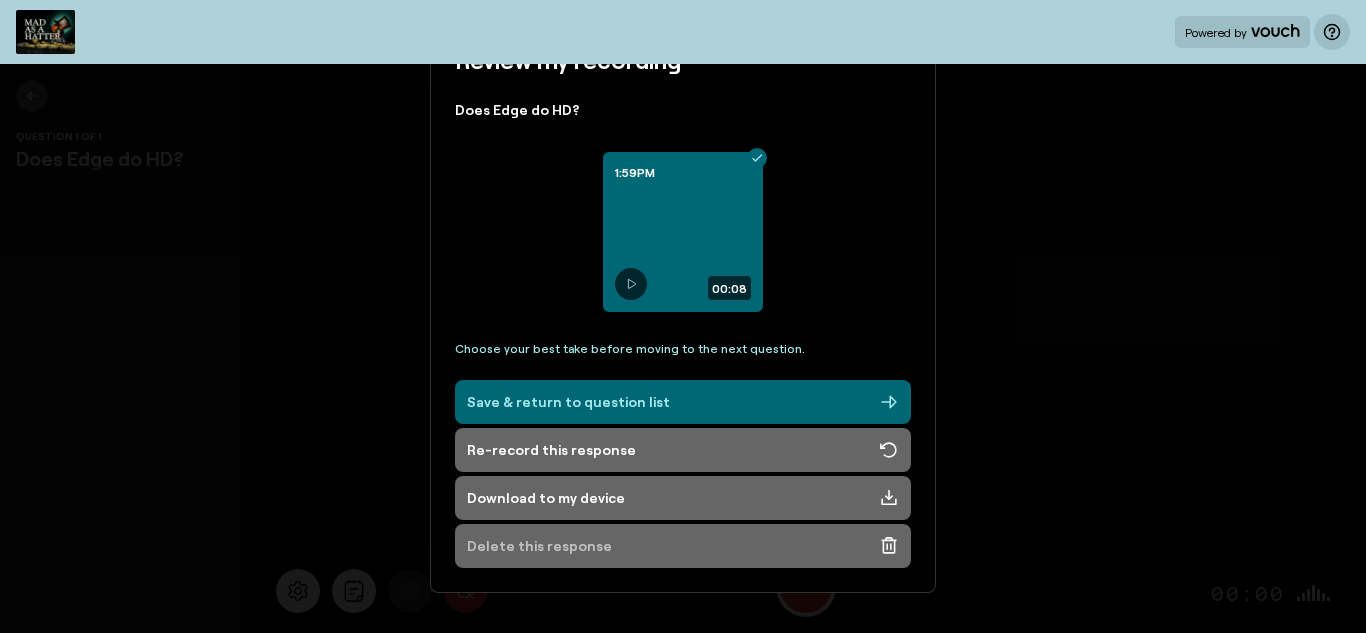 click on "Delete this response" at bounding box center (683, 546) 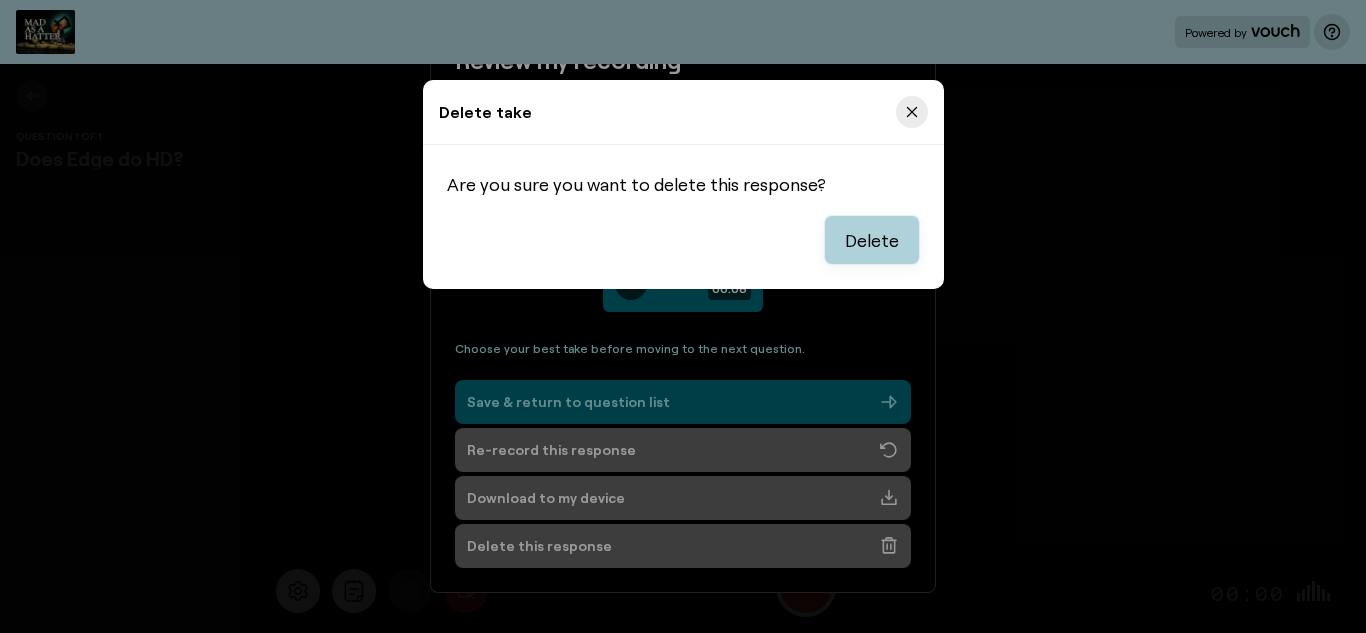 click on "Delete" at bounding box center (872, 240) 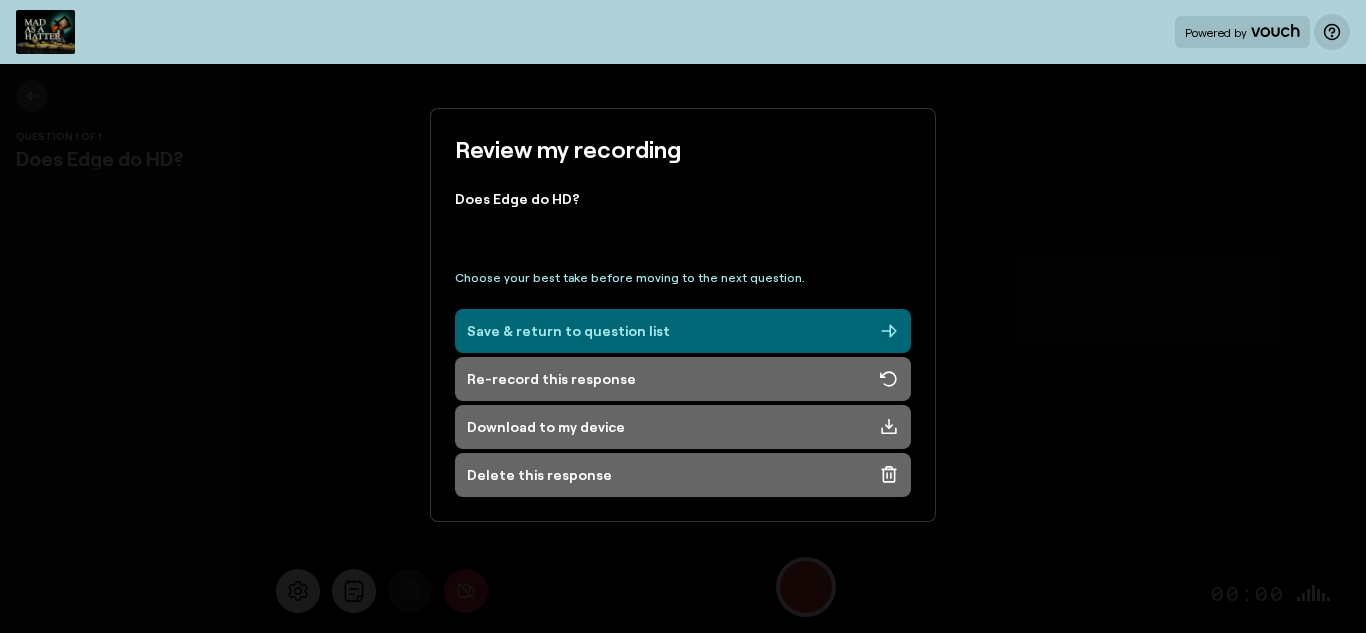scroll, scrollTop: 0, scrollLeft: 0, axis: both 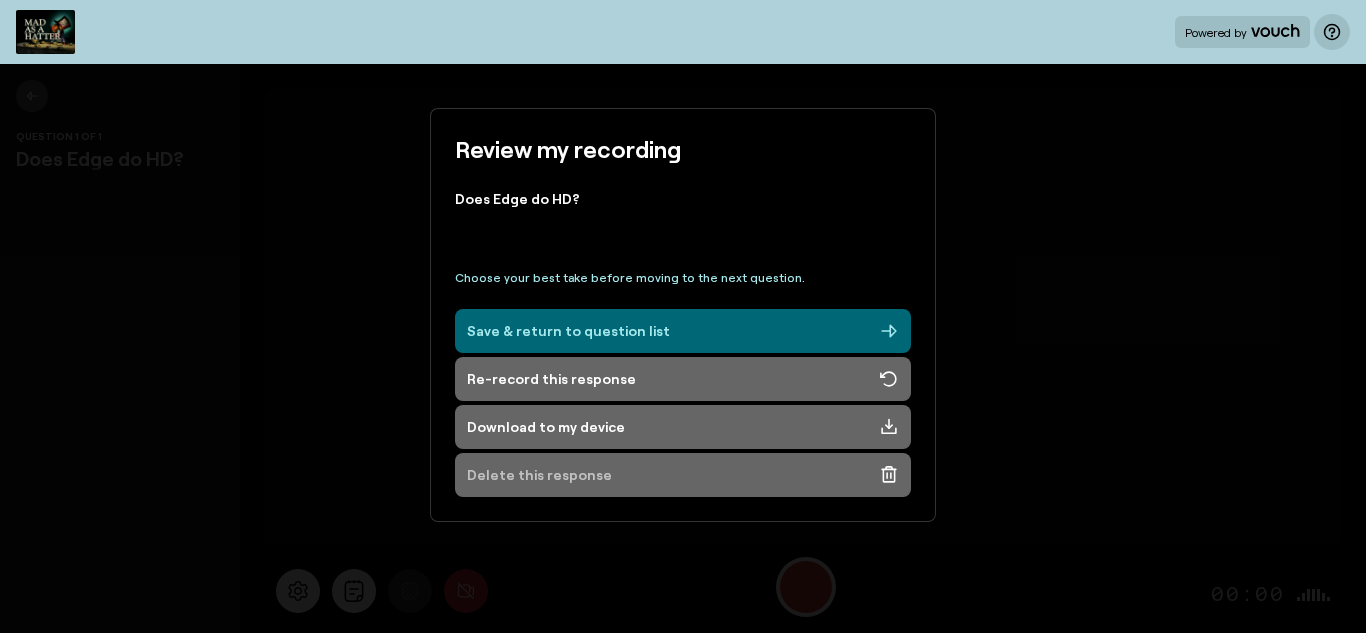 click on "Delete this response" at bounding box center [539, 475] 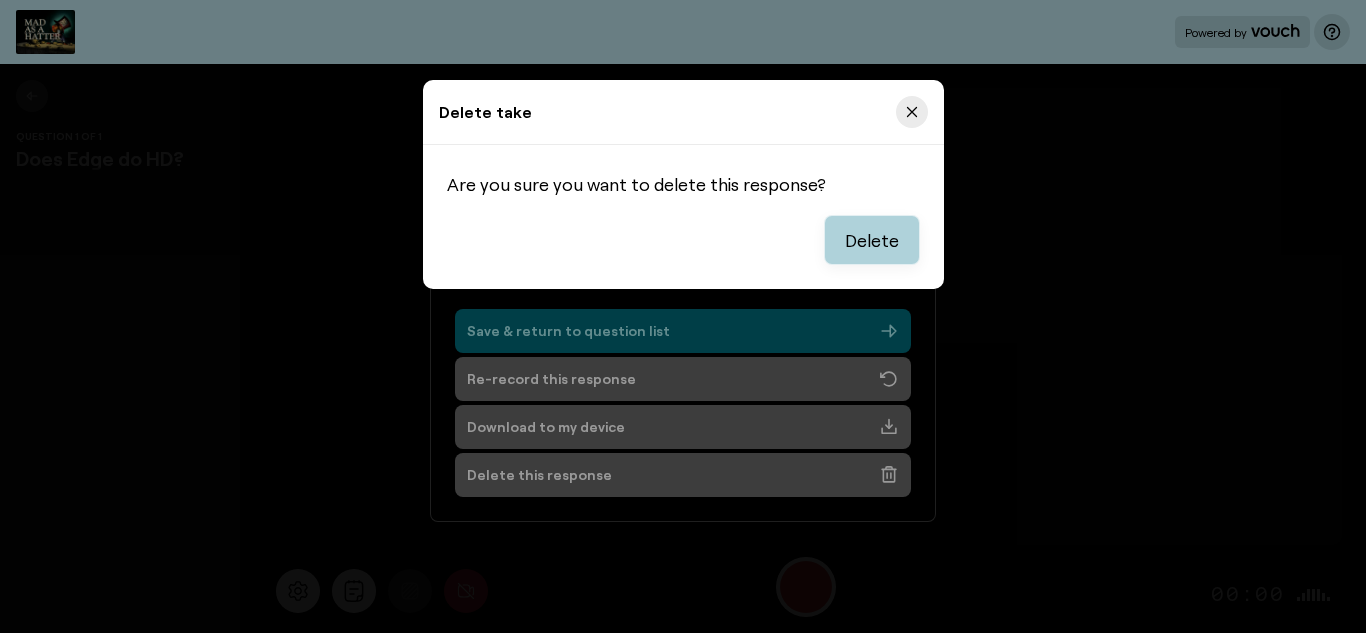 click on "Delete" at bounding box center [872, 240] 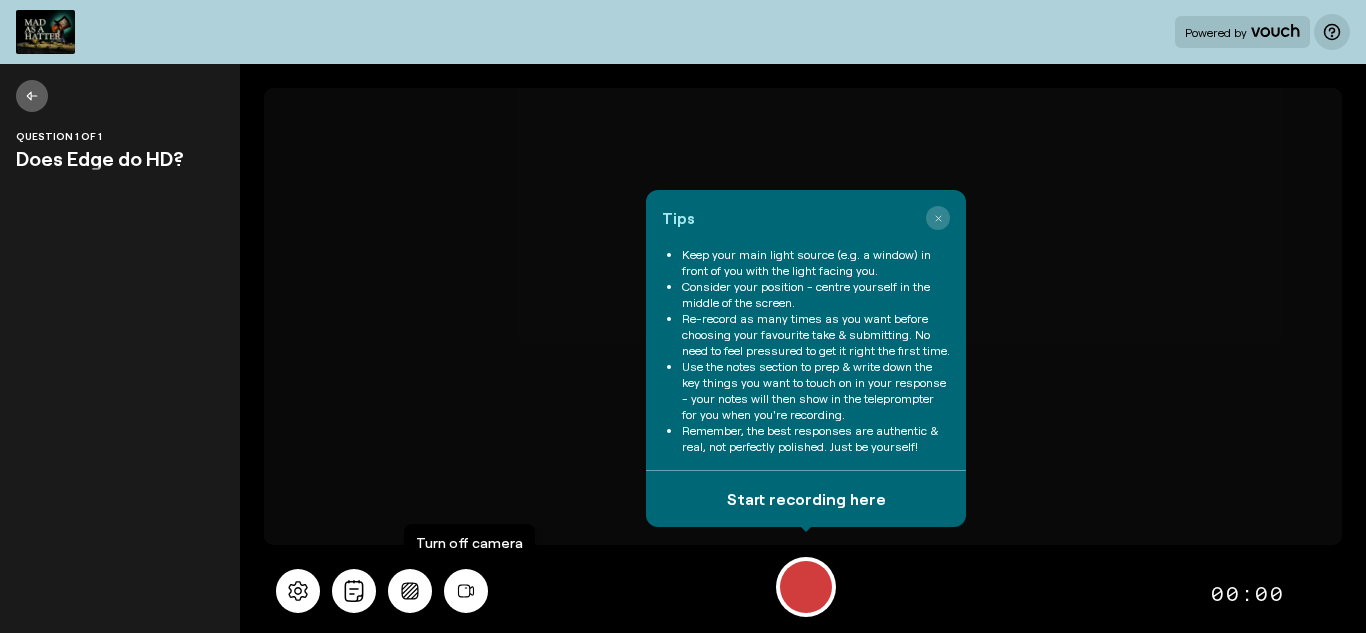 scroll, scrollTop: 0, scrollLeft: 0, axis: both 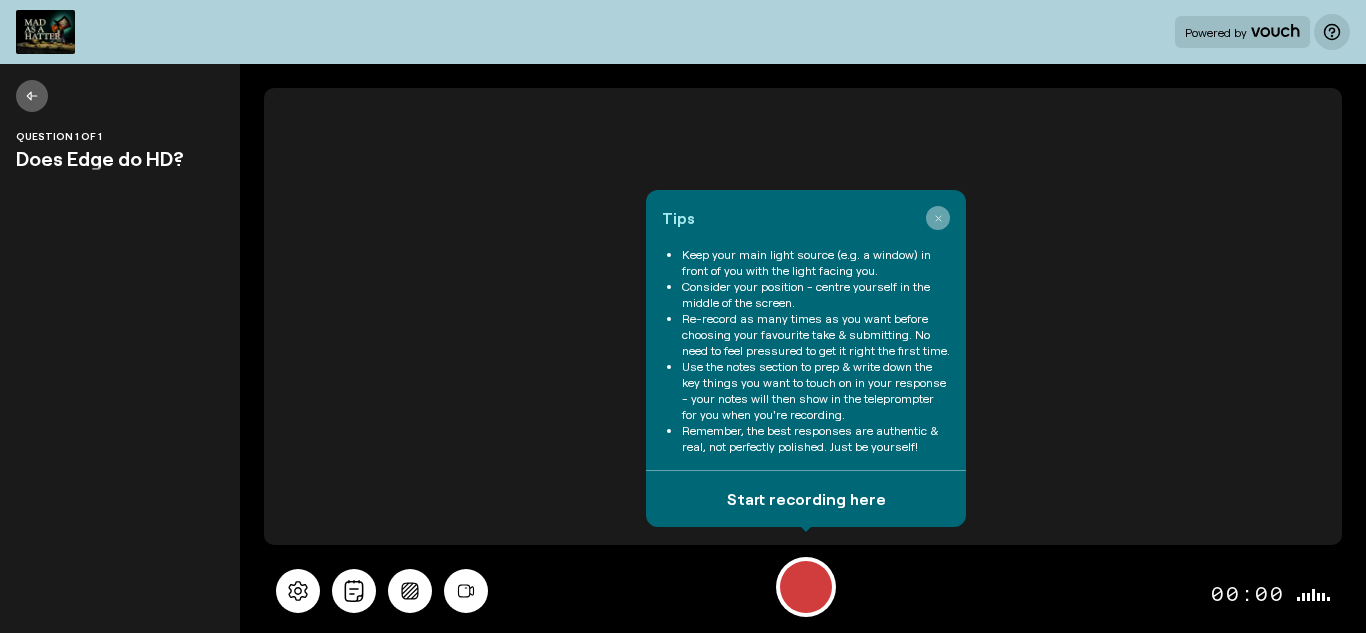 click at bounding box center (938, 218) 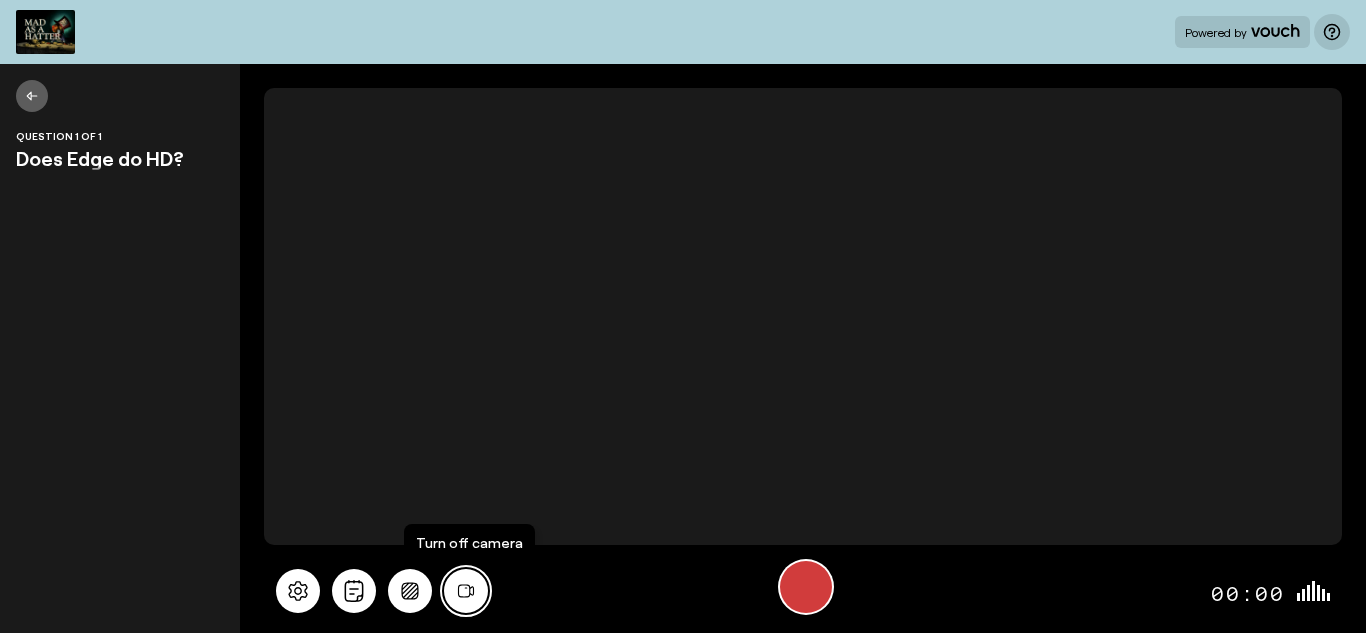 drag, startPoint x: 469, startPoint y: 590, endPoint x: 798, endPoint y: 596, distance: 329.05472 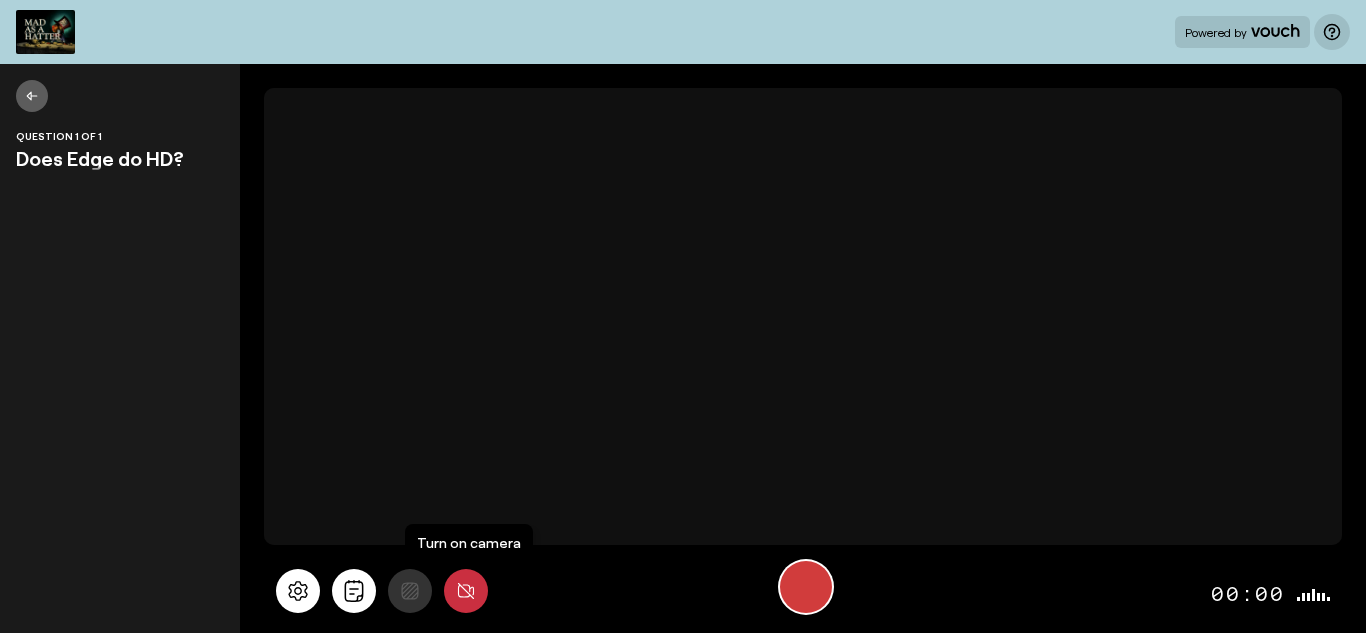 click at bounding box center [806, 587] 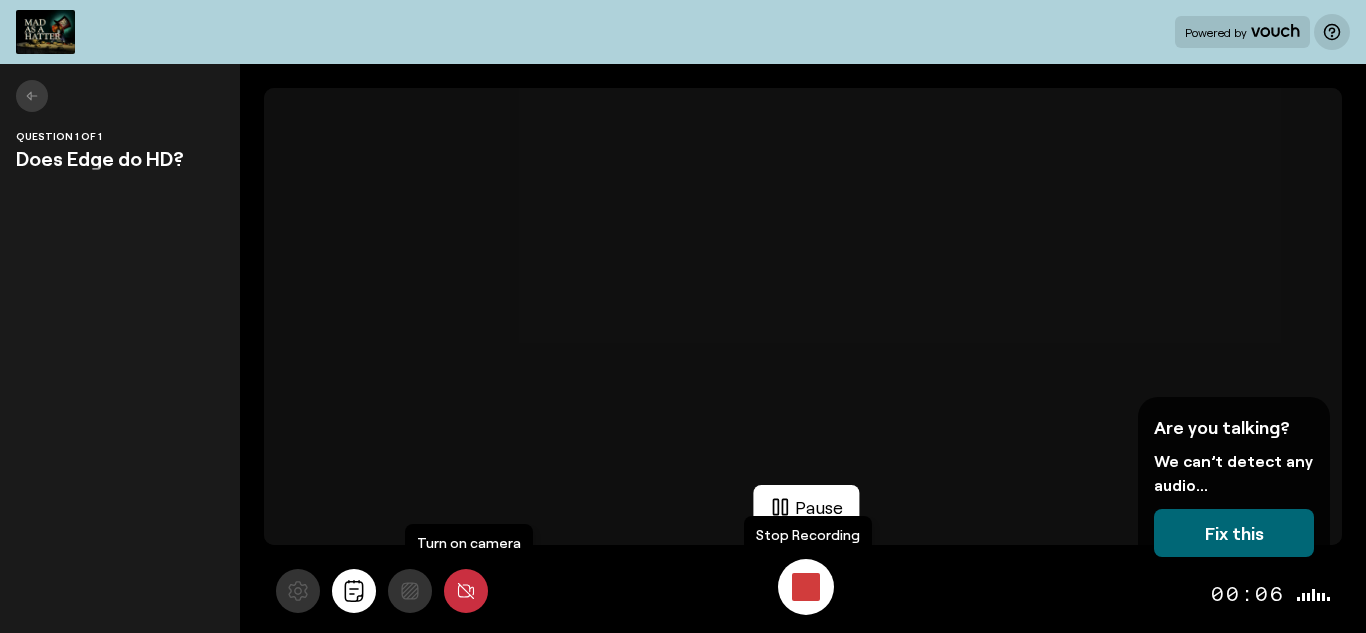 click at bounding box center (806, 587) 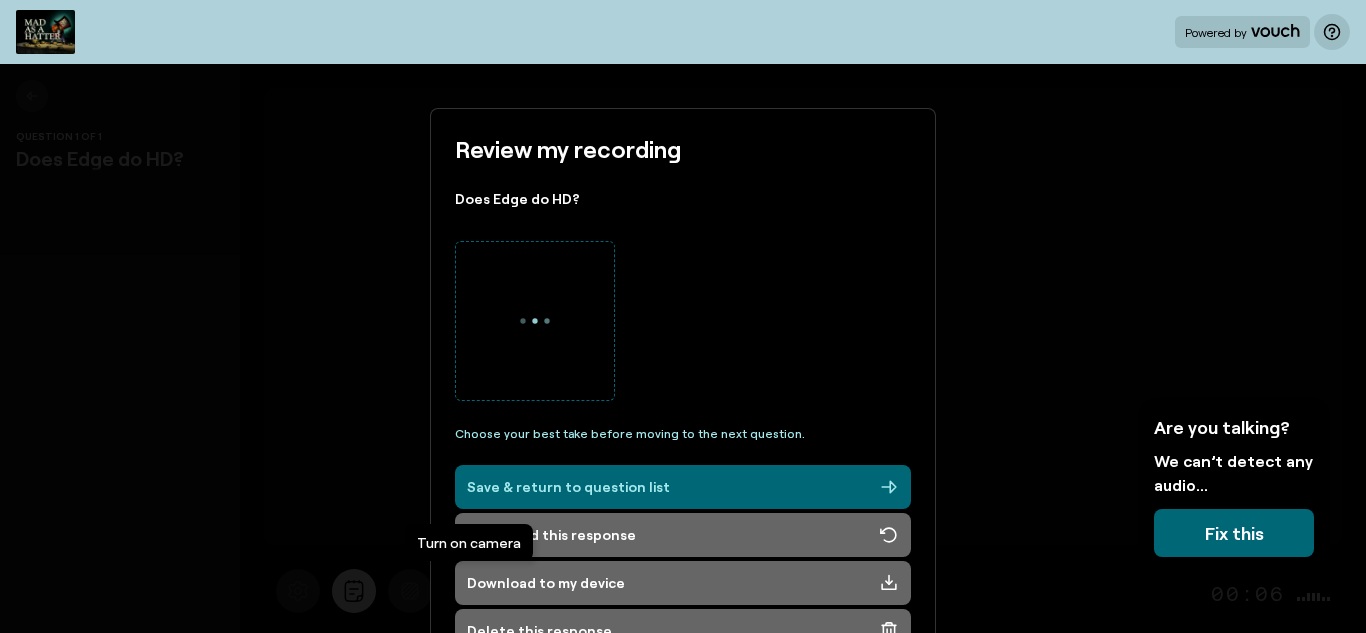 scroll, scrollTop: 89, scrollLeft: 0, axis: vertical 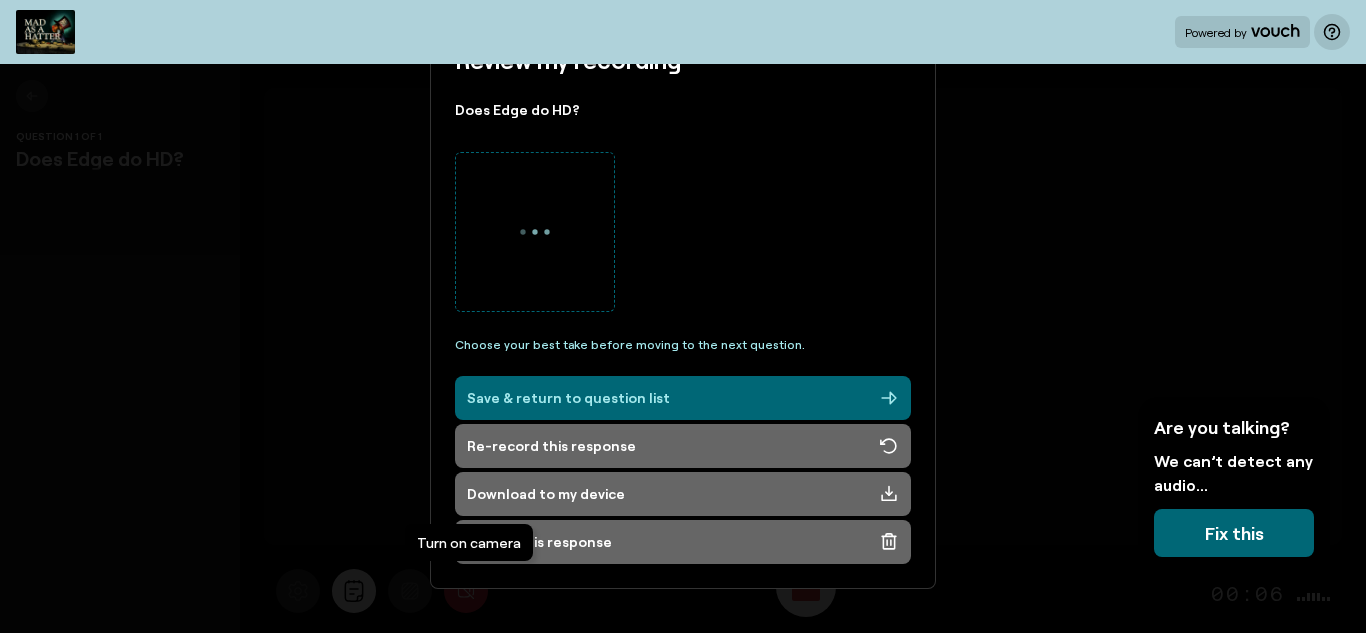 type 